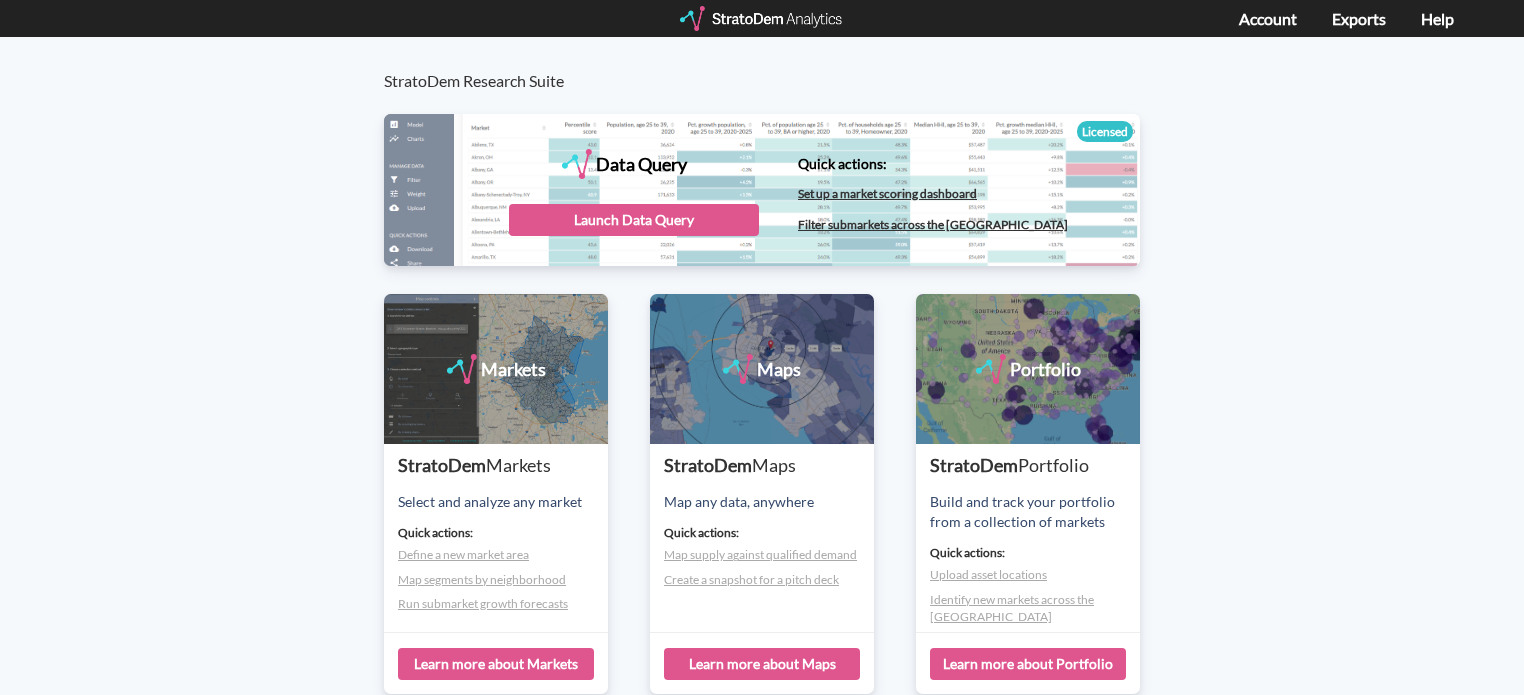 scroll, scrollTop: 0, scrollLeft: 0, axis: both 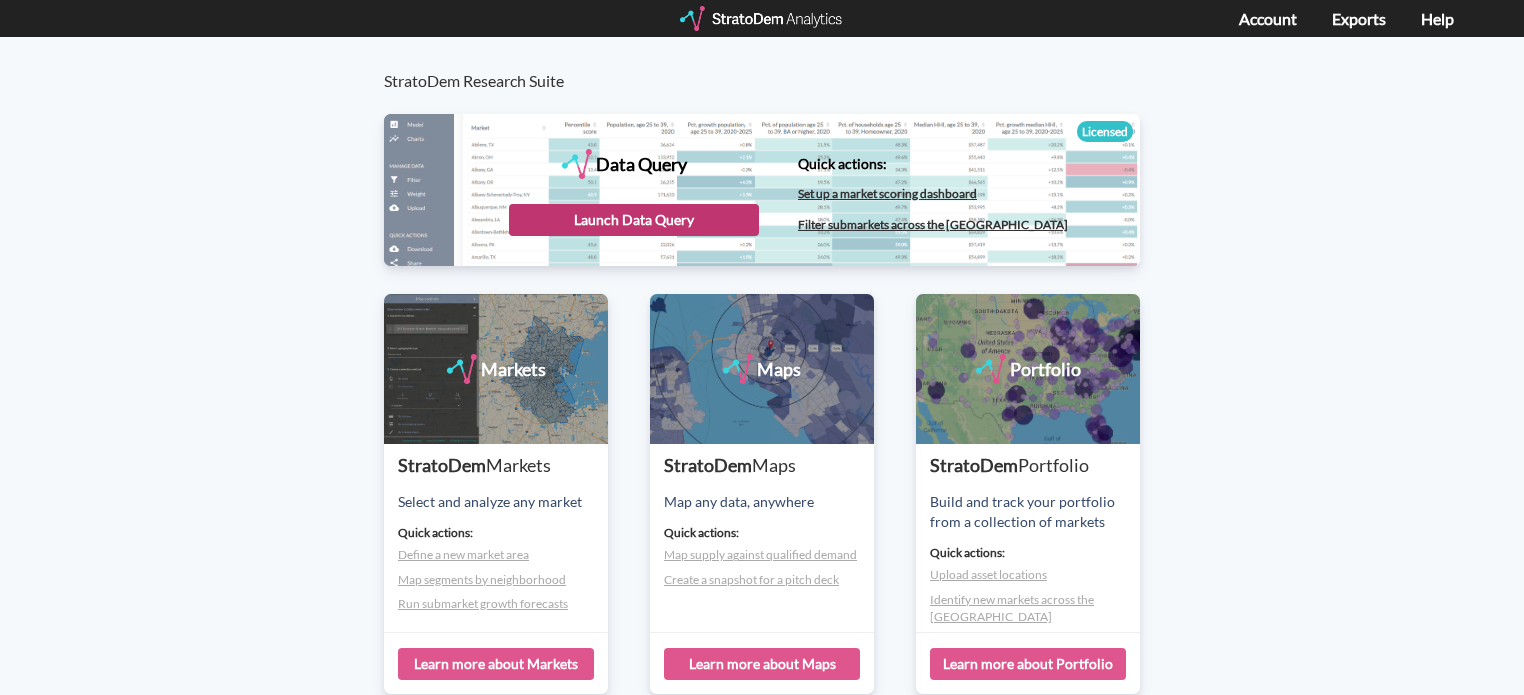 click on "Launch Data Query" at bounding box center [634, 220] 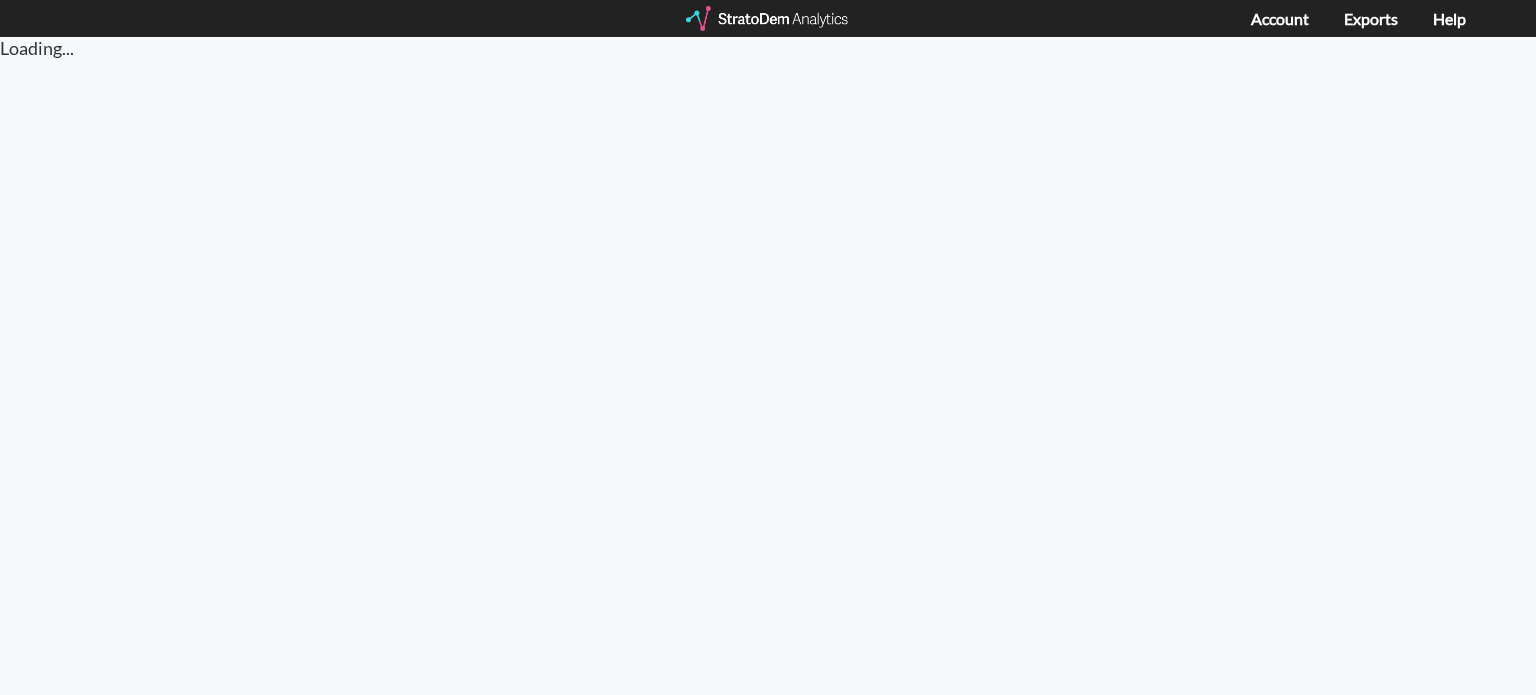 scroll, scrollTop: 0, scrollLeft: 0, axis: both 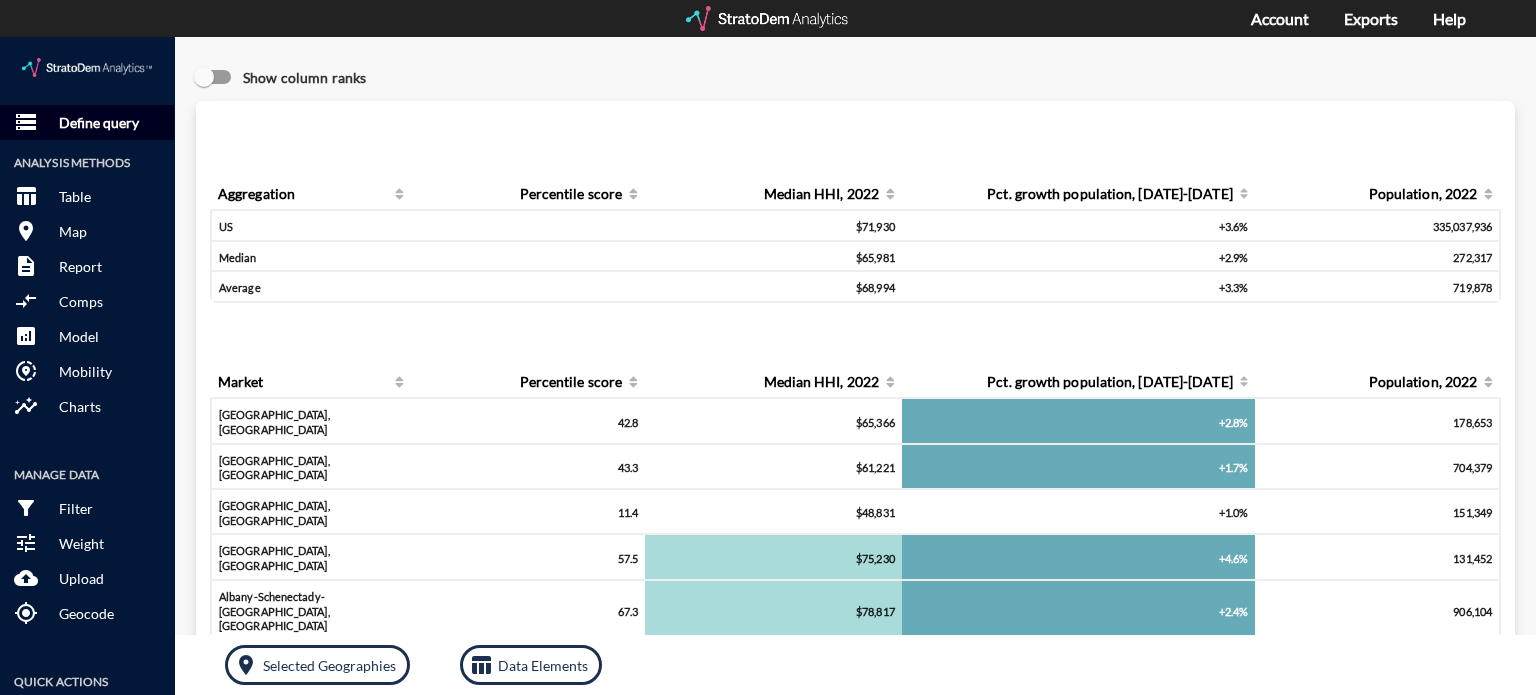 click on "Define query" 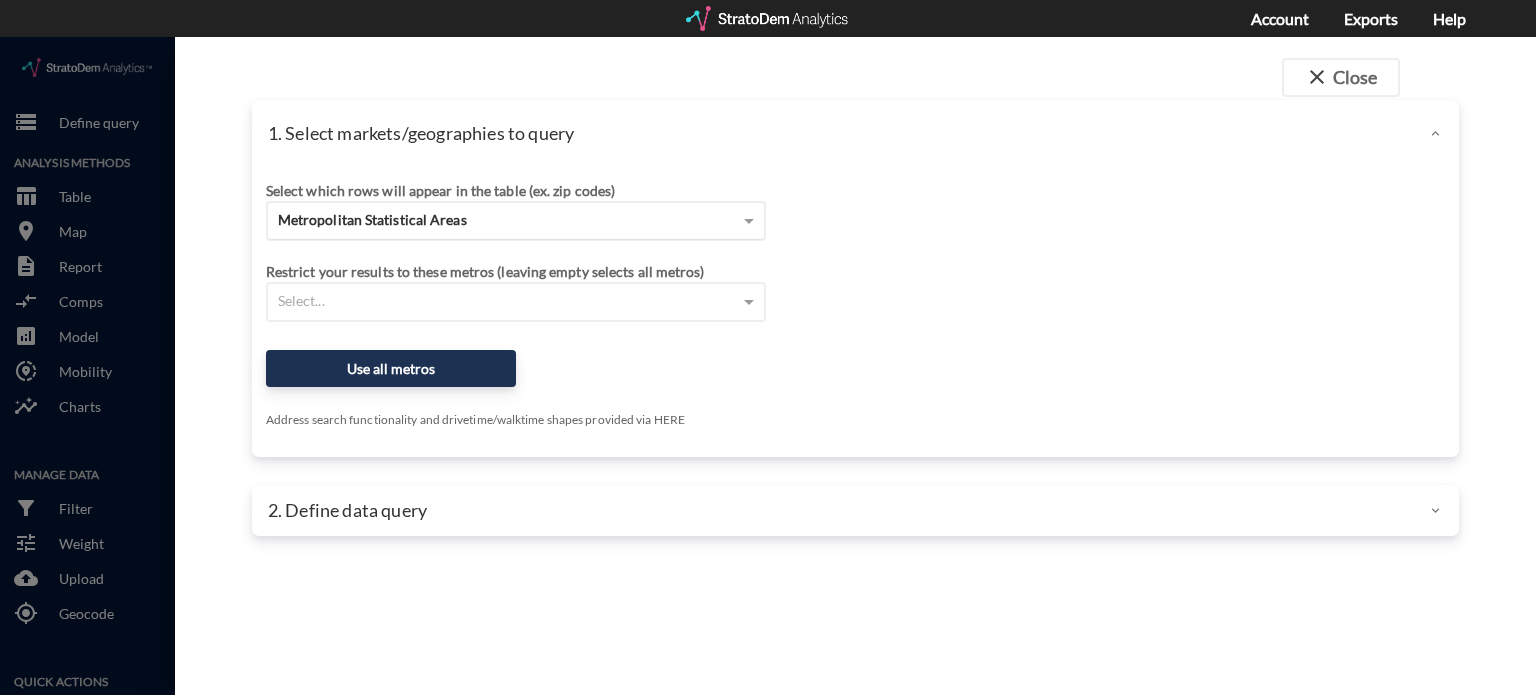 click on "Metropolitan Statistical Areas" 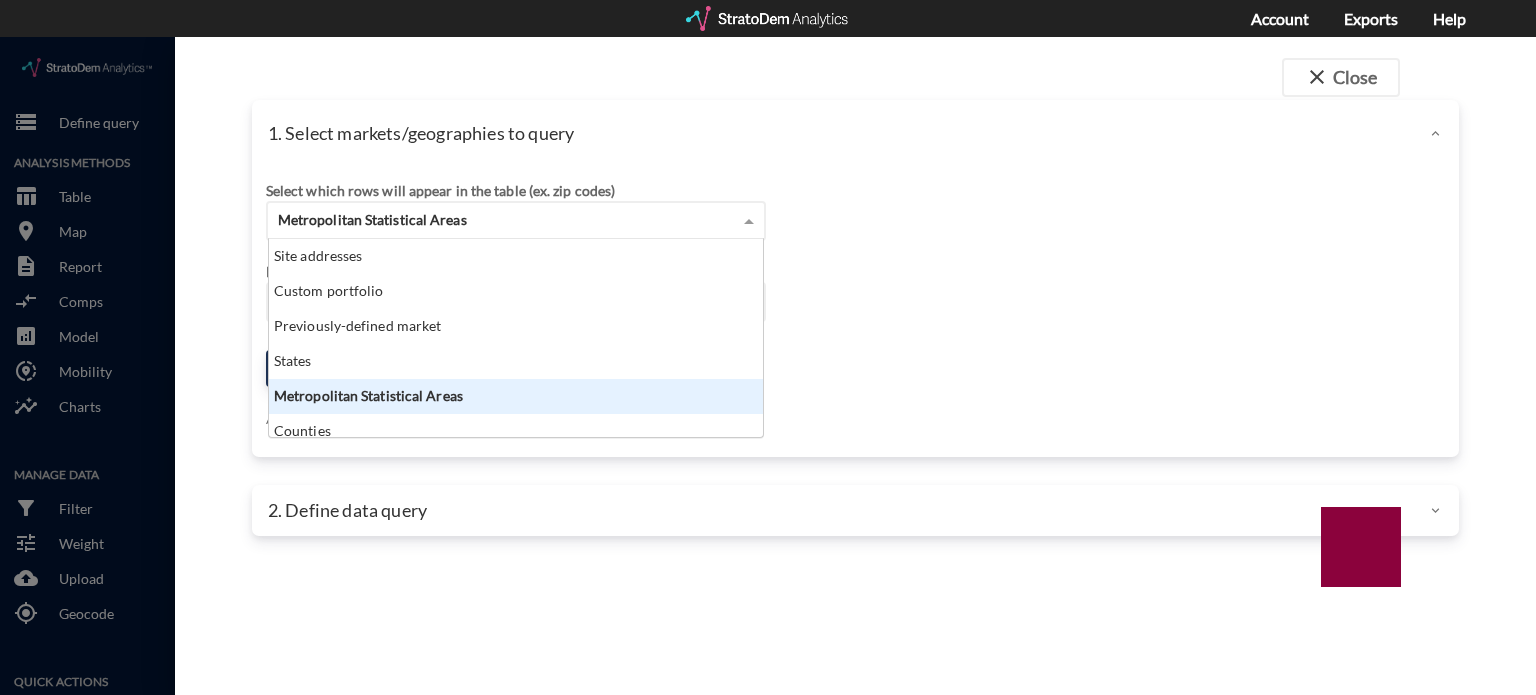 scroll, scrollTop: 16, scrollLeft: 12, axis: both 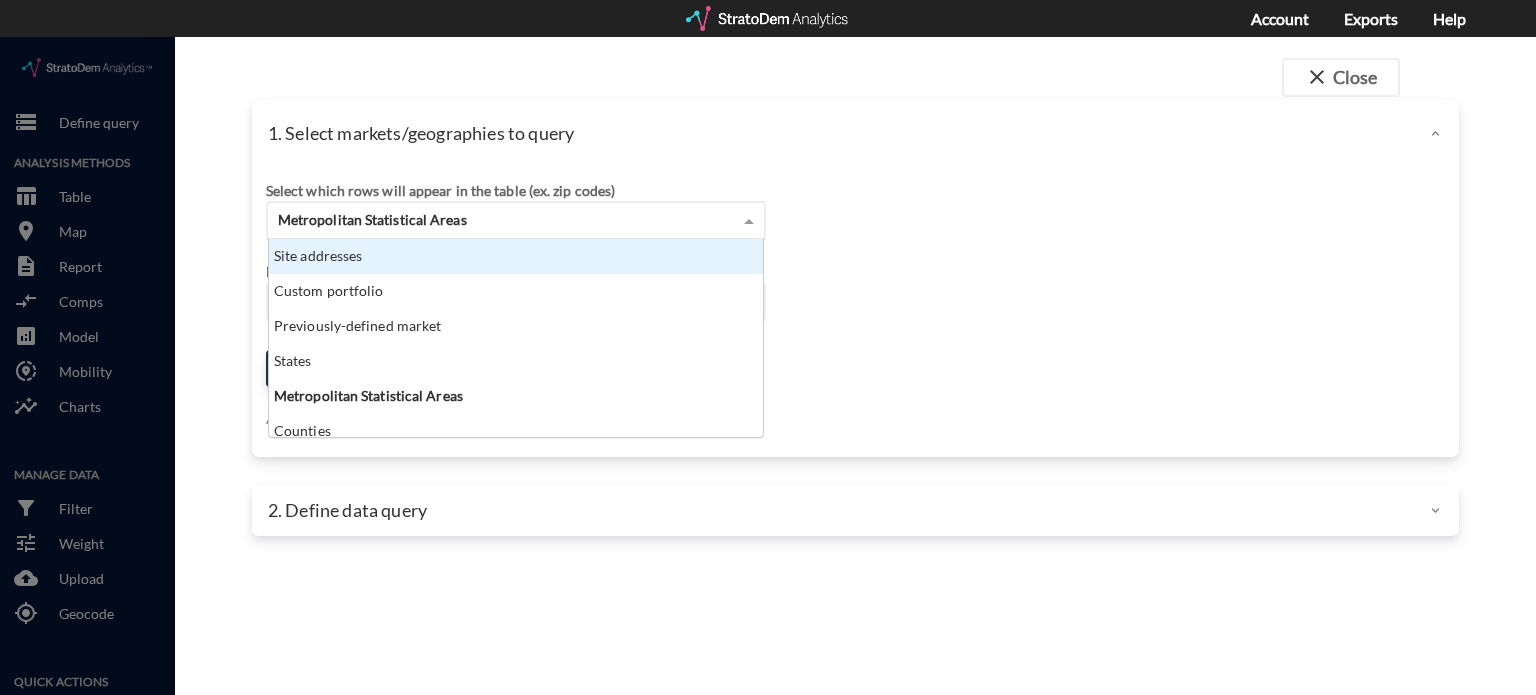 click on "Site addresses" 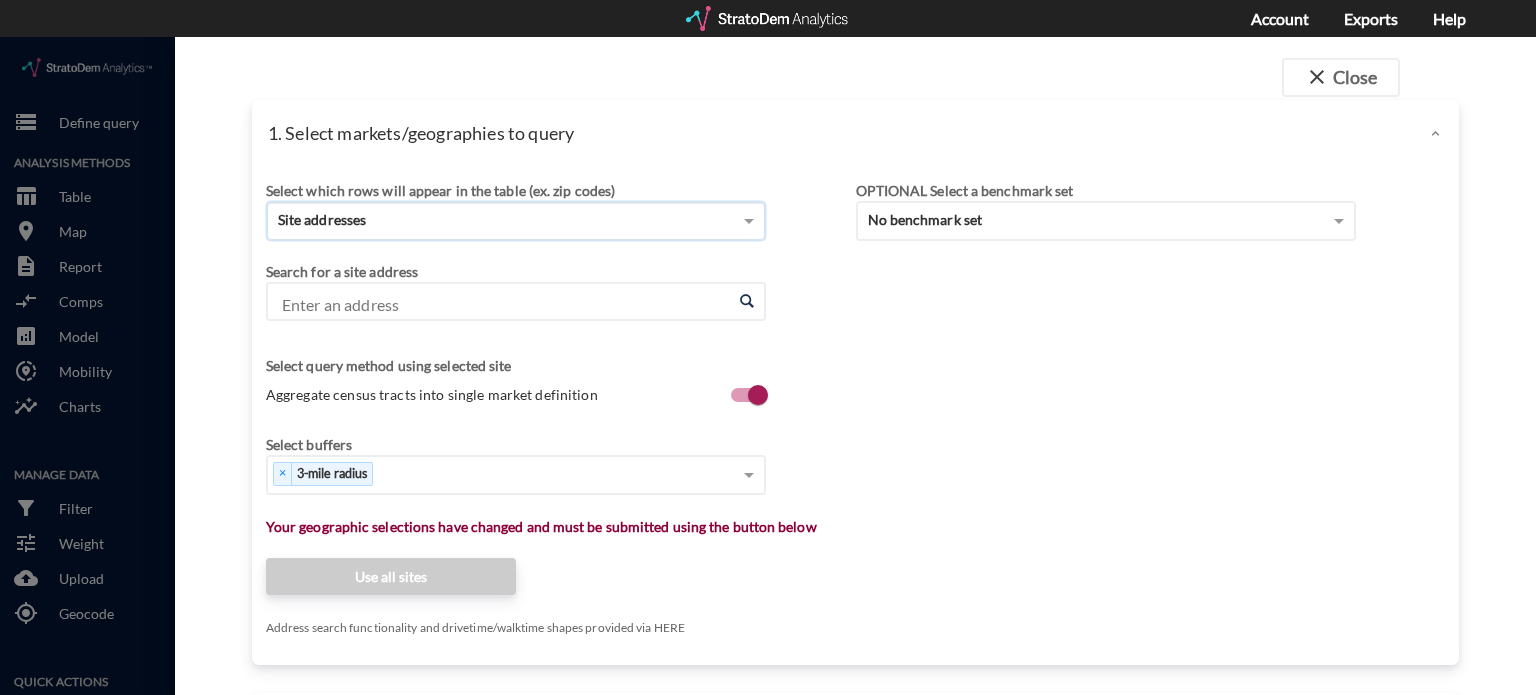 click on "Site addresses" 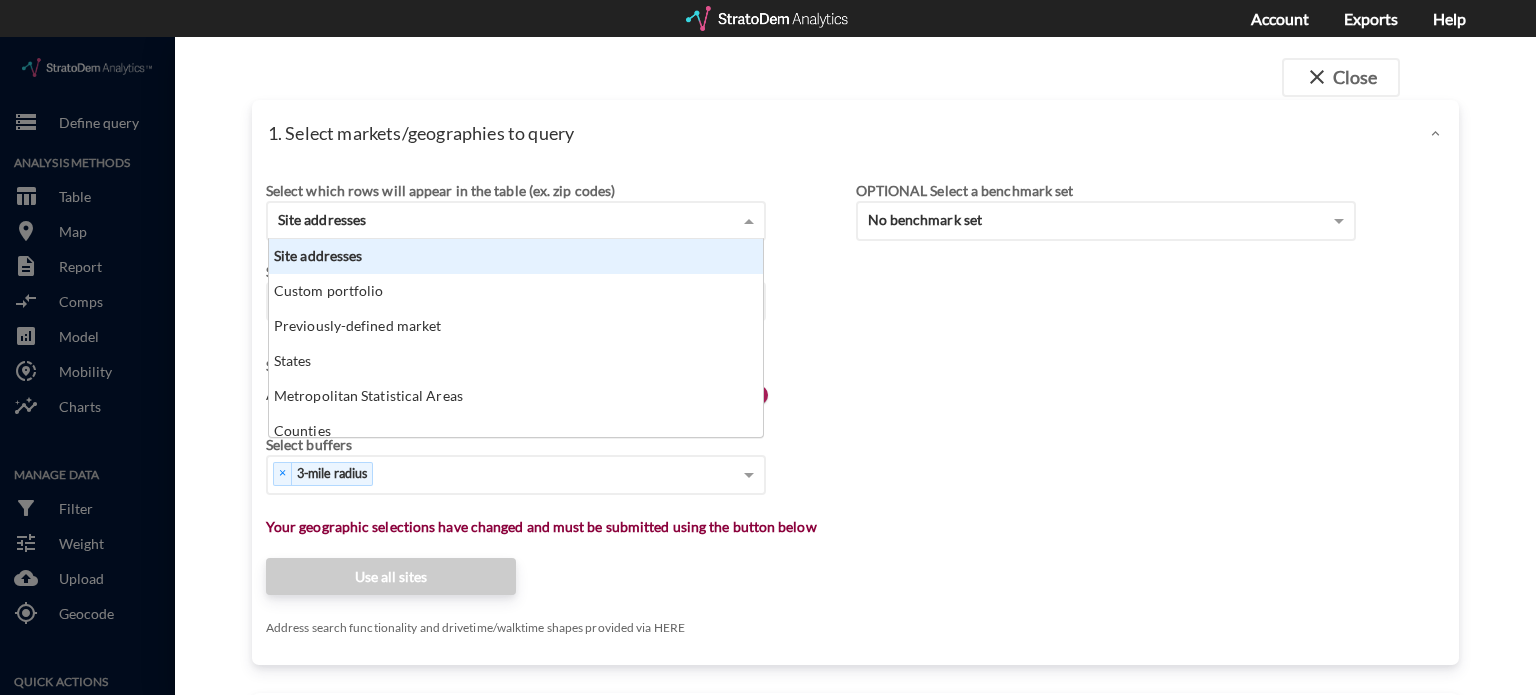 scroll, scrollTop: 16, scrollLeft: 12, axis: both 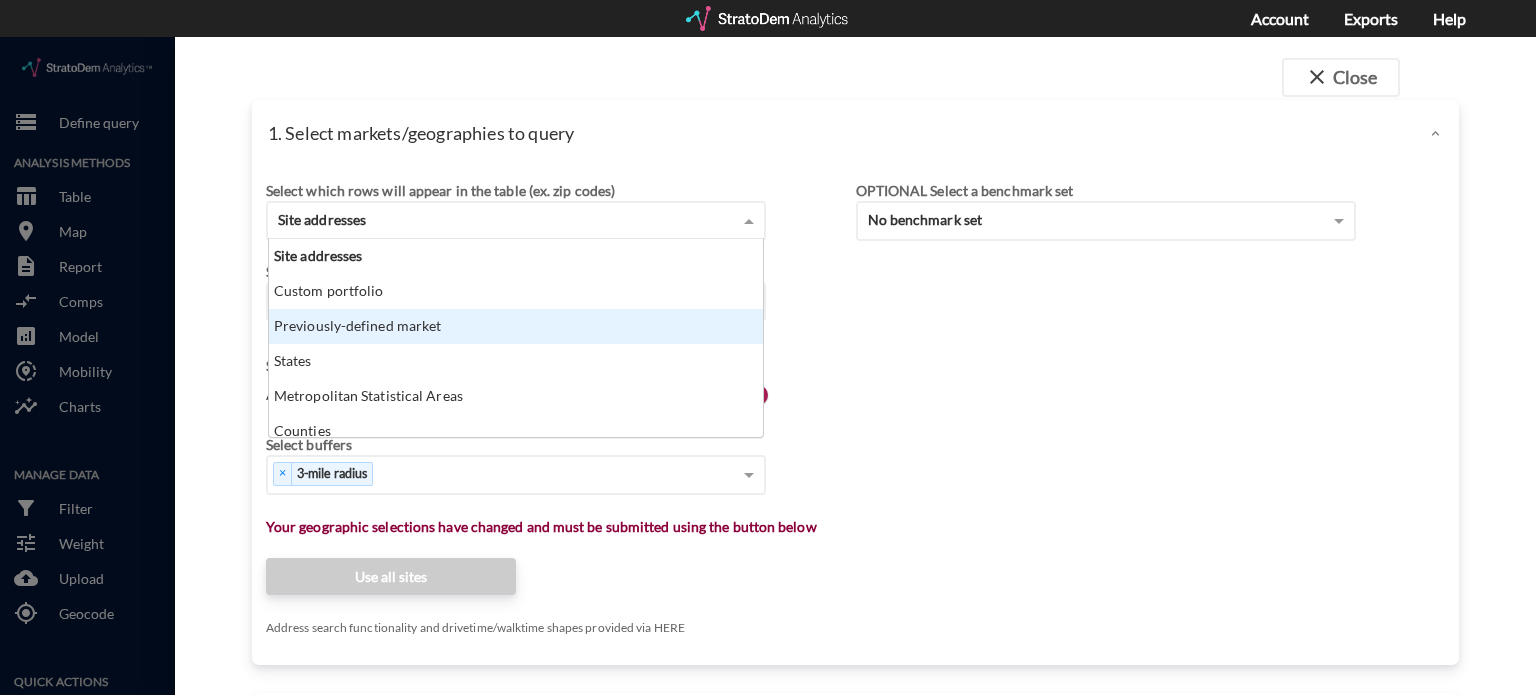 click on "Previously-defined market" 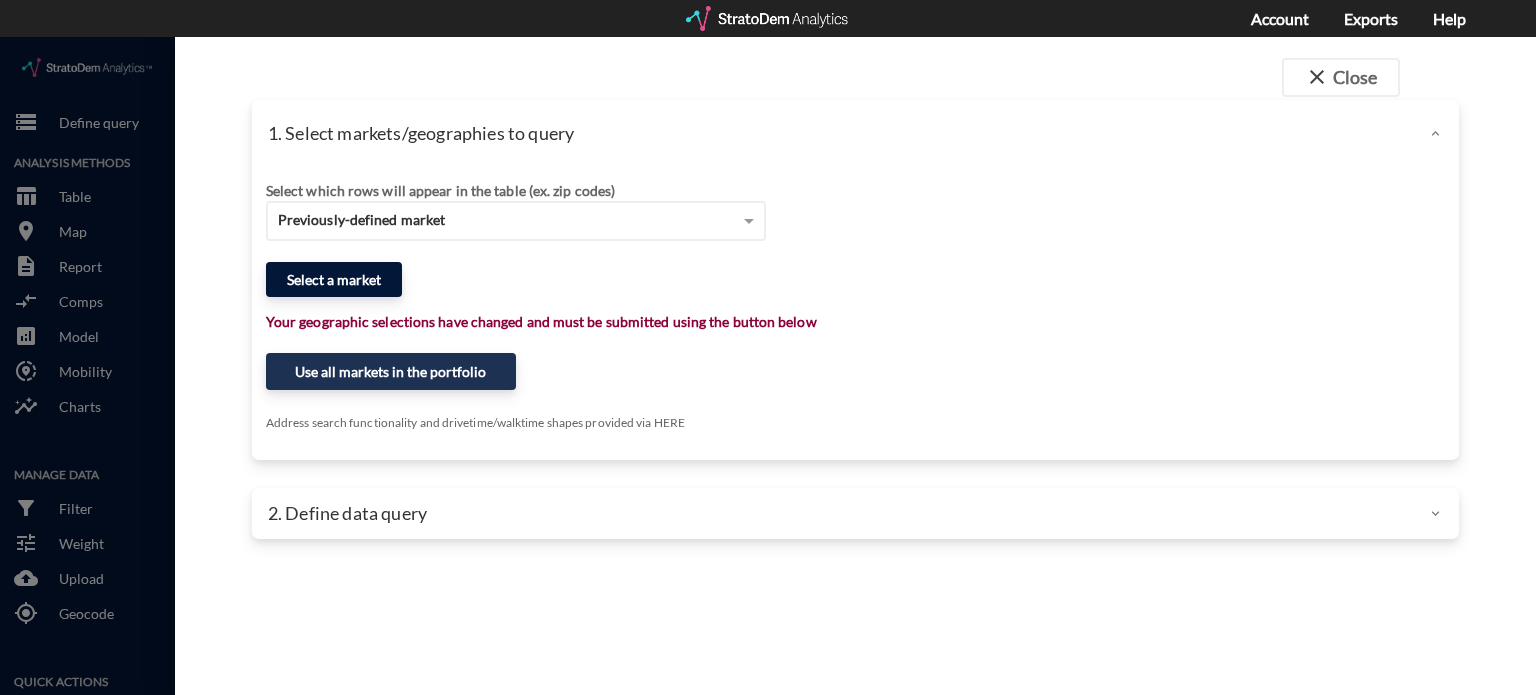 click on "Select a market" 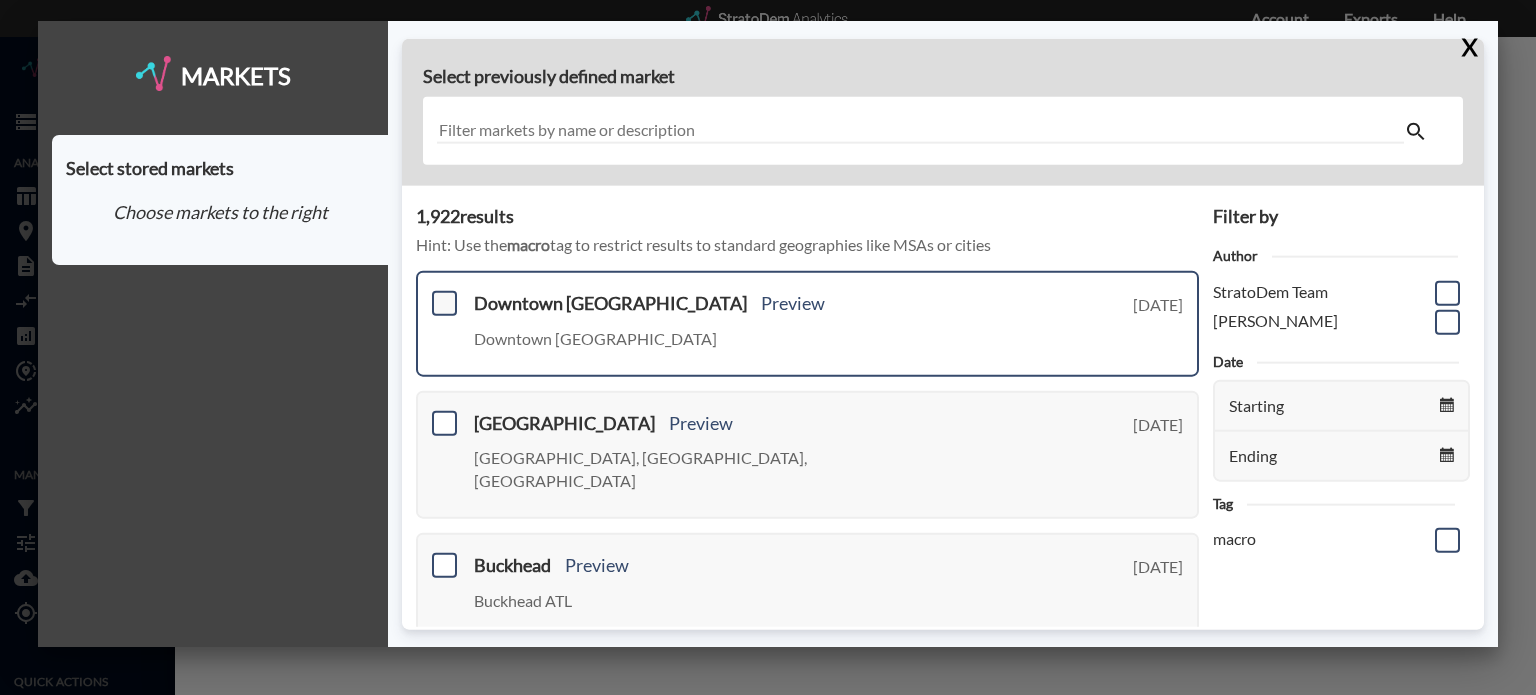 click at bounding box center [444, 303] 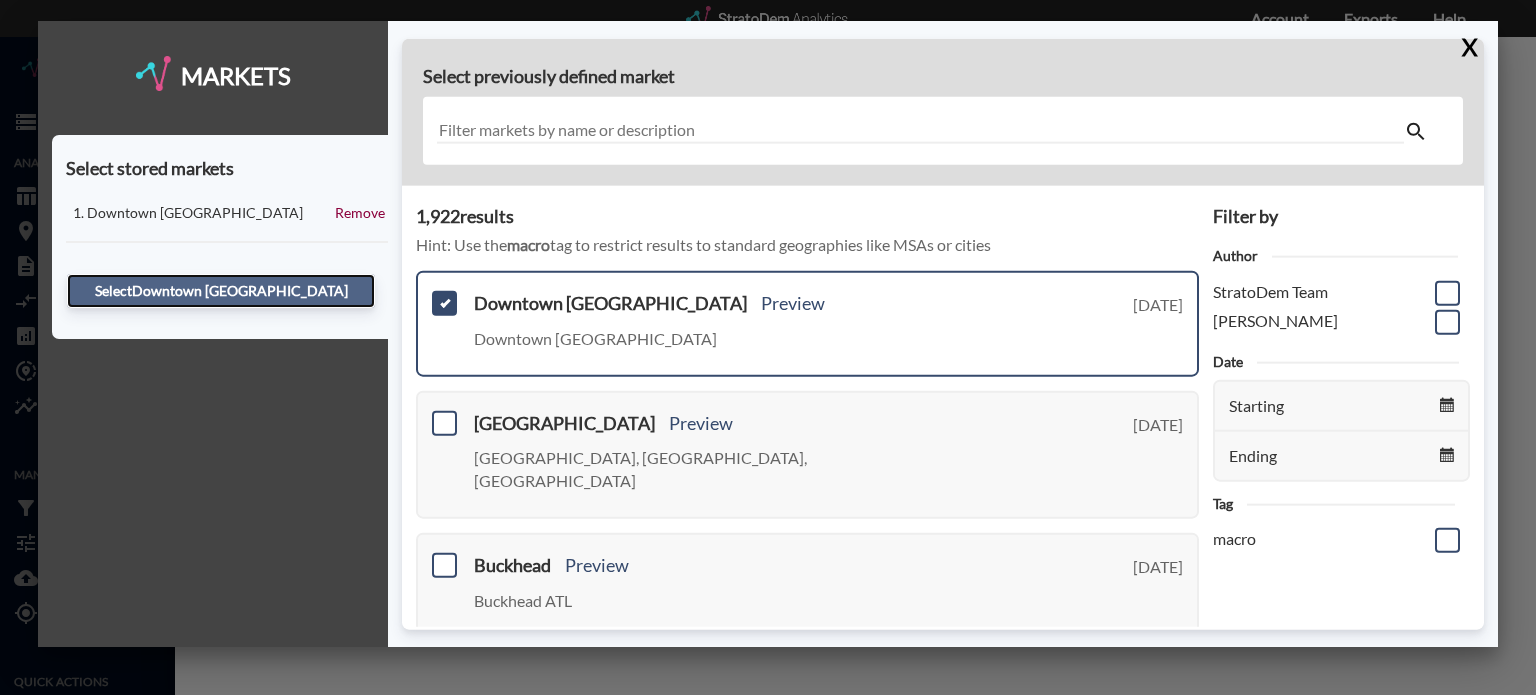 click on "Select  Downtown [GEOGRAPHIC_DATA]" at bounding box center (221, 291) 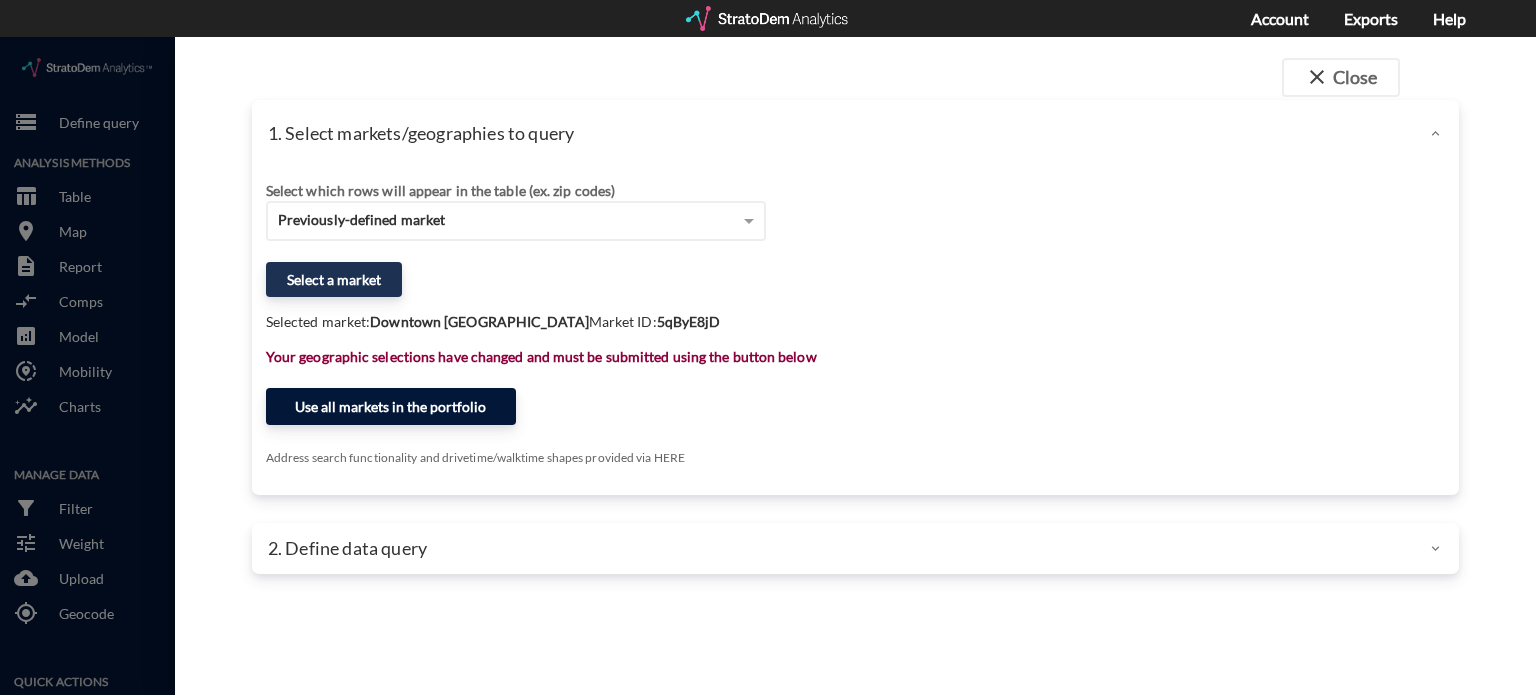 click on "Use all markets in the portfolio" 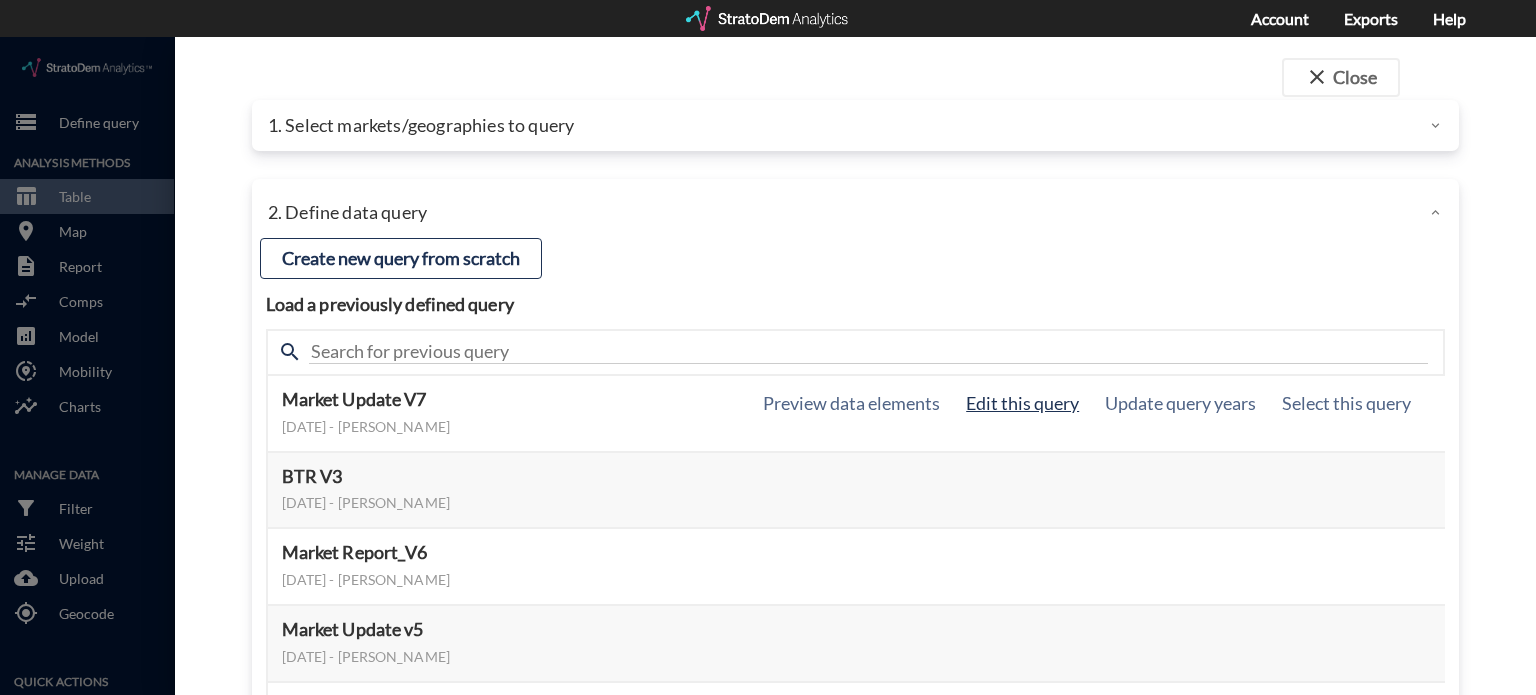 click on "Edit this query" 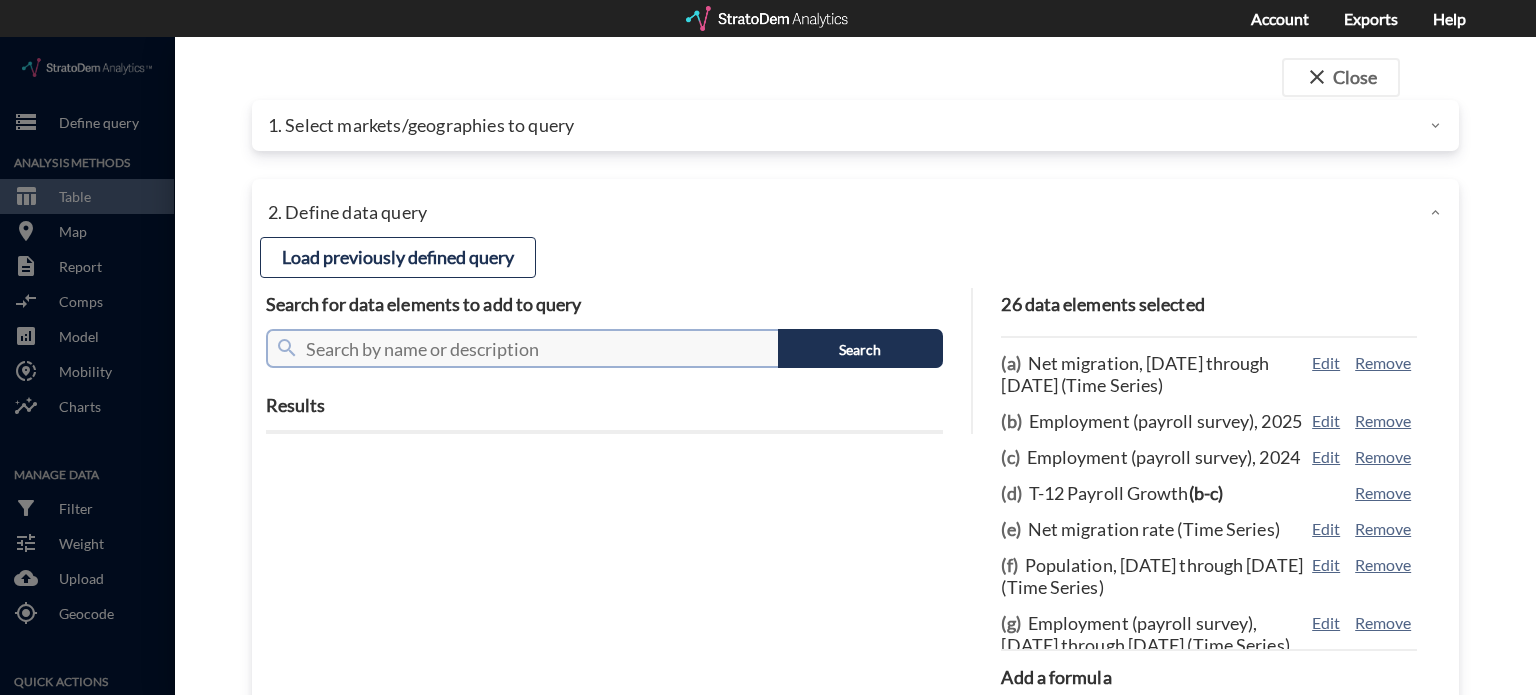click 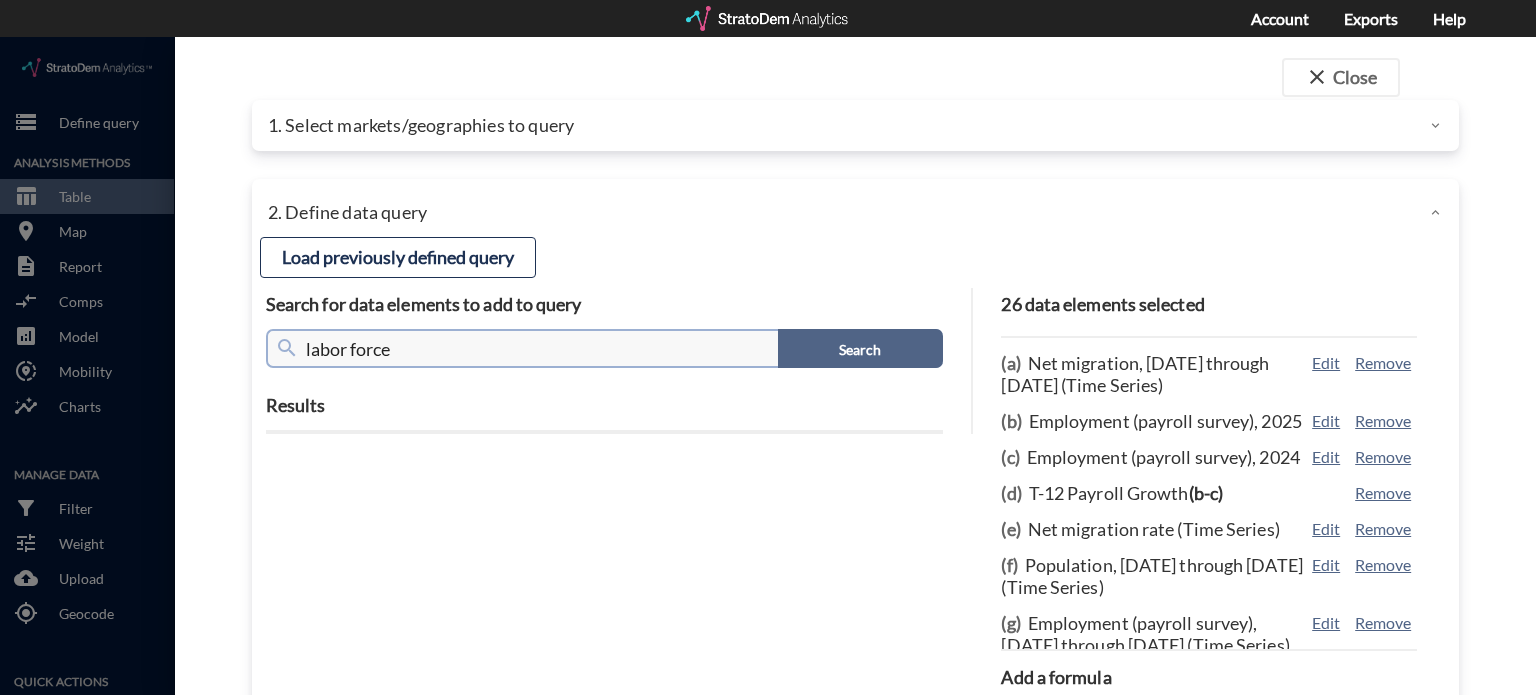 type on "labor force" 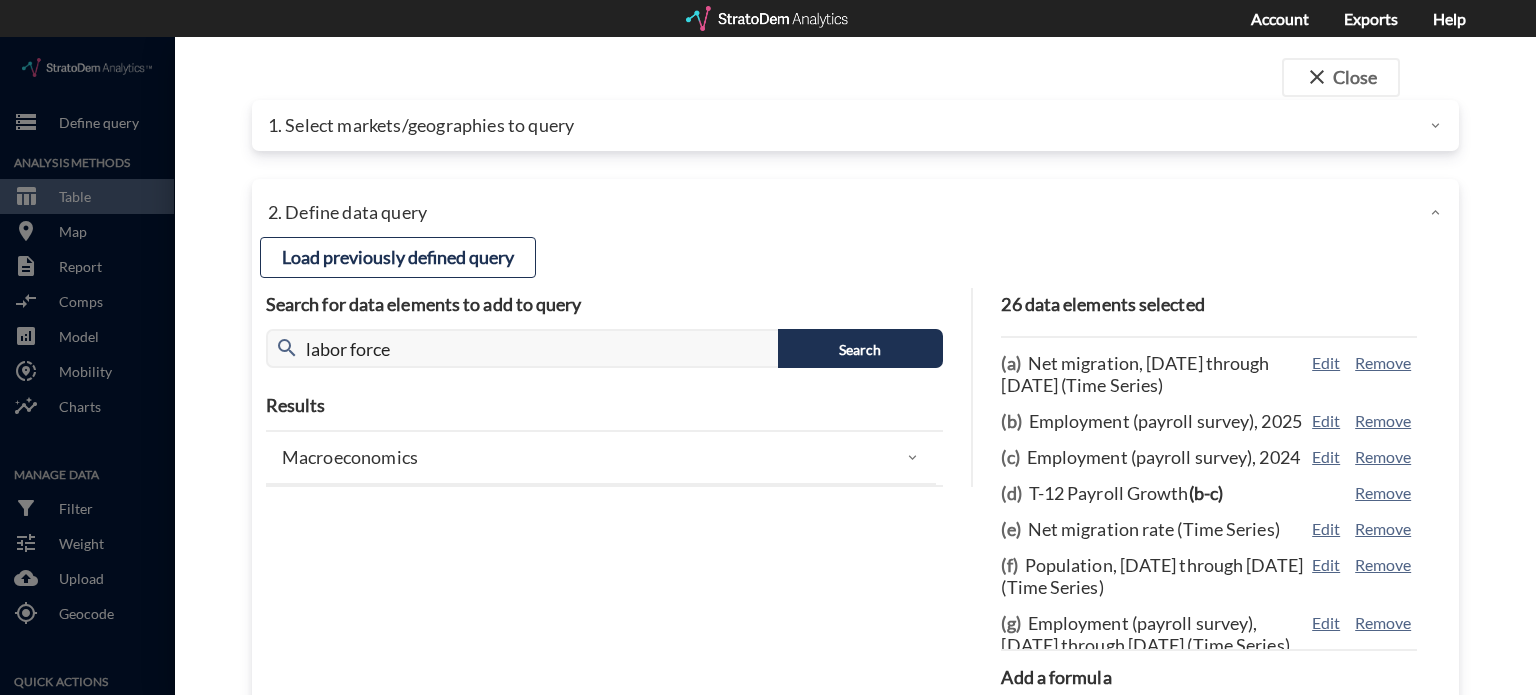 click on "Macroeconomics" 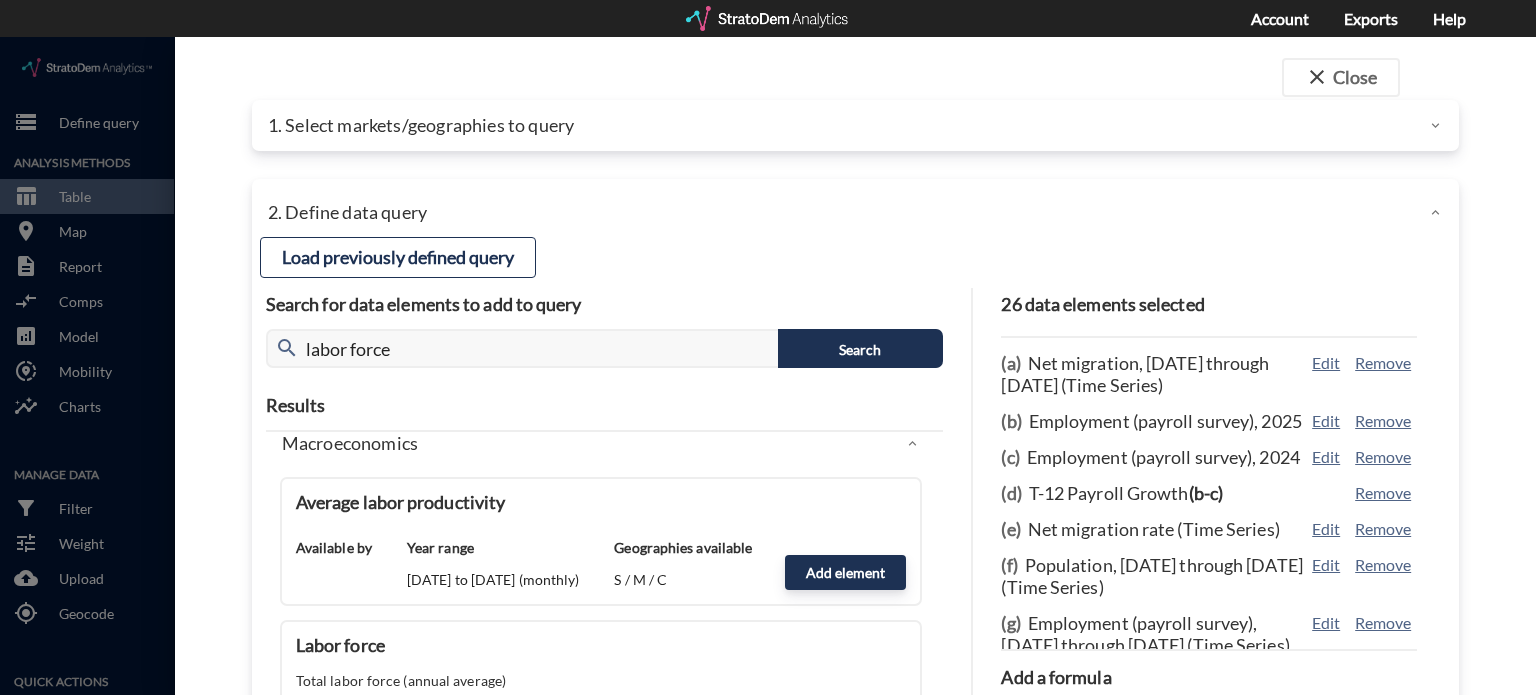 scroll, scrollTop: 33, scrollLeft: 0, axis: vertical 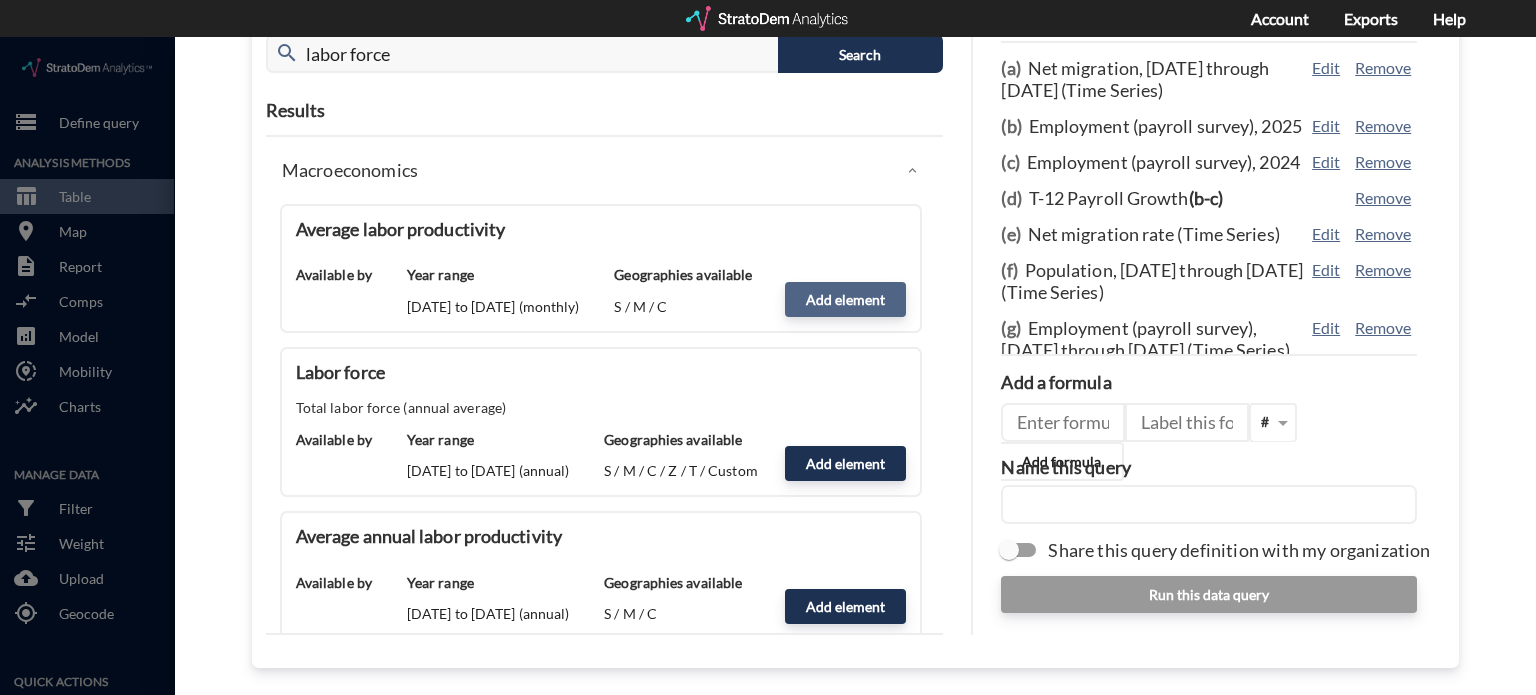 click on "Add element" 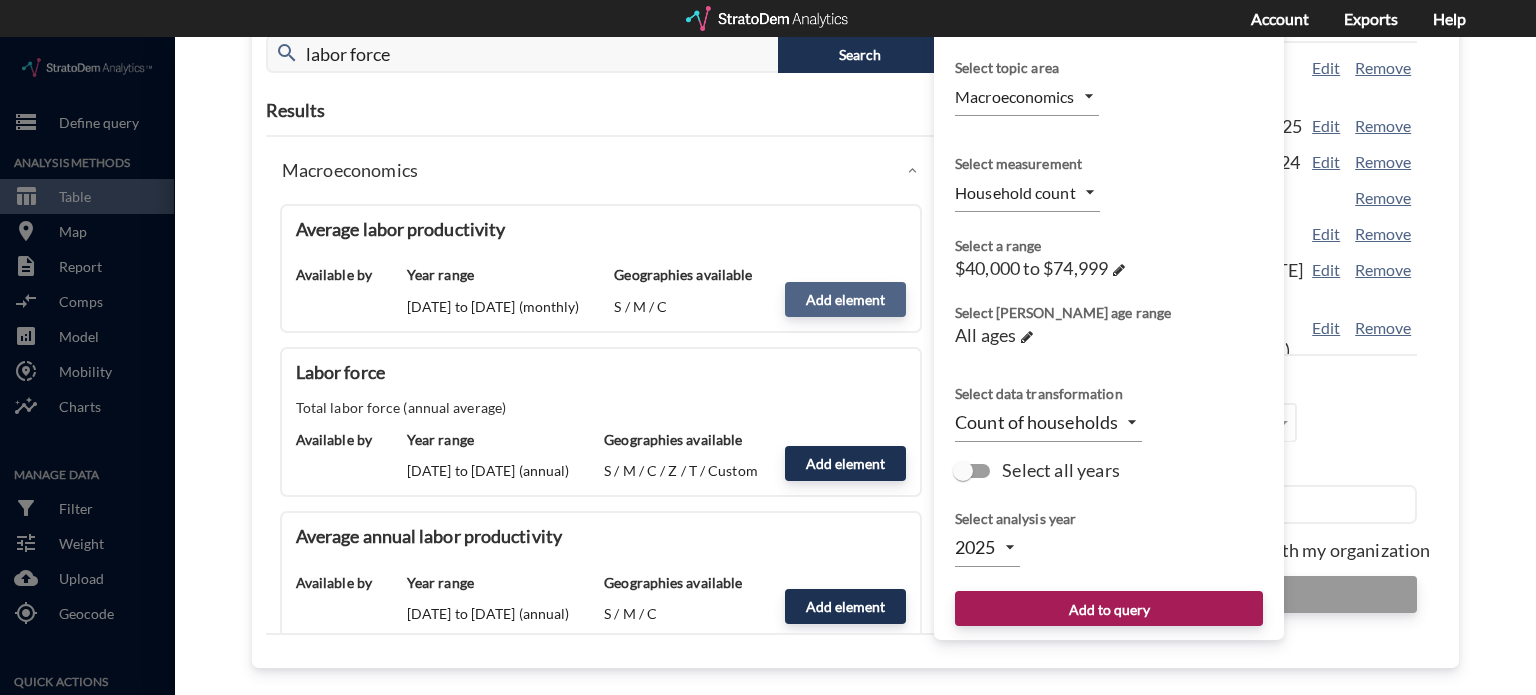 type on "GDP_TO_EMPLOYMENT" 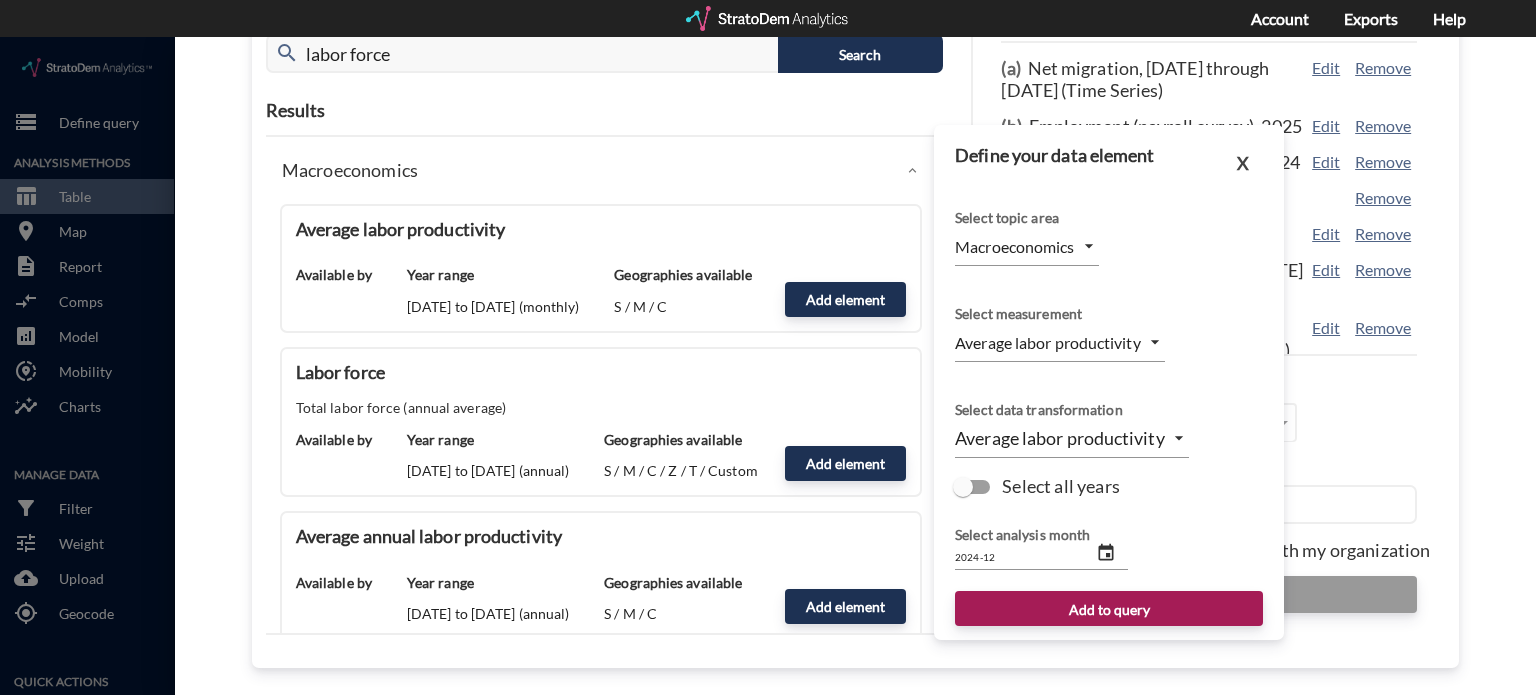 click on "/vantagepoint/us/-1 storage Define query Analysis Methods table_chart Table room Map description Report compare_arrows Comps analytics Model share_location Mobility insights Charts Manage Data filter_alt Filter tune Weight cloud_upload Upload my_location Geocode Quick Actions cloud_download Download share Share integration_instructions API stale Show column ranks Query progress Aggregation Percentile score Median HHI, 2022 Pct. growth population, [DATE]-[DATE] Population, 2022 US $71,930 +3.6% 335,037,936 Median $65,981 +2.9% 272,317 Average $68,994 +3.3% 719,878 Market Percentile score Median HHI, 2022 Pct. growth population, [DATE]-[DATE] Population, 2022 [GEOGRAPHIC_DATA], [GEOGRAPHIC_DATA] 42.8 $65,366 +2.8% 178,653 [GEOGRAPHIC_DATA], [GEOGRAPHIC_DATA] 43.3 $61,221 +1.7% 704,379 [GEOGRAPHIC_DATA], [GEOGRAPHIC_DATA] 11.4 $48,831 +1.0% 151,349 [GEOGRAPHIC_DATA], [GEOGRAPHIC_DATA] 57.5 $75,230 +4.6% 131,452 [GEOGRAPHIC_DATA]-[GEOGRAPHIC_DATA]-[GEOGRAPHIC_DATA], [GEOGRAPHIC_DATA] 67.3 $78,817 +2.4% 906,104 [GEOGRAPHIC_DATA], [GEOGRAPHIC_DATA] 58.2 $63,862 +3.0% 925,297 [GEOGRAPHIC_DATA], [GEOGRAPHIC_DATA] 20.8 $59,354 +1.3% 151,631 [GEOGRAPHIC_DATA]-[GEOGRAPHIC_DATA]-[GEOGRAPHIC_DATA], [GEOGRAPHIC_DATA]-[GEOGRAPHIC_DATA] 67.6 $73,096 +3.0% 873,001 1" 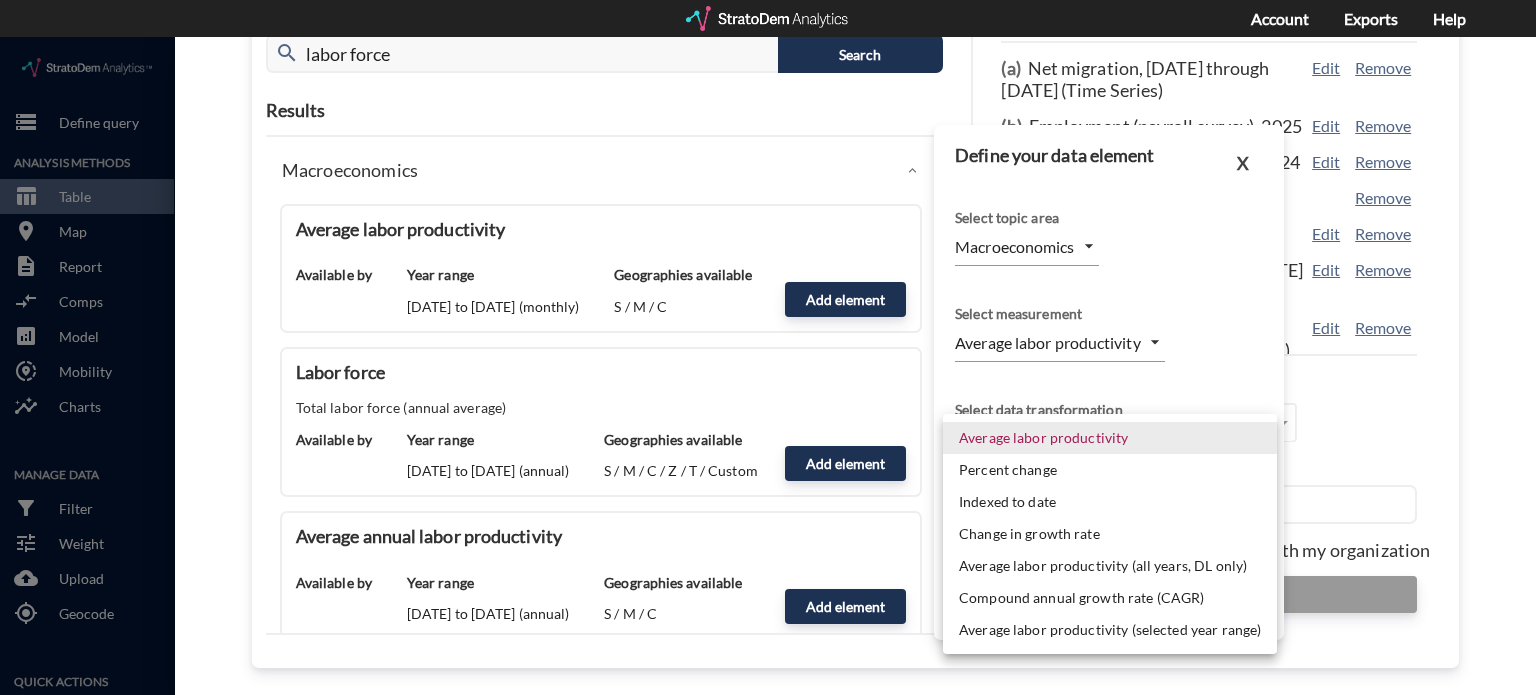 click on "Average labor productivity" 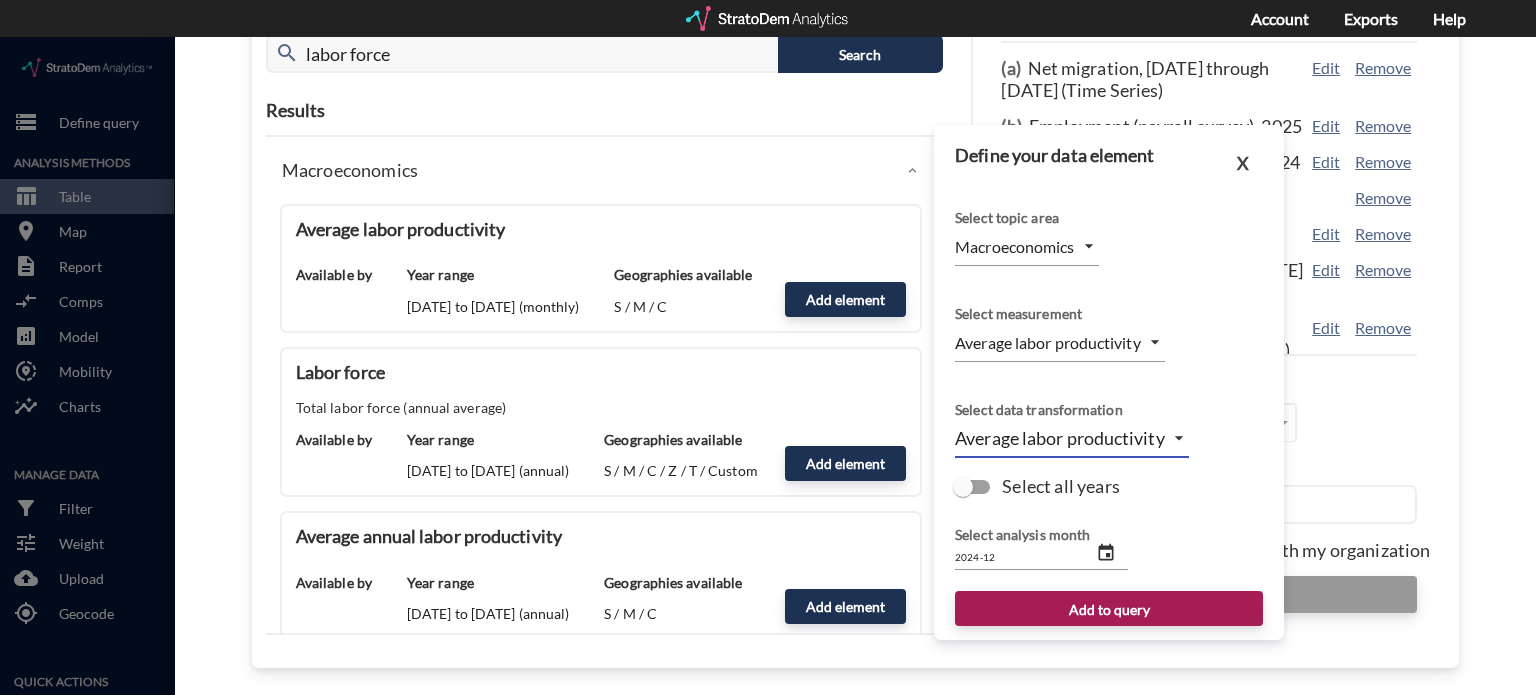 click on "/vantagepoint/us/-1 storage Define query Analysis Methods table_chart Table room Map description Report compare_arrows Comps analytics Model share_location Mobility insights Charts Manage Data filter_alt Filter tune Weight cloud_upload Upload my_location Geocode Quick Actions cloud_download Download share Share integration_instructions API stale Show column ranks Query progress Aggregation Percentile score Median HHI, 2022 Pct. growth population, [DATE]-[DATE] Population, 2022 US $71,930 +3.6% 335,037,936 Median $65,981 +2.9% 272,317 Average $68,994 +3.3% 719,878 Market Percentile score Median HHI, 2022 Pct. growth population, [DATE]-[DATE] Population, 2022 [GEOGRAPHIC_DATA], [GEOGRAPHIC_DATA] 42.8 $65,366 +2.8% 178,653 [GEOGRAPHIC_DATA], [GEOGRAPHIC_DATA] 43.3 $61,221 +1.7% 704,379 [GEOGRAPHIC_DATA], [GEOGRAPHIC_DATA] 11.4 $48,831 +1.0% 151,349 [GEOGRAPHIC_DATA], [GEOGRAPHIC_DATA] 57.5 $75,230 +4.6% 131,452 [GEOGRAPHIC_DATA]-[GEOGRAPHIC_DATA]-[GEOGRAPHIC_DATA], [GEOGRAPHIC_DATA] 67.3 $78,817 +2.4% 906,104 [GEOGRAPHIC_DATA], [GEOGRAPHIC_DATA] 58.2 $63,862 +3.0% 925,297 [GEOGRAPHIC_DATA], [GEOGRAPHIC_DATA] 20.8 $59,354 +1.3% 151,631 [GEOGRAPHIC_DATA]-[GEOGRAPHIC_DATA]-[GEOGRAPHIC_DATA], [GEOGRAPHIC_DATA]-[GEOGRAPHIC_DATA] 67.6 $73,096 +3.0% 873,001 1" 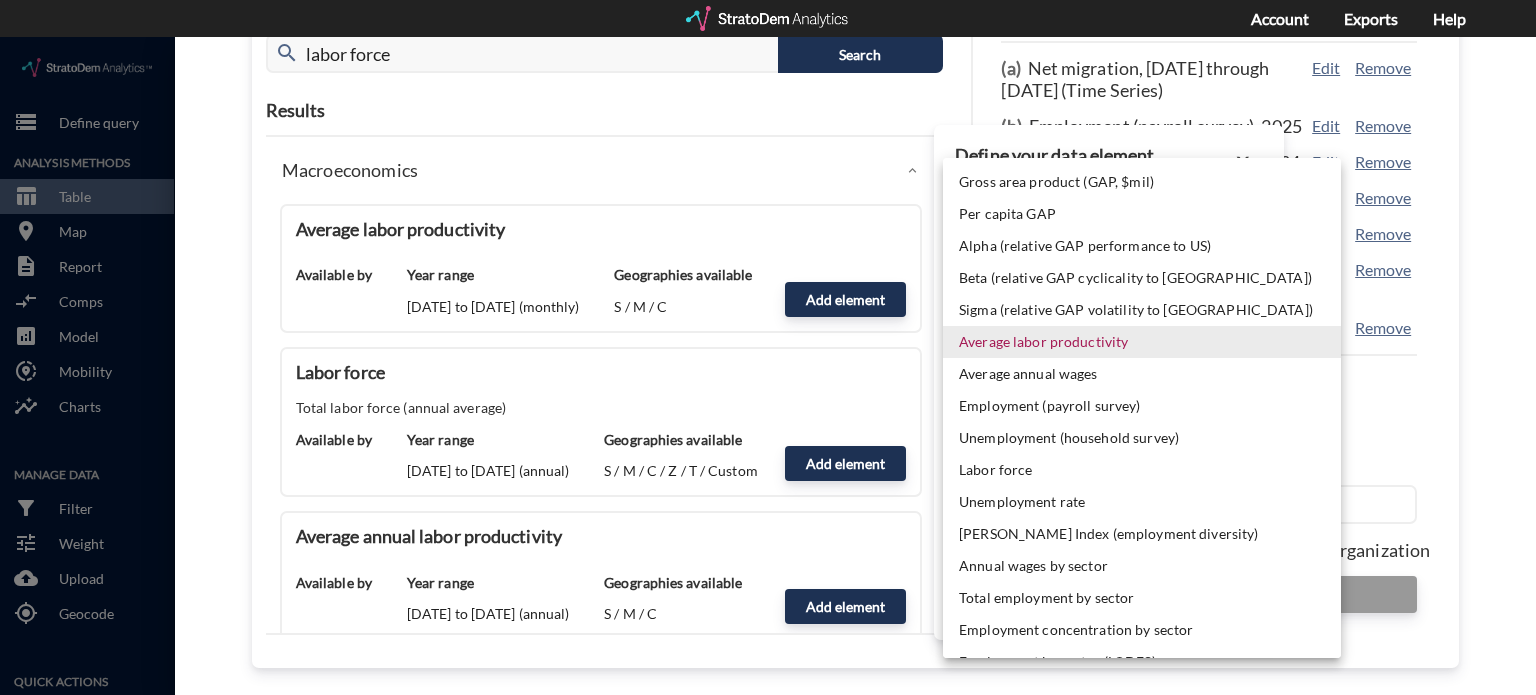 click on "Average labor productivity" 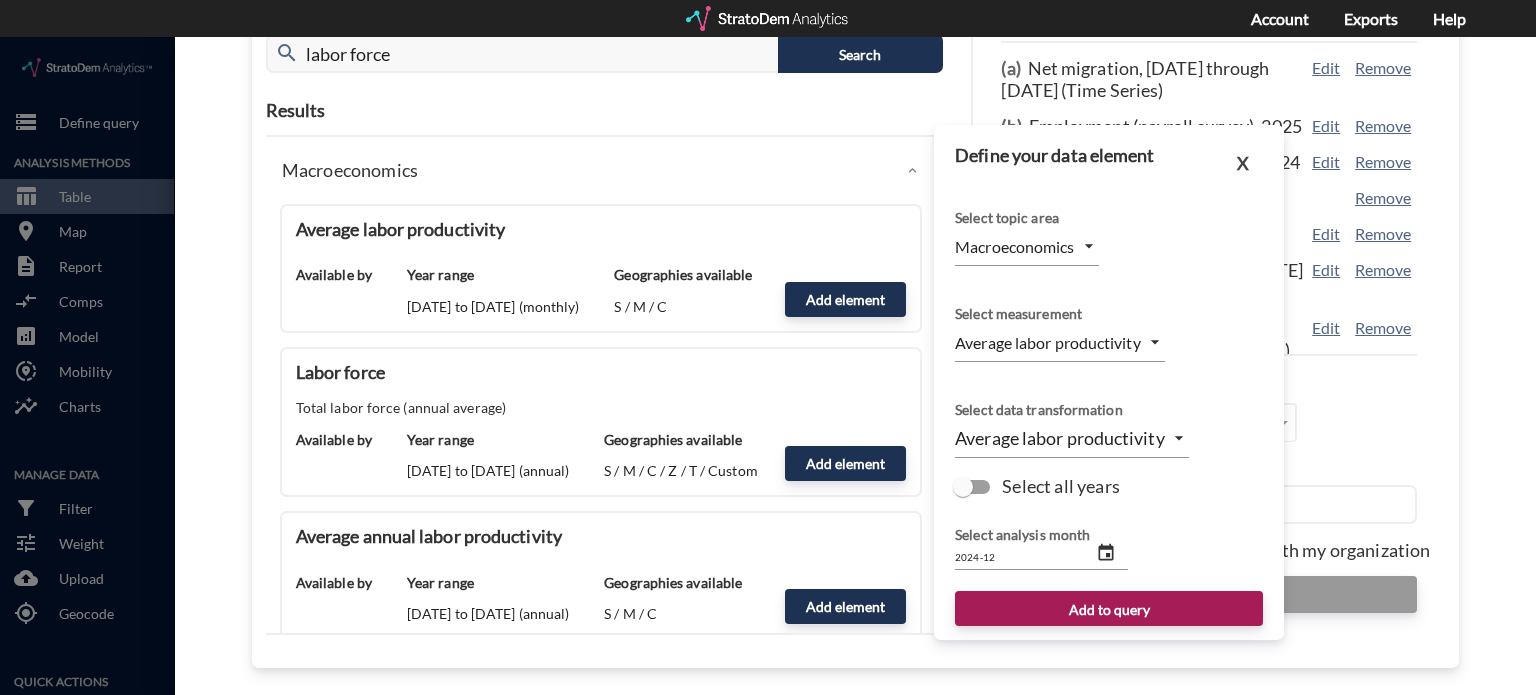 click on "Labor force Total labor force (annual average) Available by Year range [DATE] to [DATE] (annual) Geographies available S / M / C / Z / T / Custom Add element" 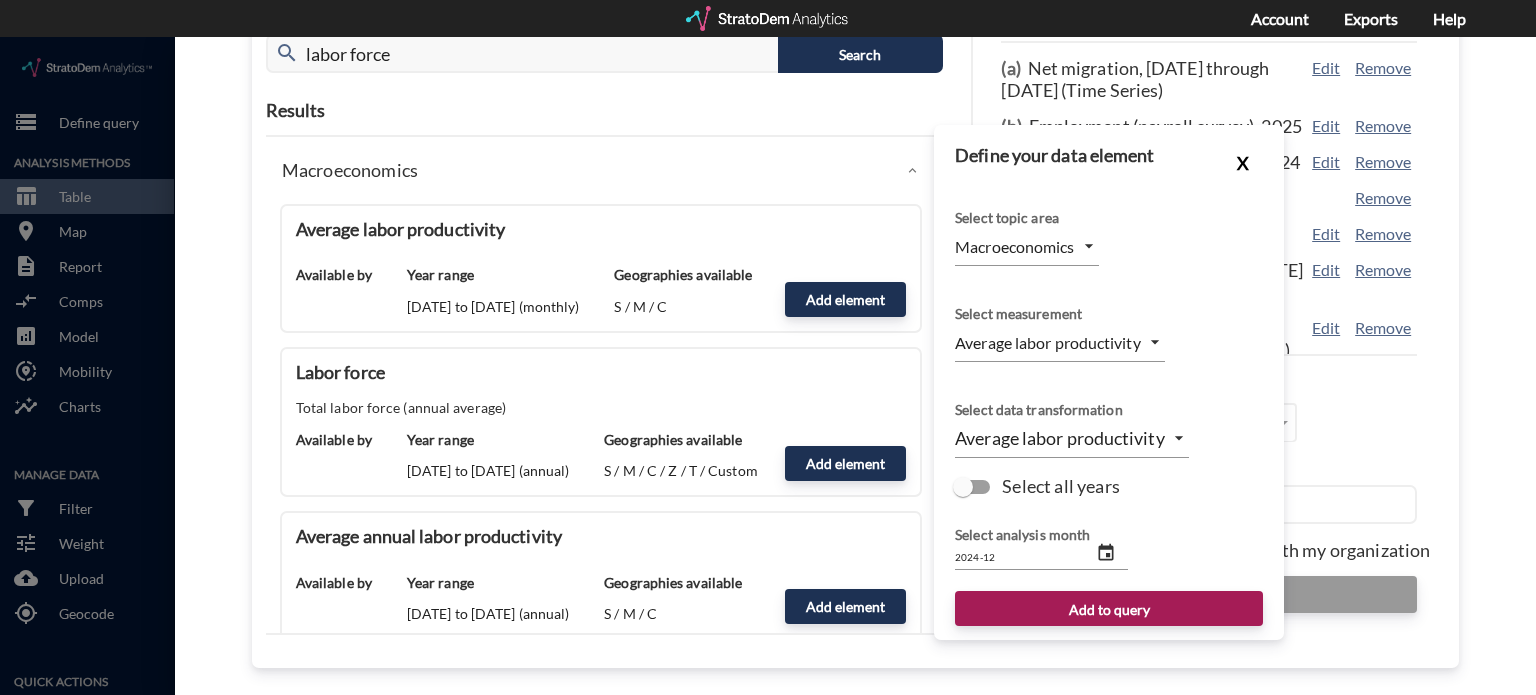 click on "X" 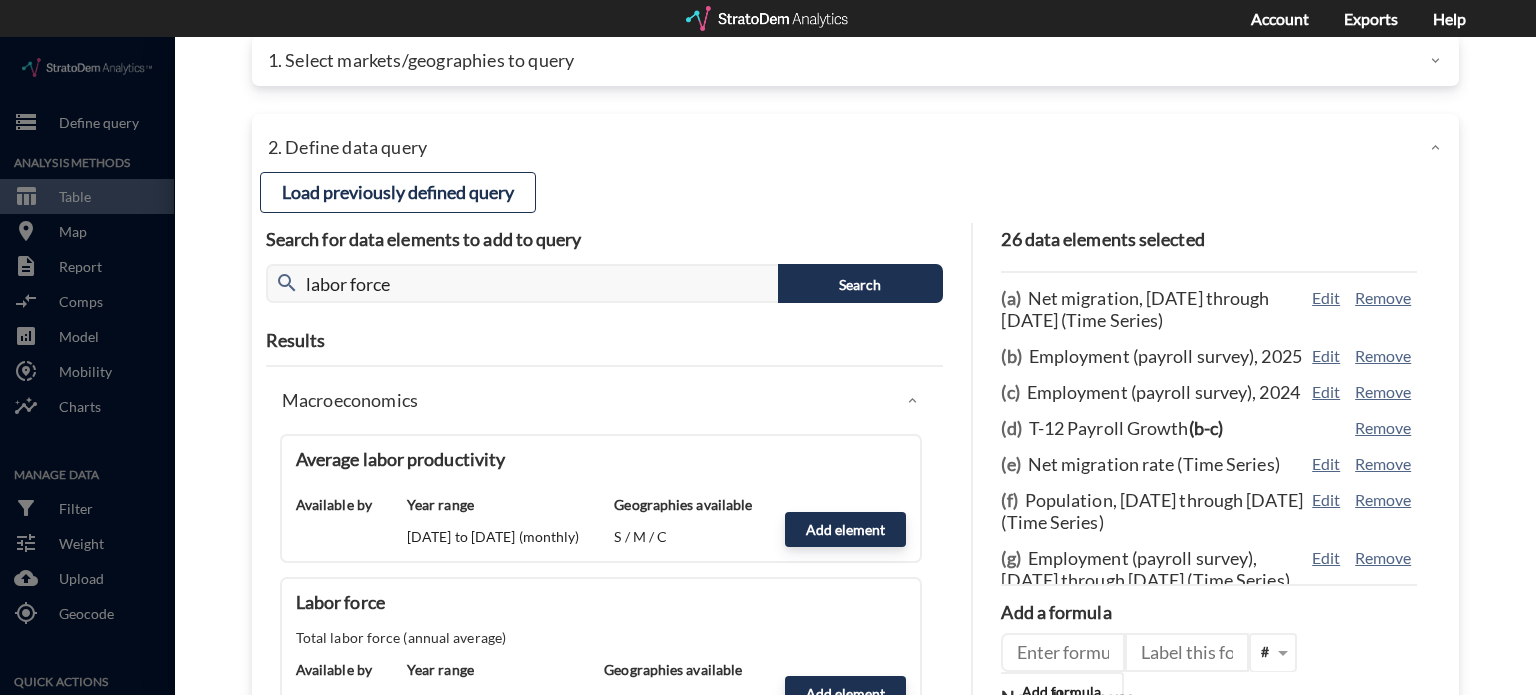 scroll, scrollTop: 100, scrollLeft: 0, axis: vertical 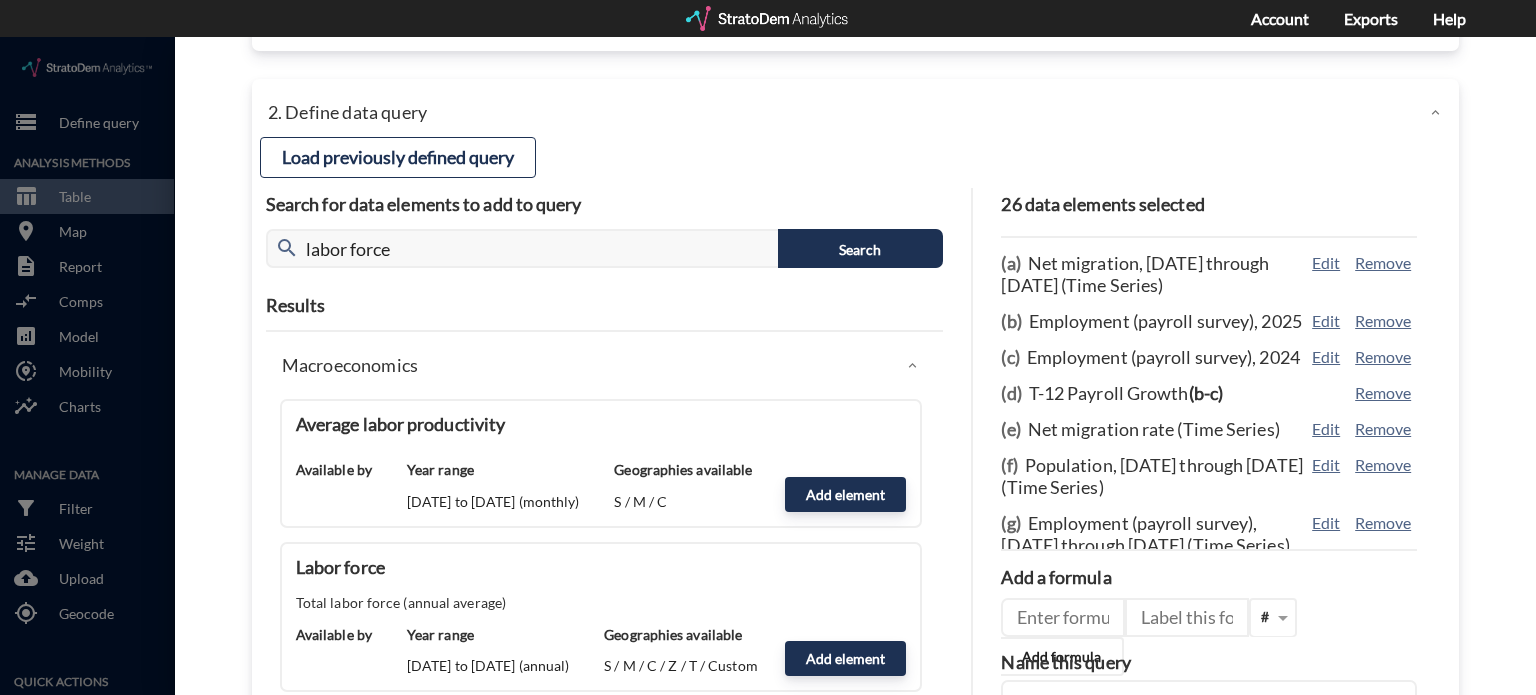 click 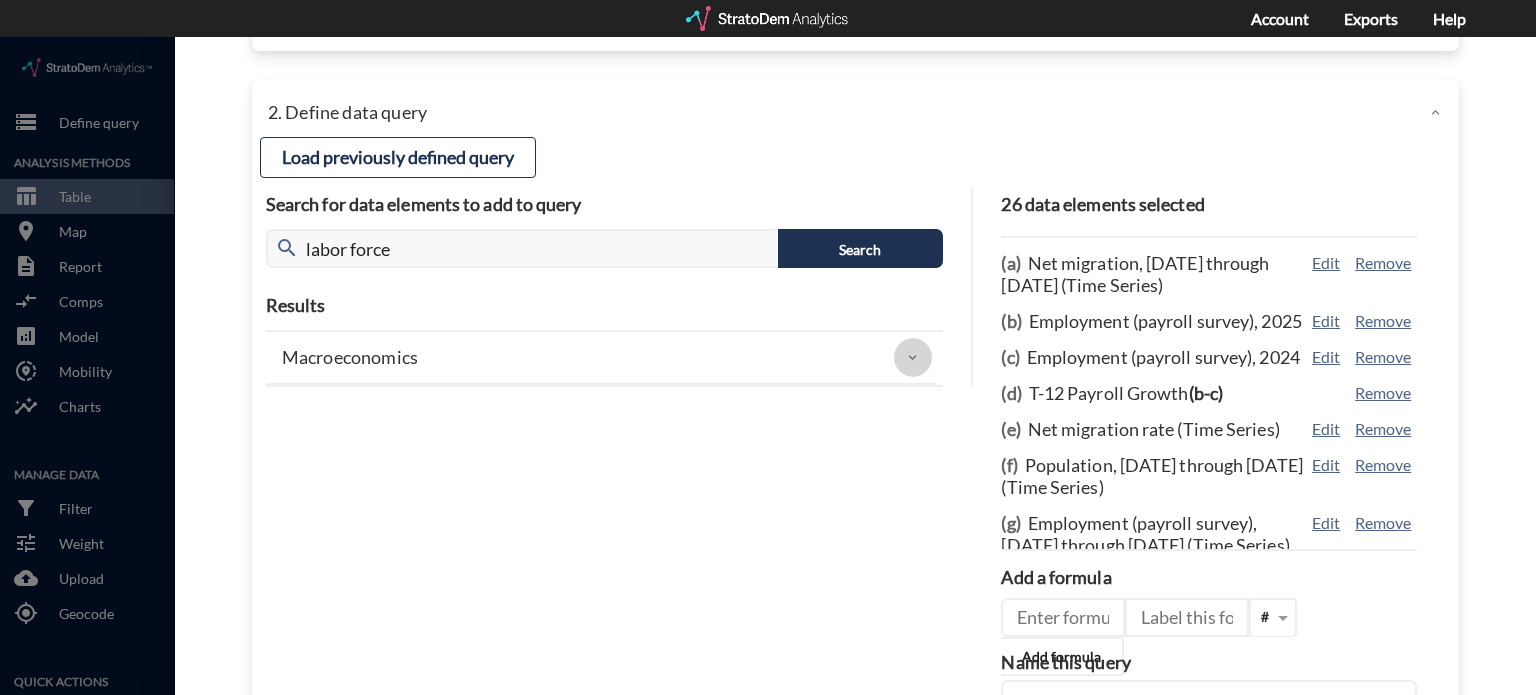 click 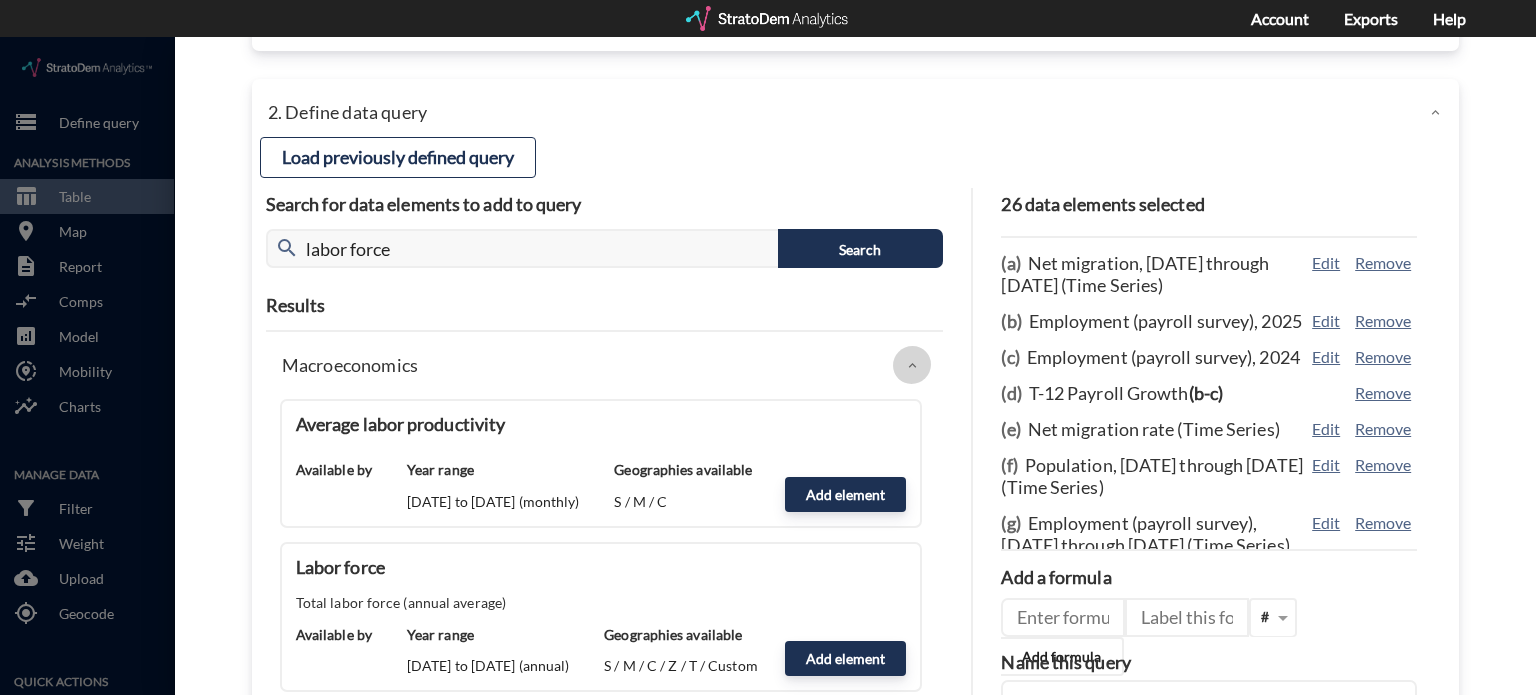 click 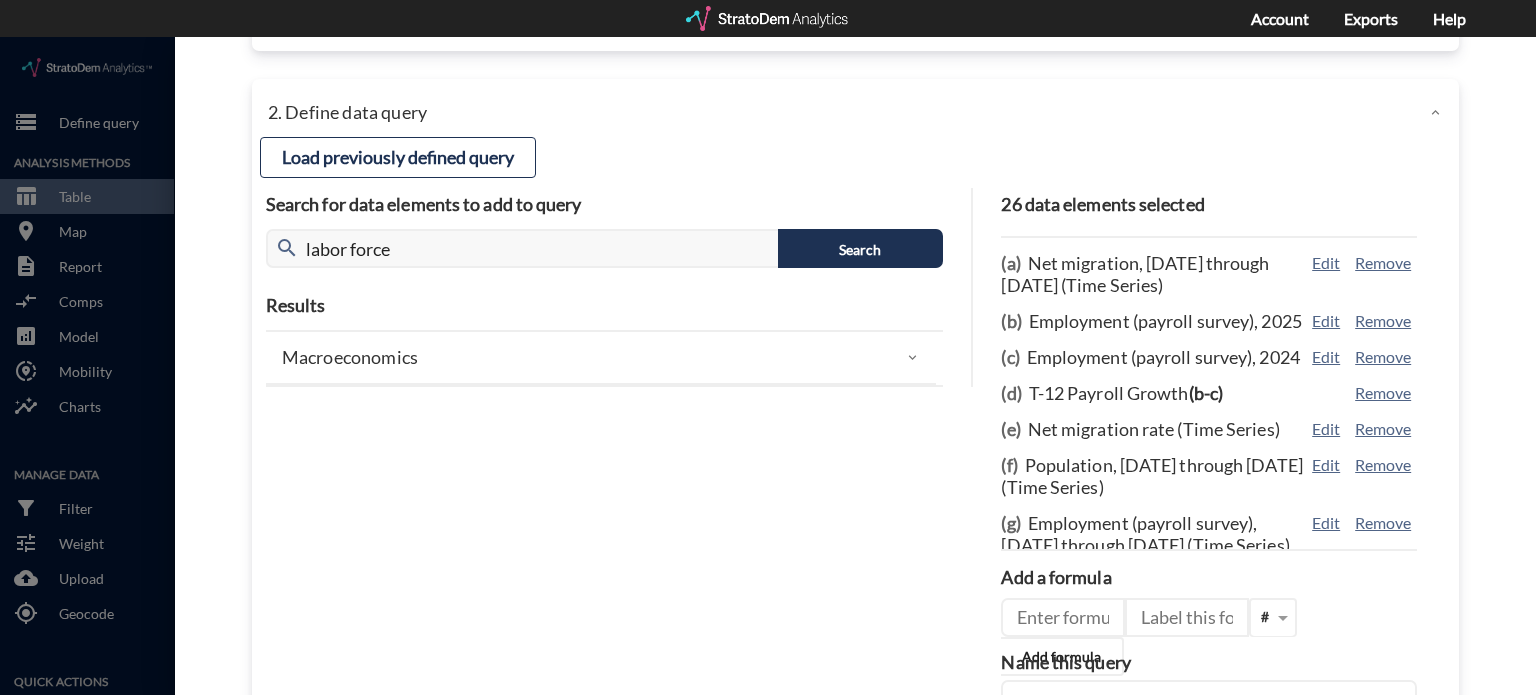 click 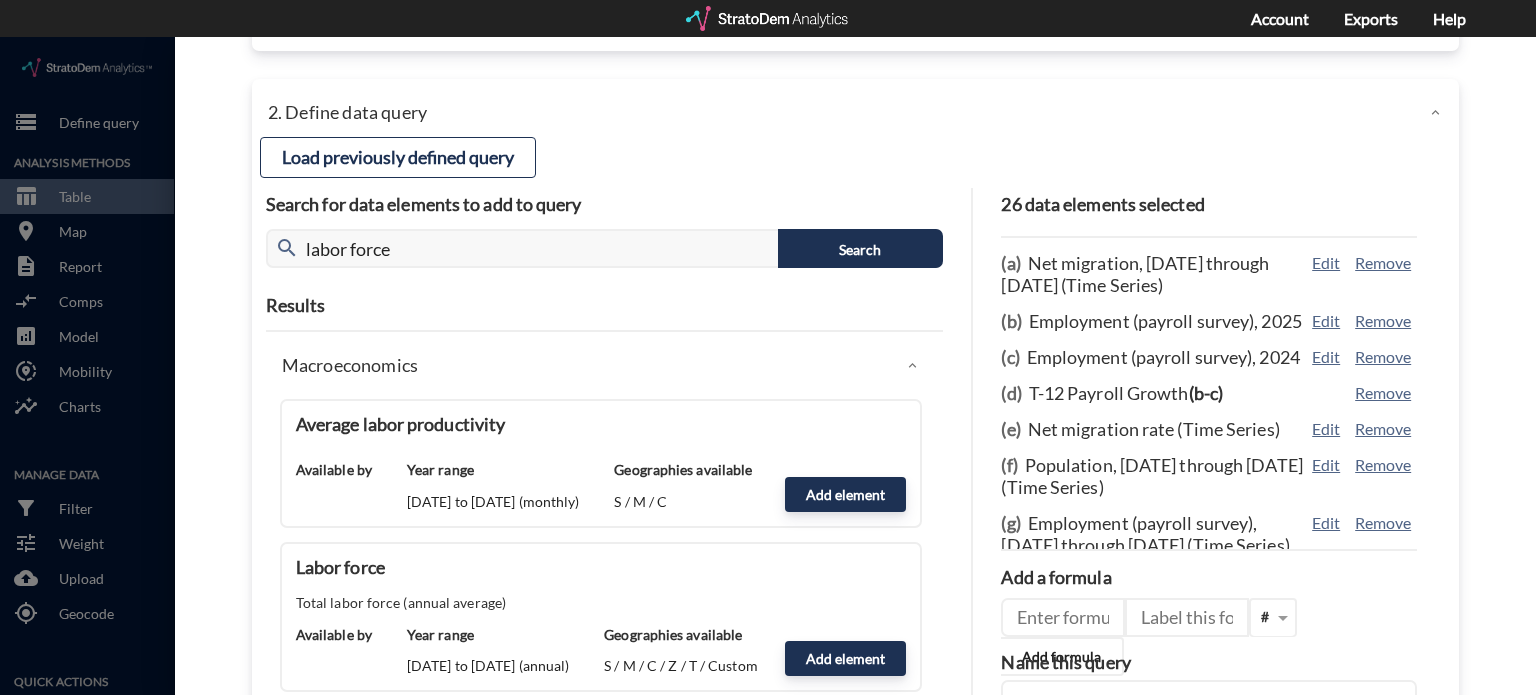 click 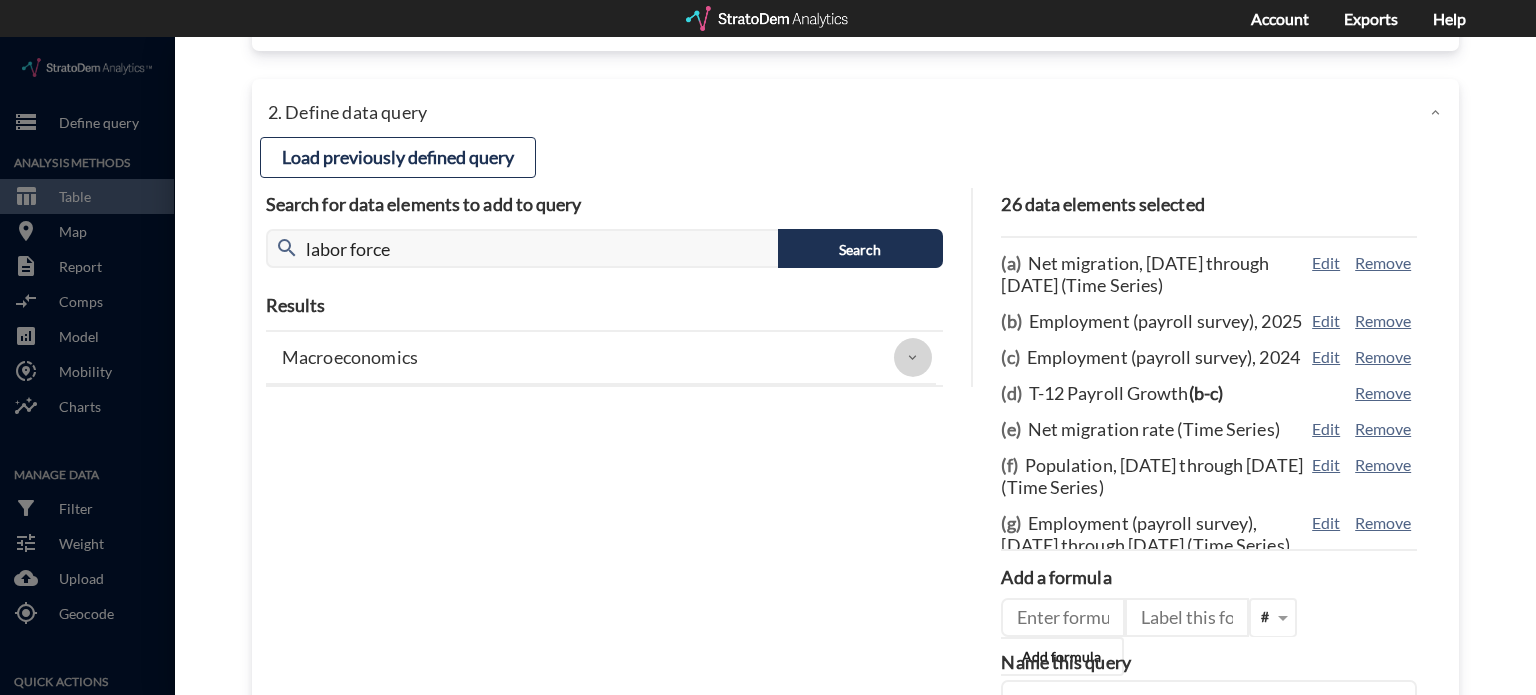 click 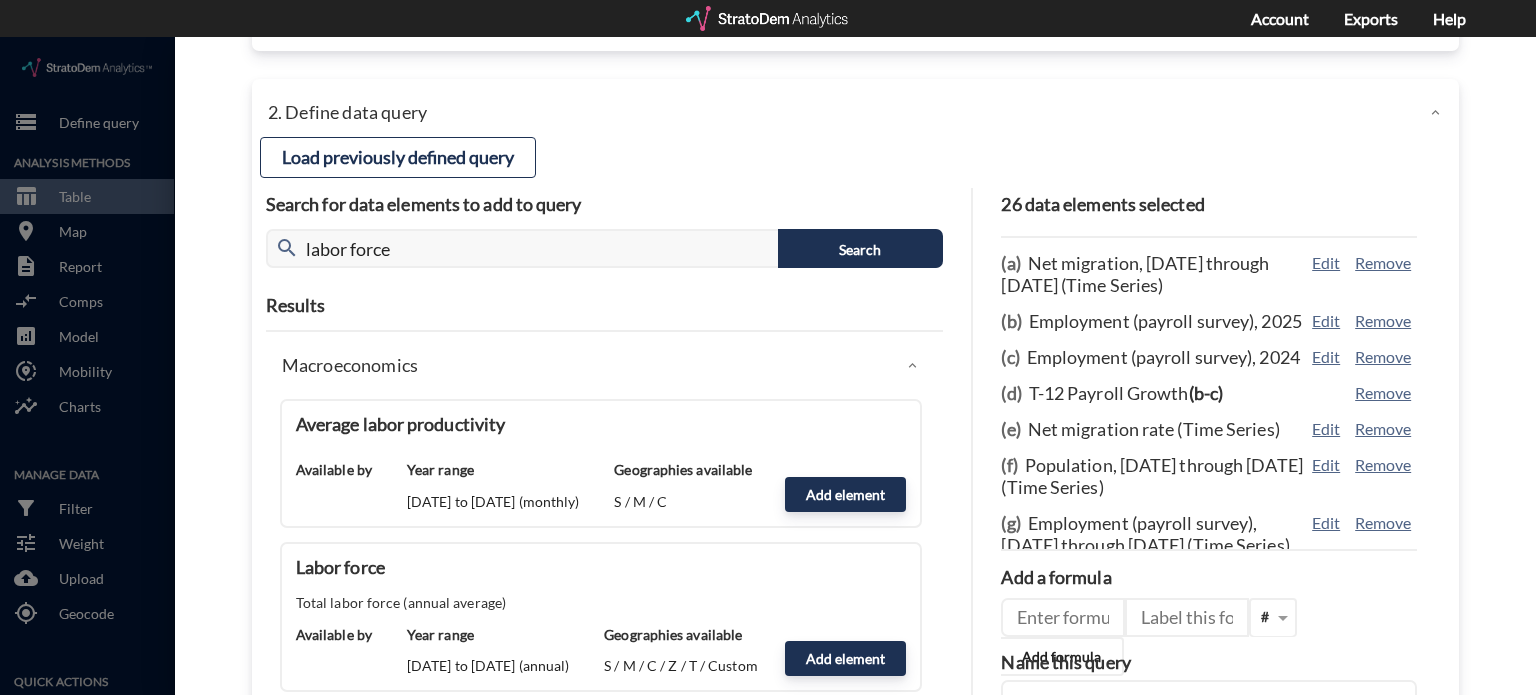 click 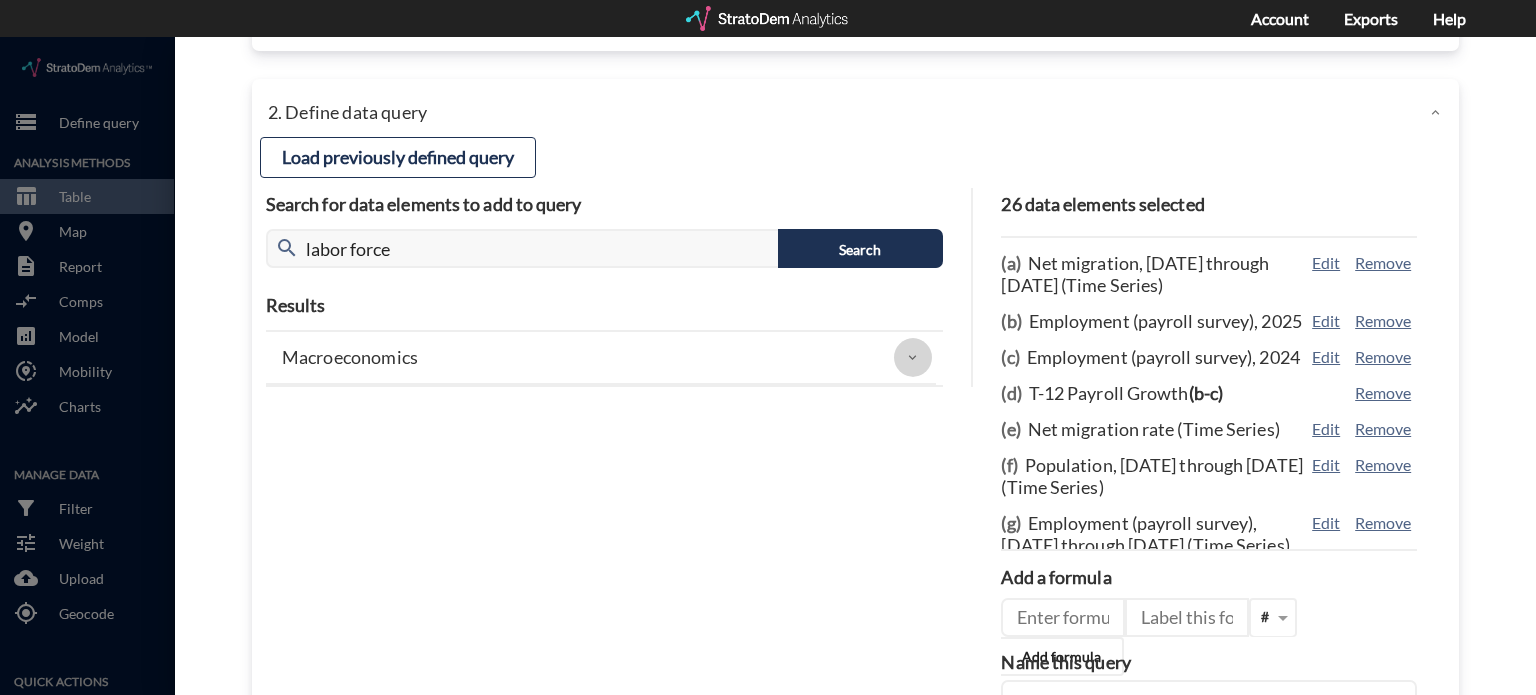 click 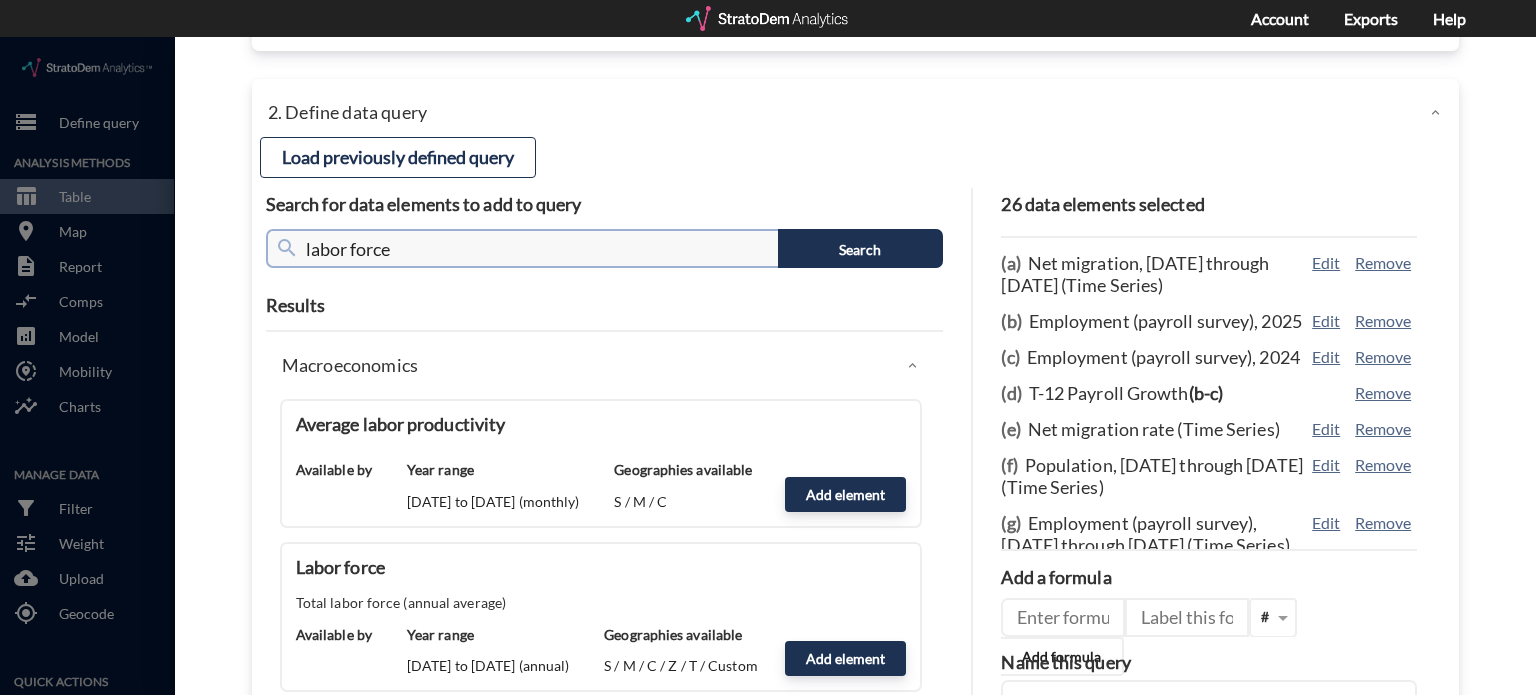 click on "labor force" 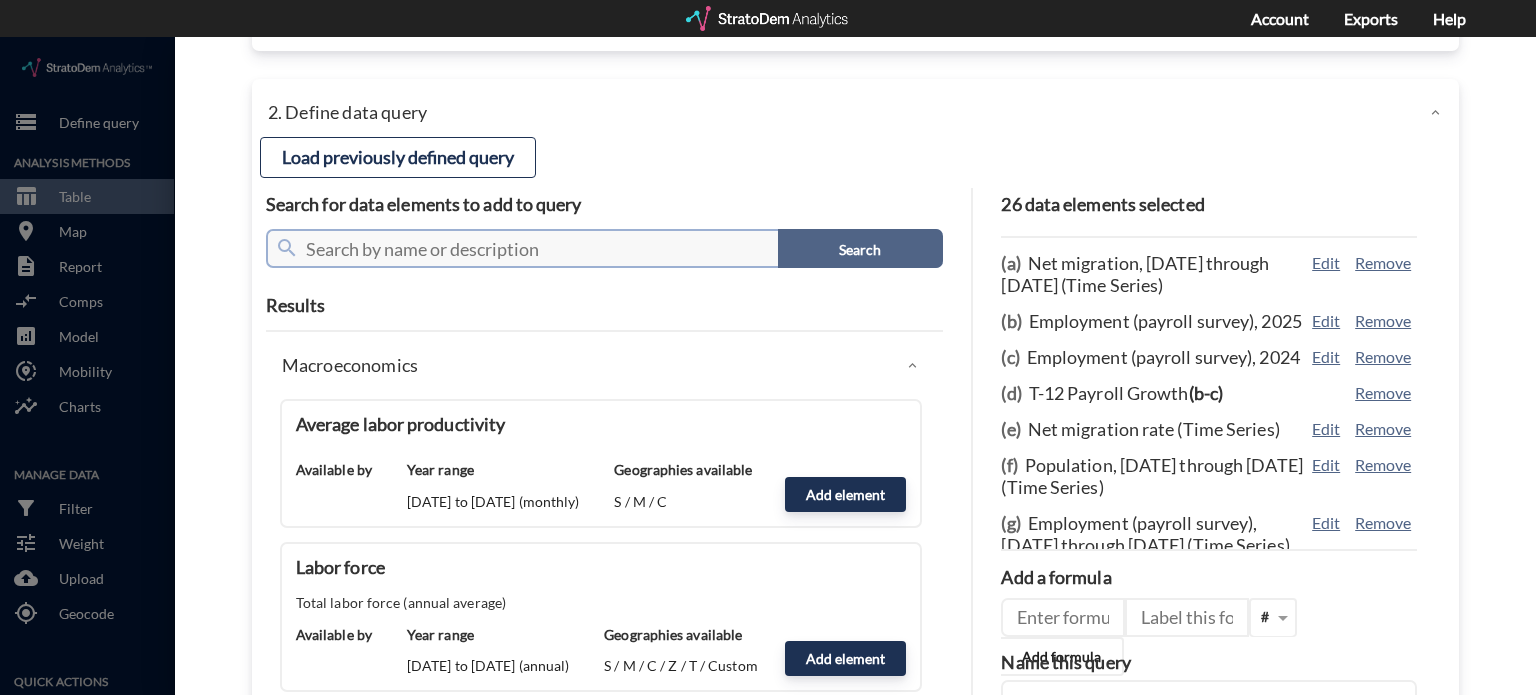 type 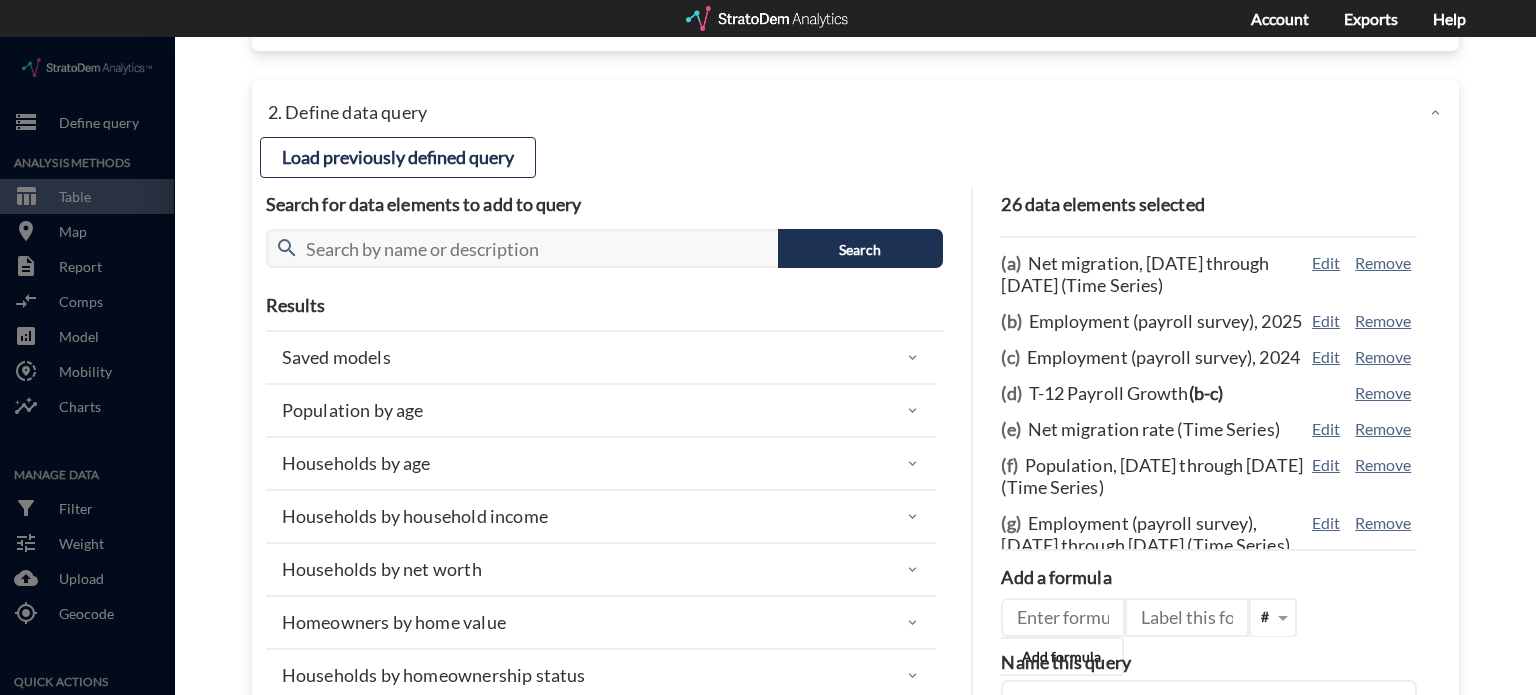 click 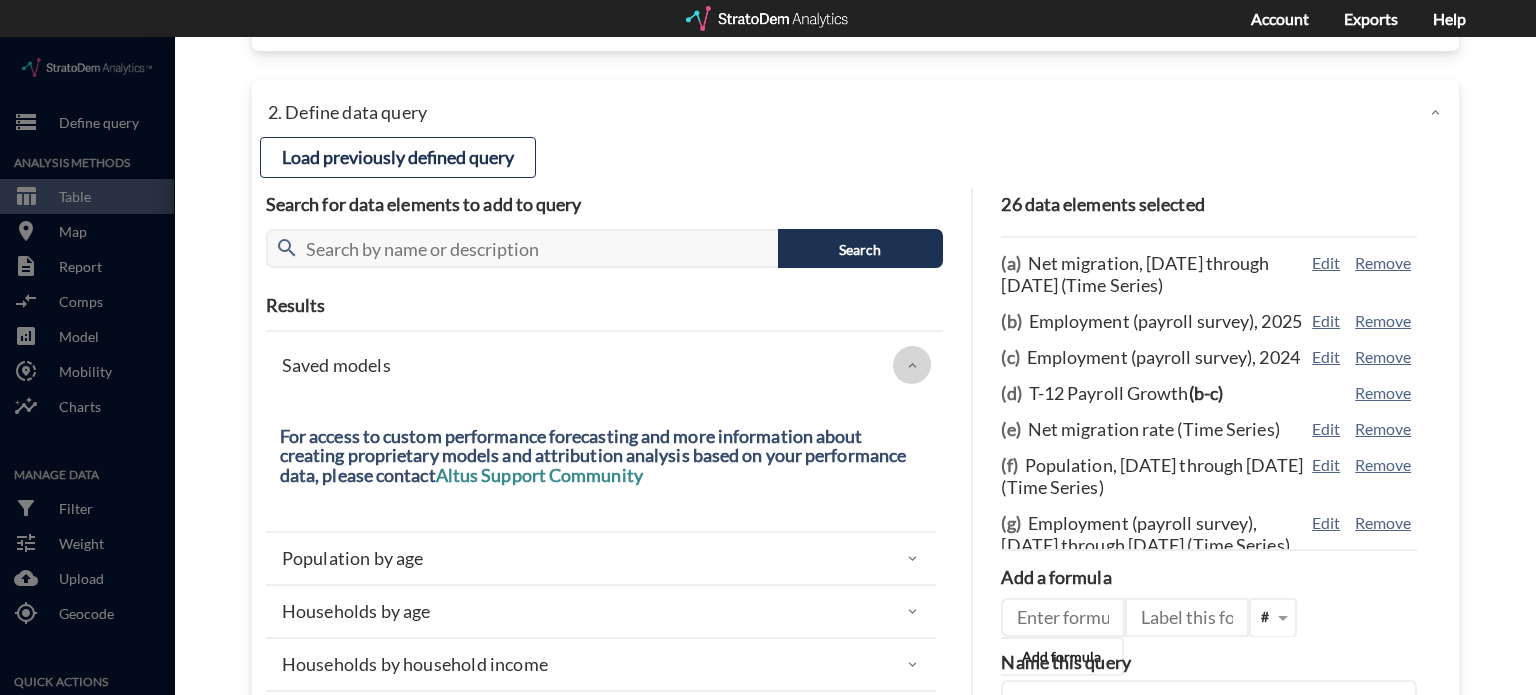 click 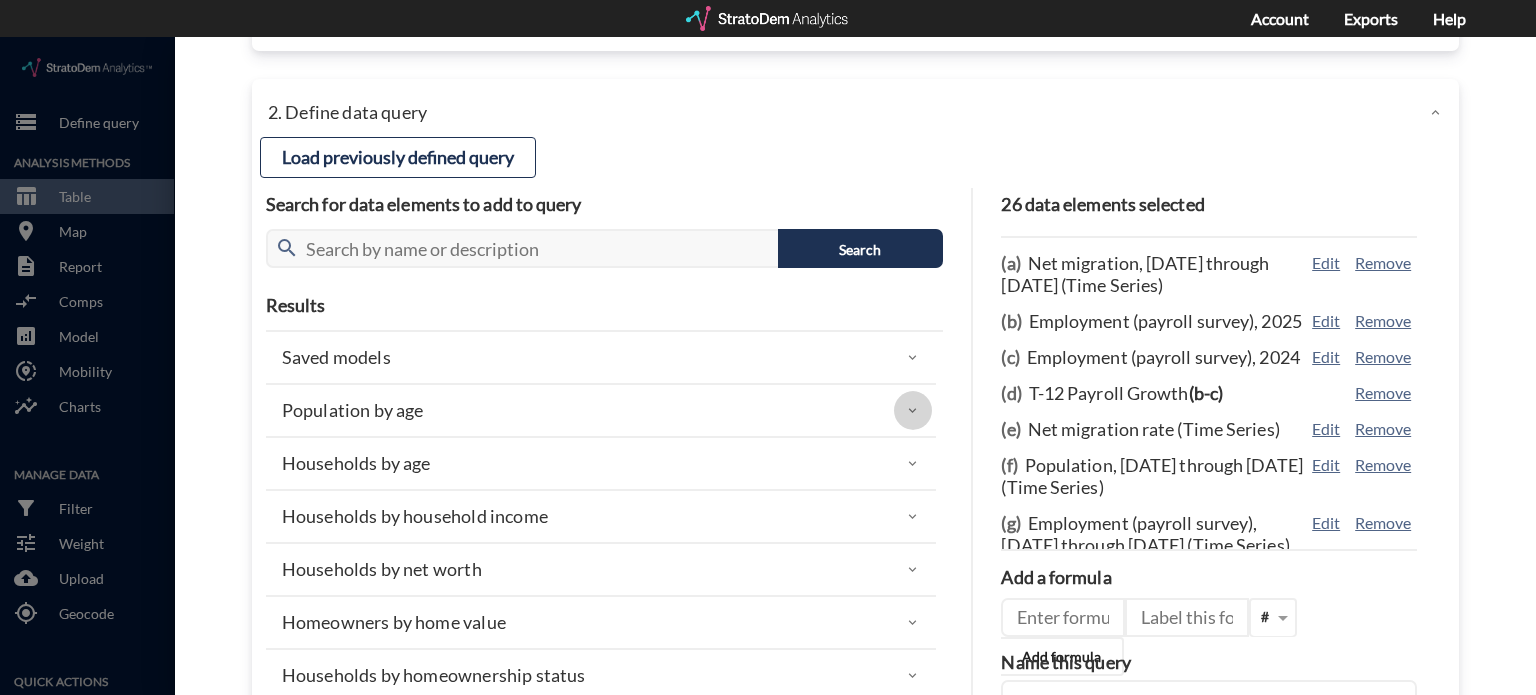 click 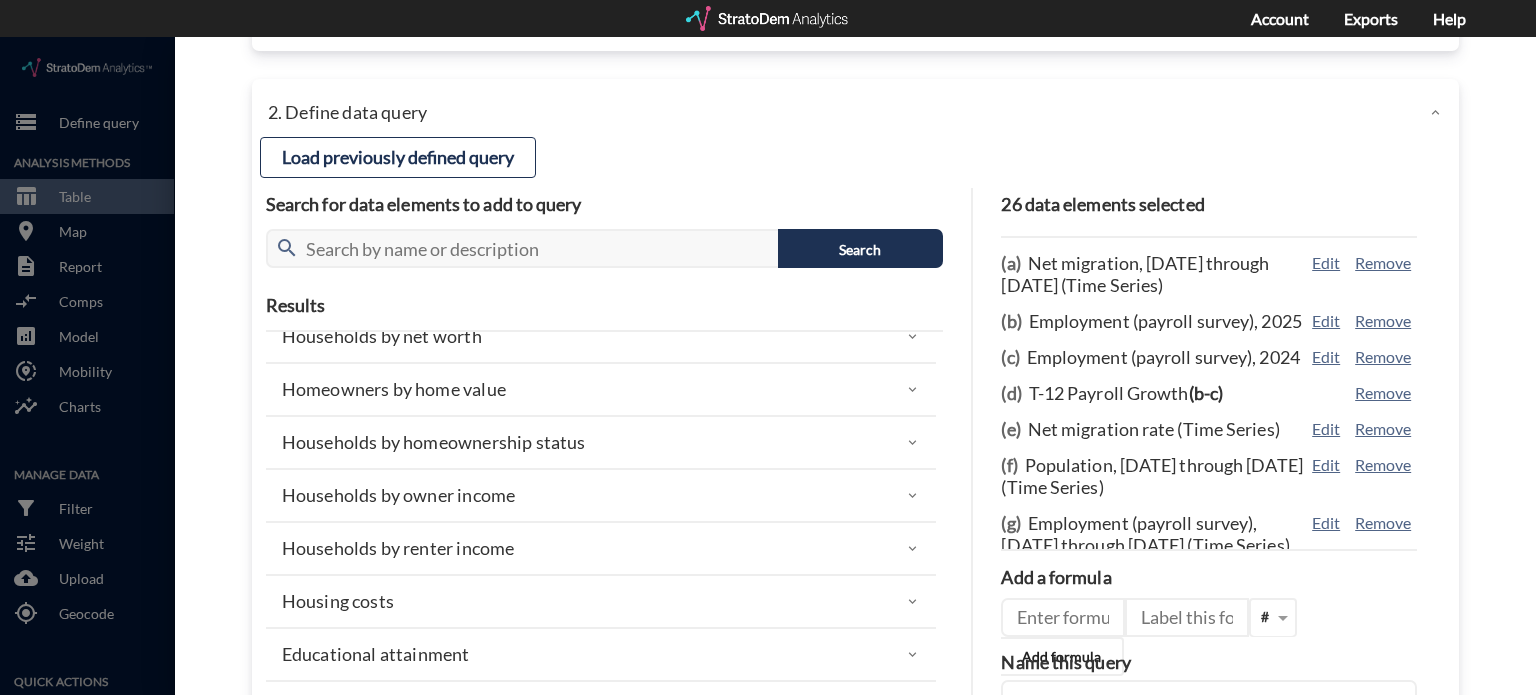 scroll, scrollTop: 1300, scrollLeft: 0, axis: vertical 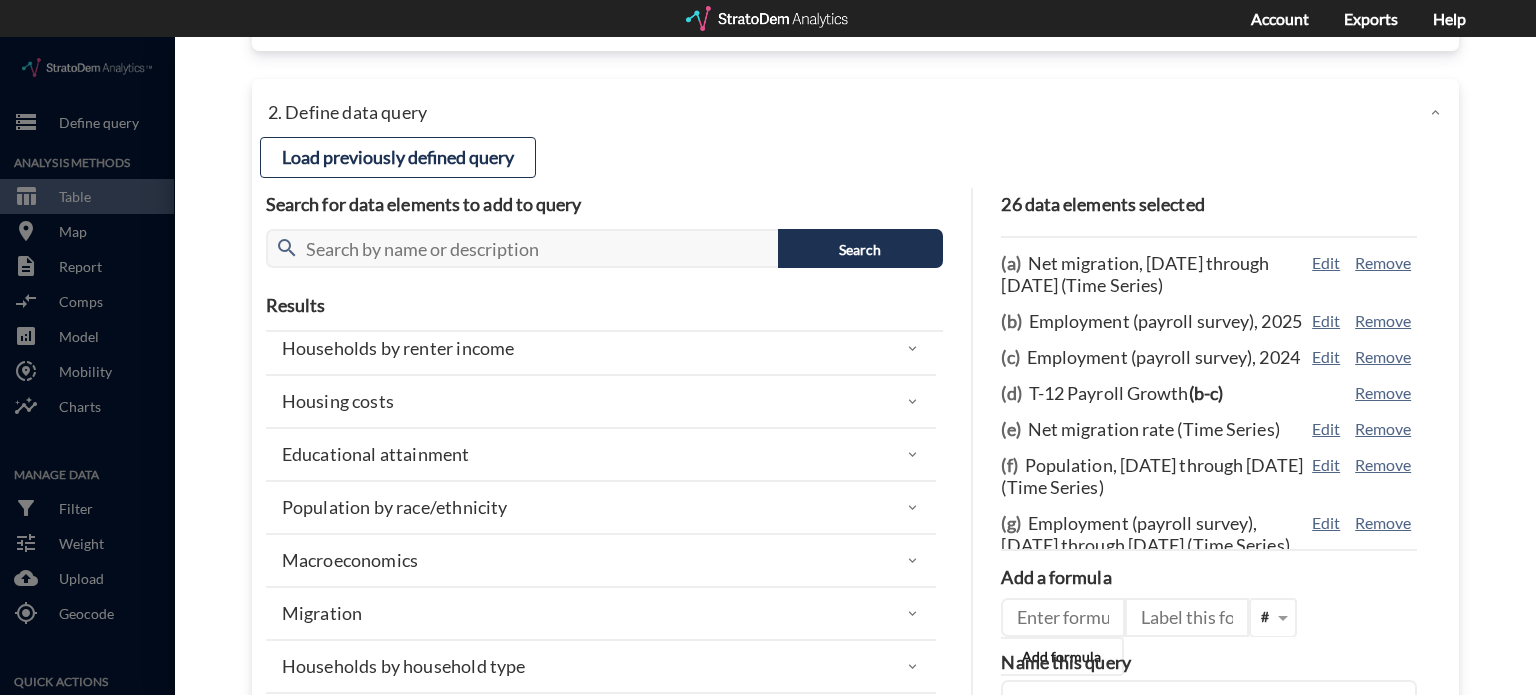 click on "Educational attainment" 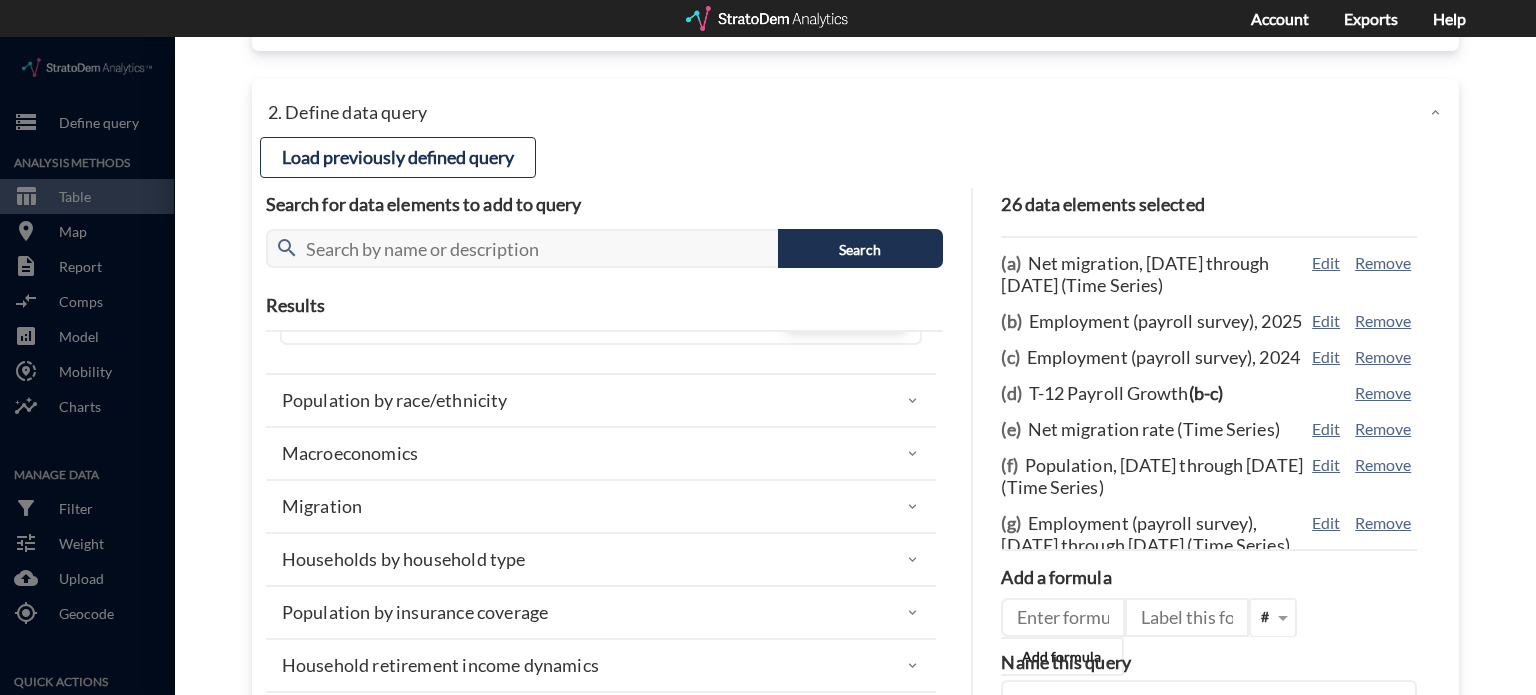 scroll, scrollTop: 2300, scrollLeft: 0, axis: vertical 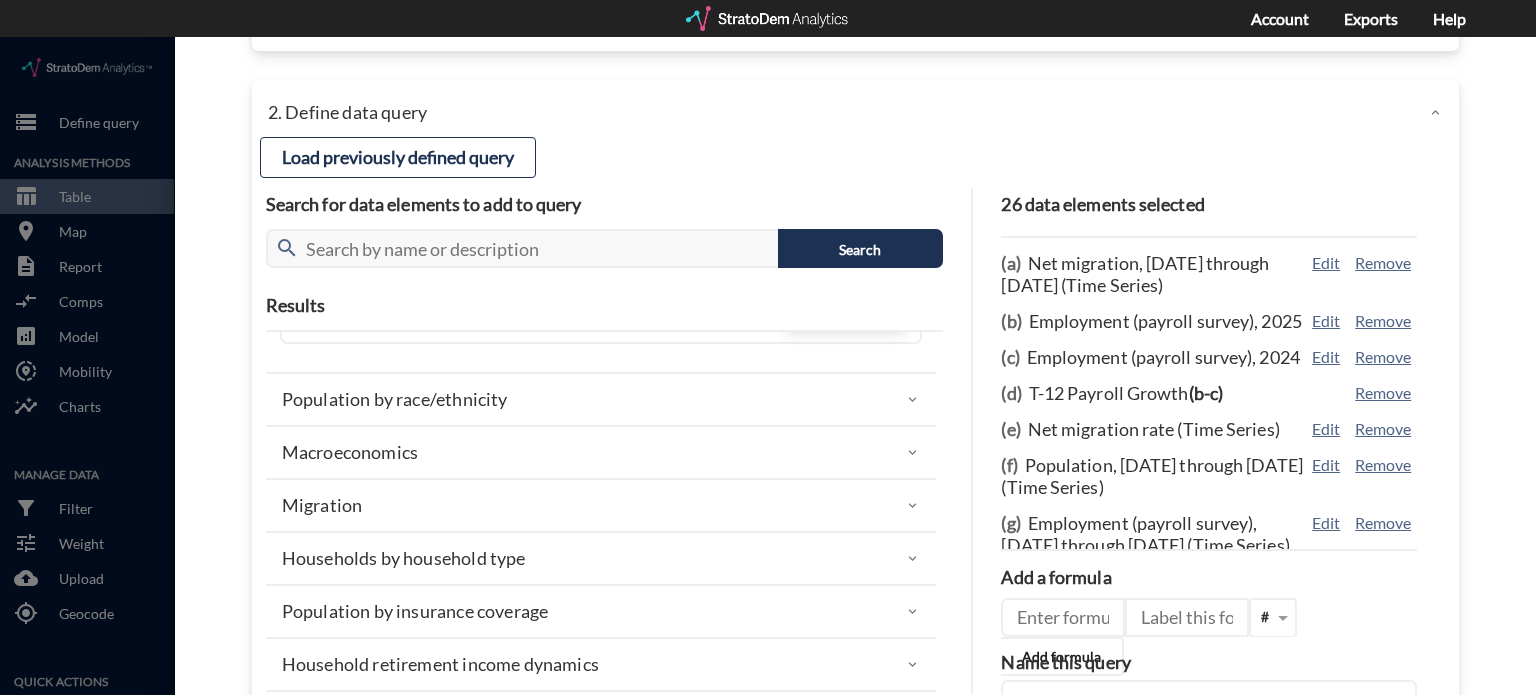 click on "Macroeconomics" 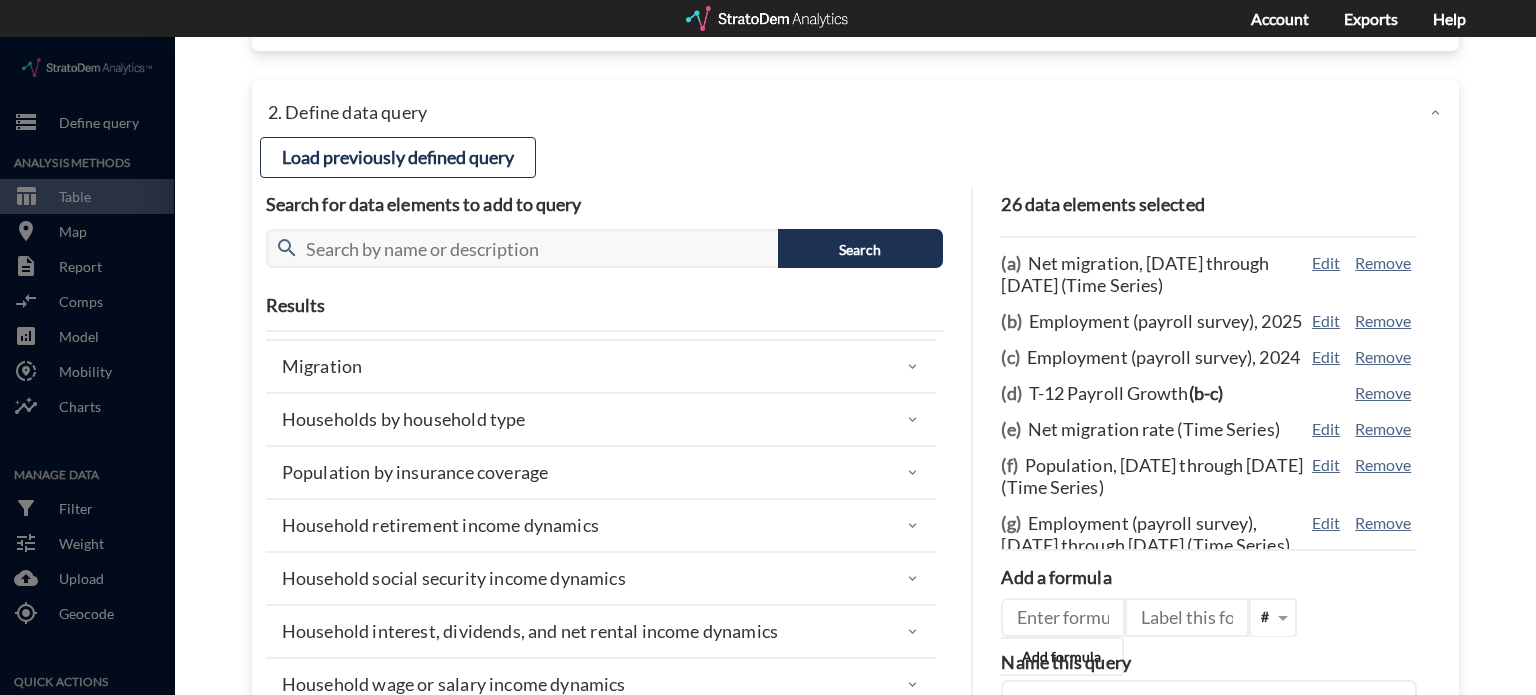 scroll, scrollTop: 6550, scrollLeft: 0, axis: vertical 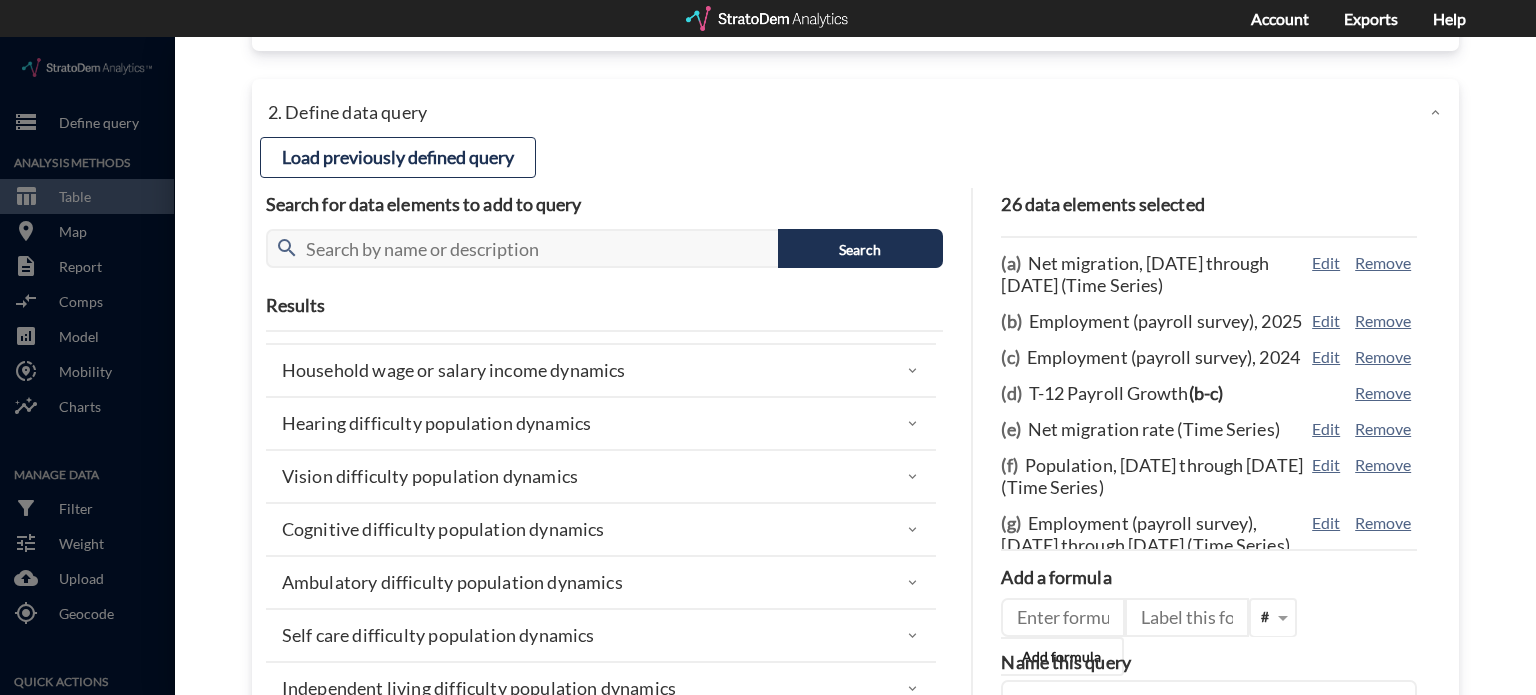 click on "Cognitive difficulty population dynamics" 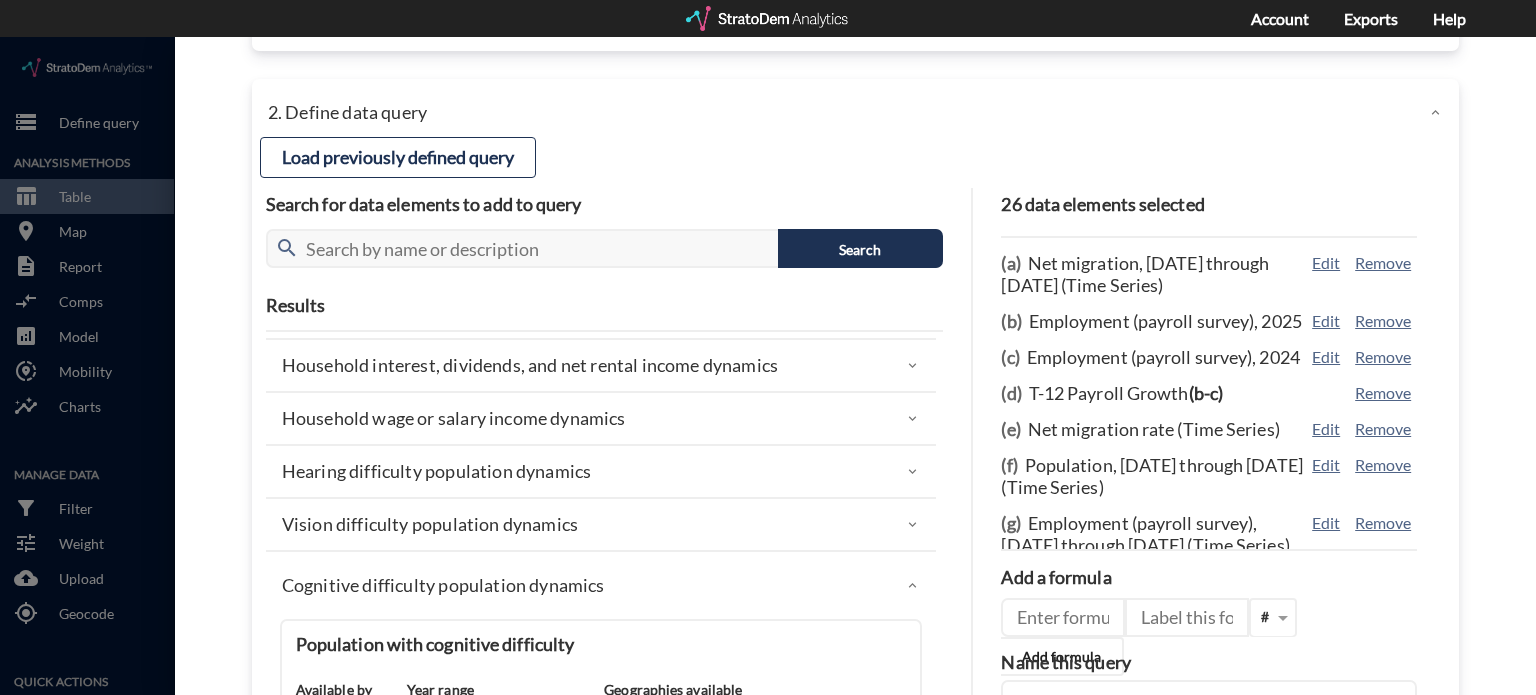 scroll, scrollTop: 6410, scrollLeft: 0, axis: vertical 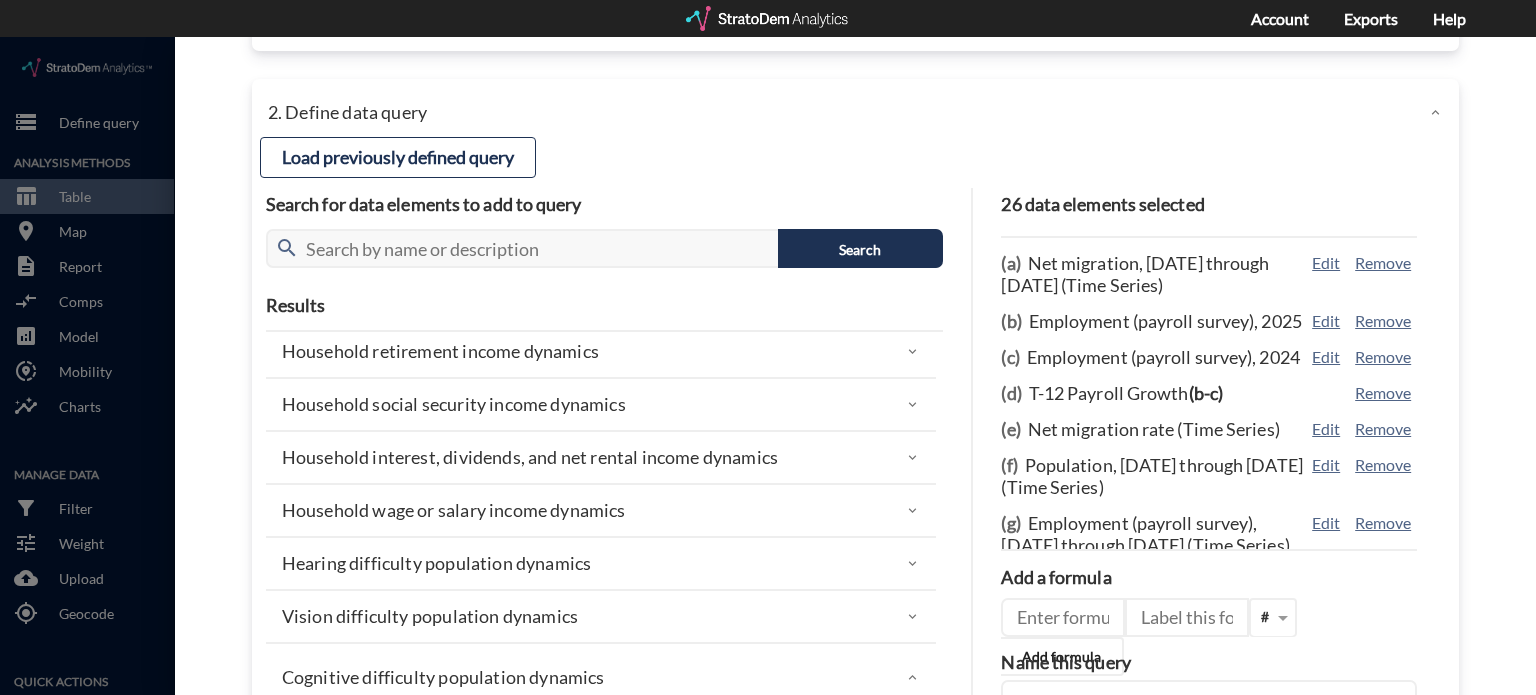 click on "Cognitive difficulty population dynamics" 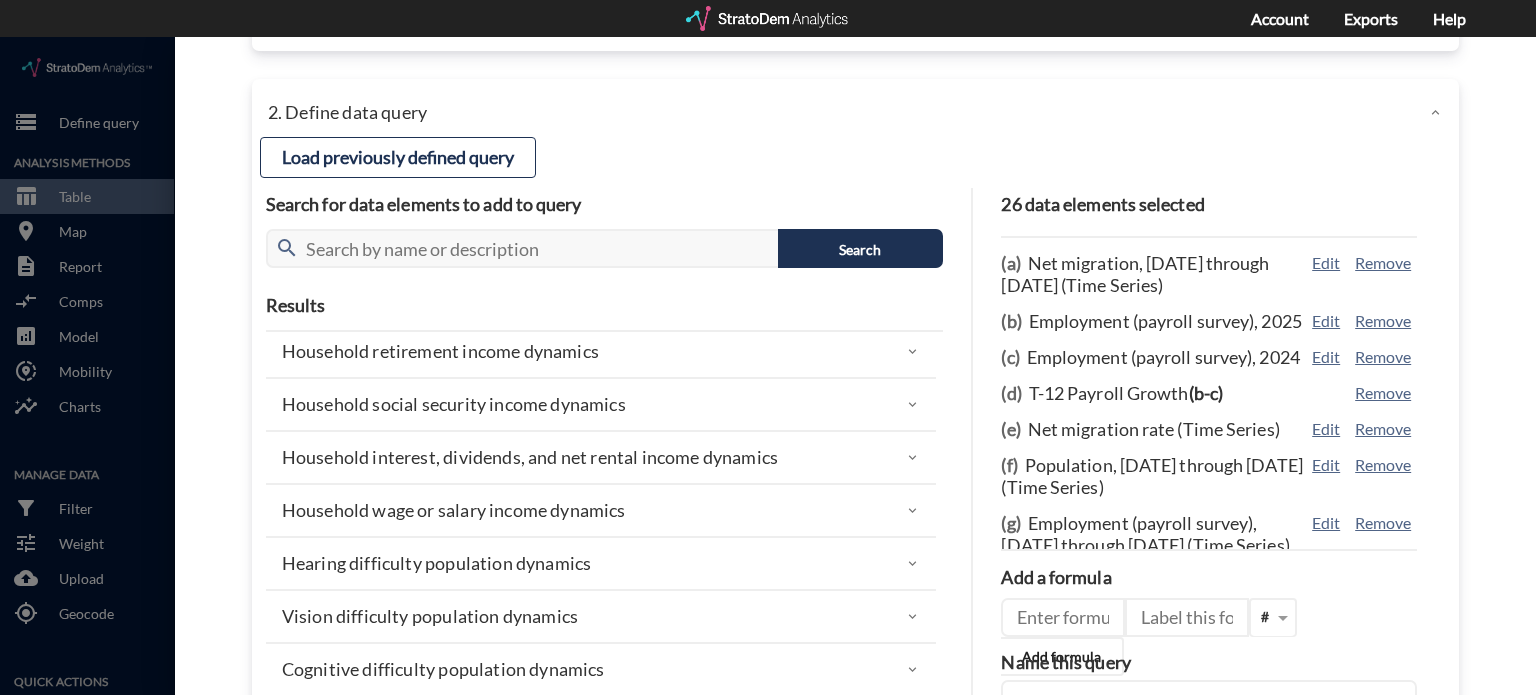 scroll, scrollTop: 6550, scrollLeft: 0, axis: vertical 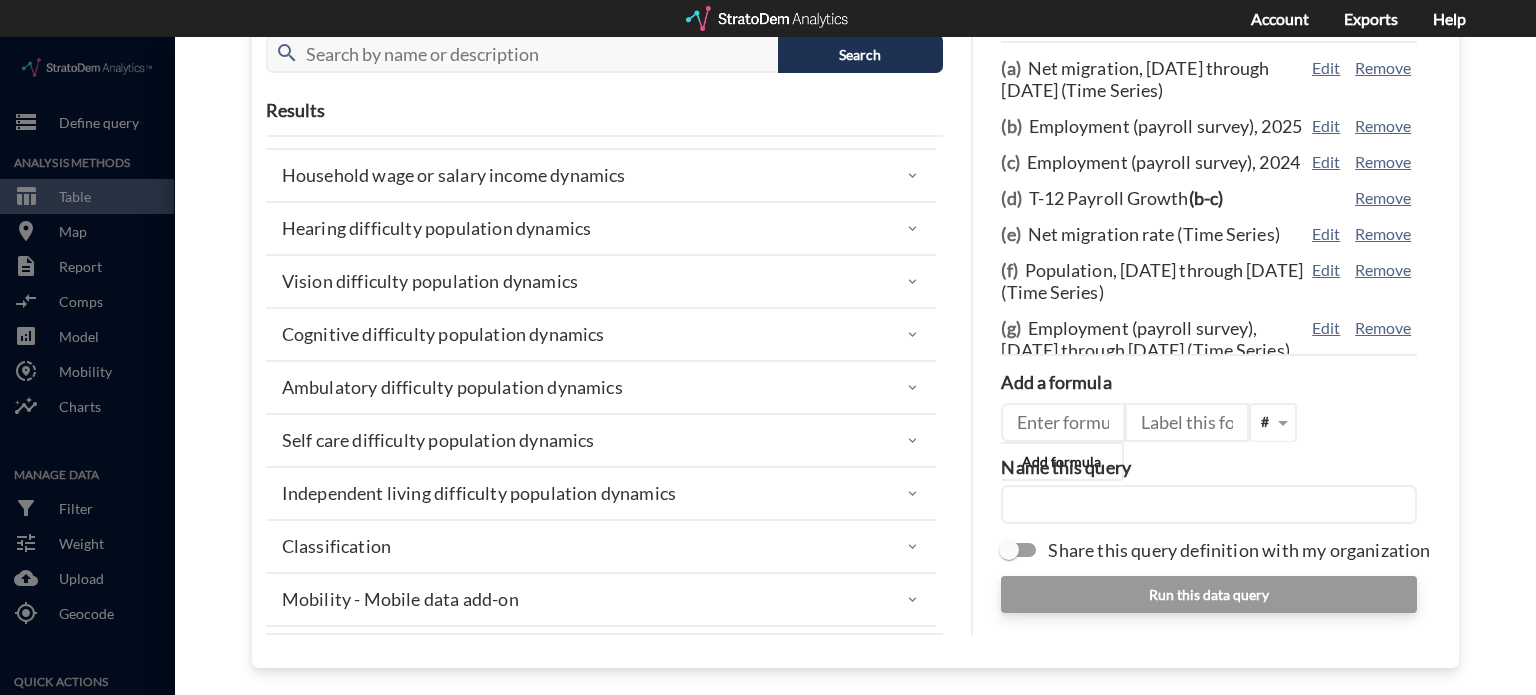 click on "Classification" 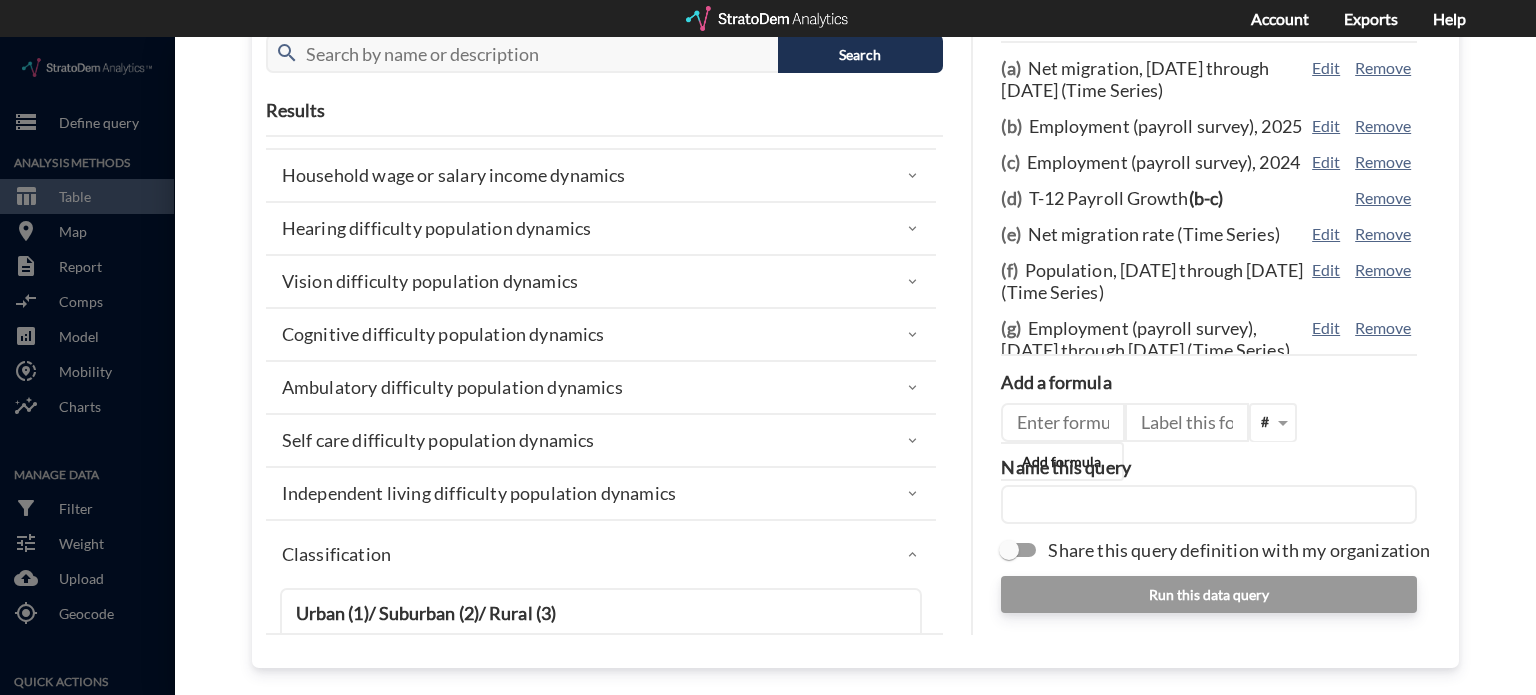 scroll, scrollTop: 6722, scrollLeft: 0, axis: vertical 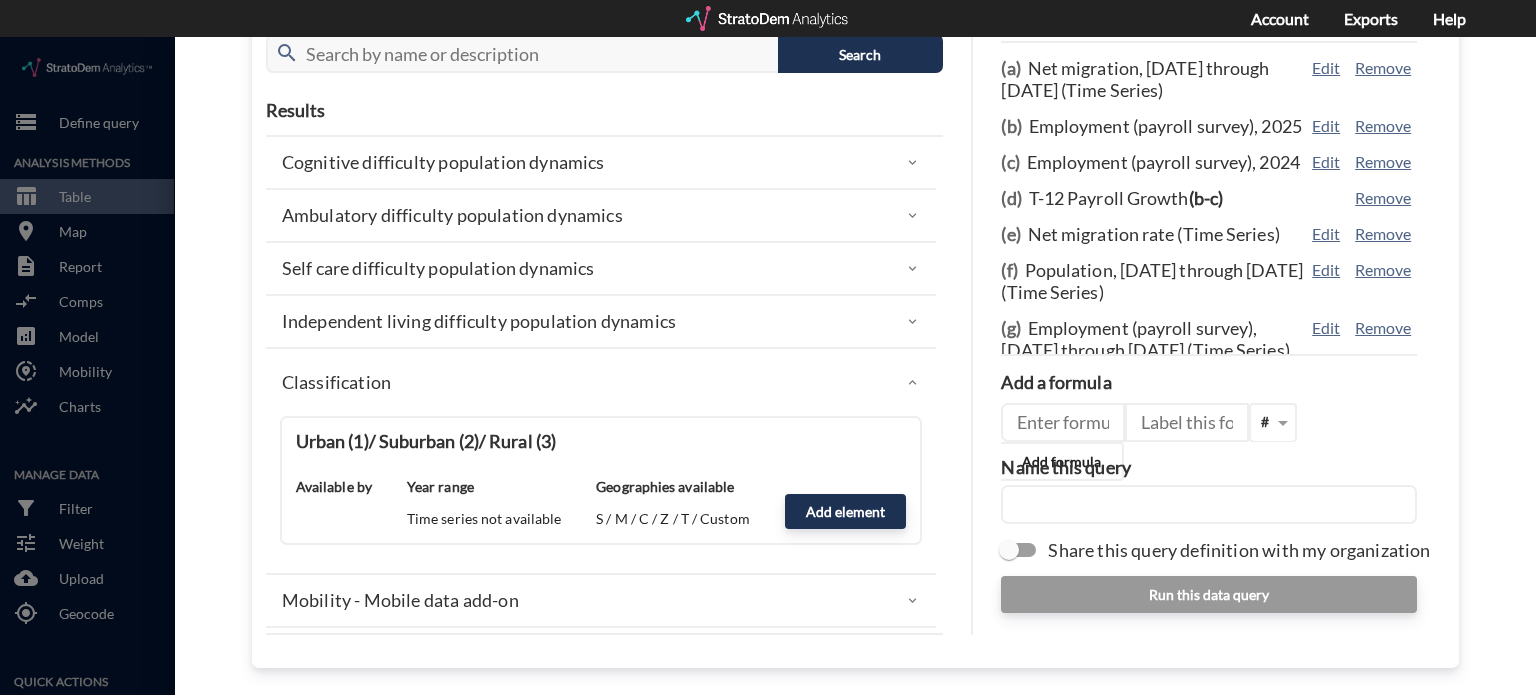 click on "Mobility - Mobile data add-on" 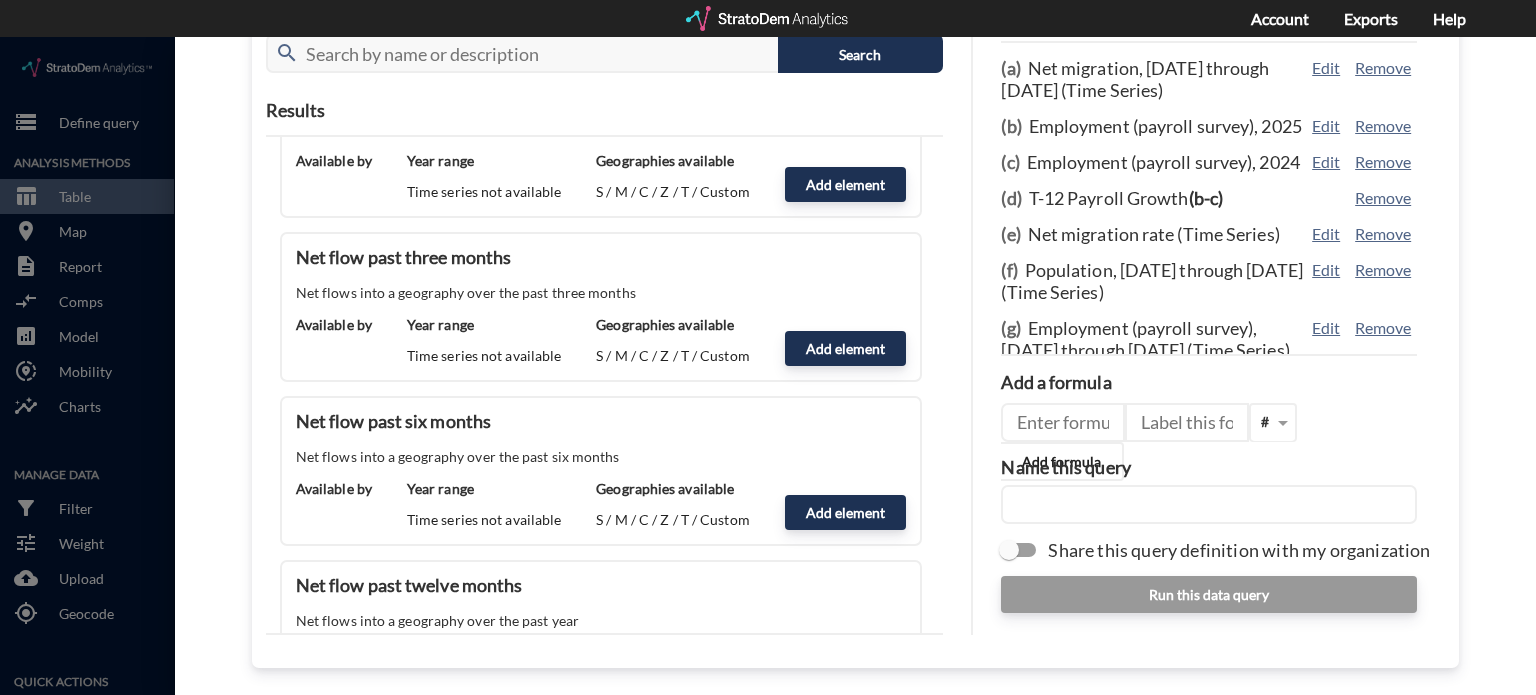 scroll, scrollTop: 8492, scrollLeft: 0, axis: vertical 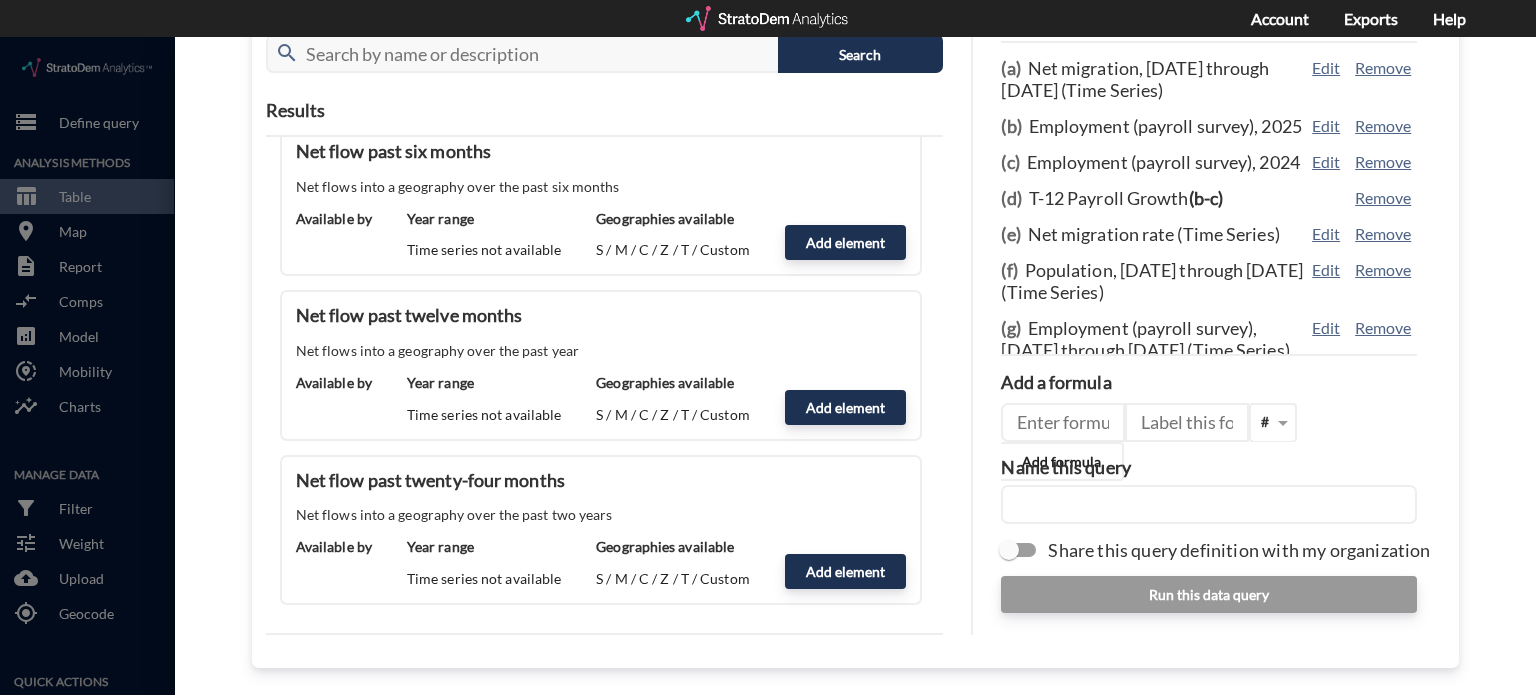click on "Environmental risk" 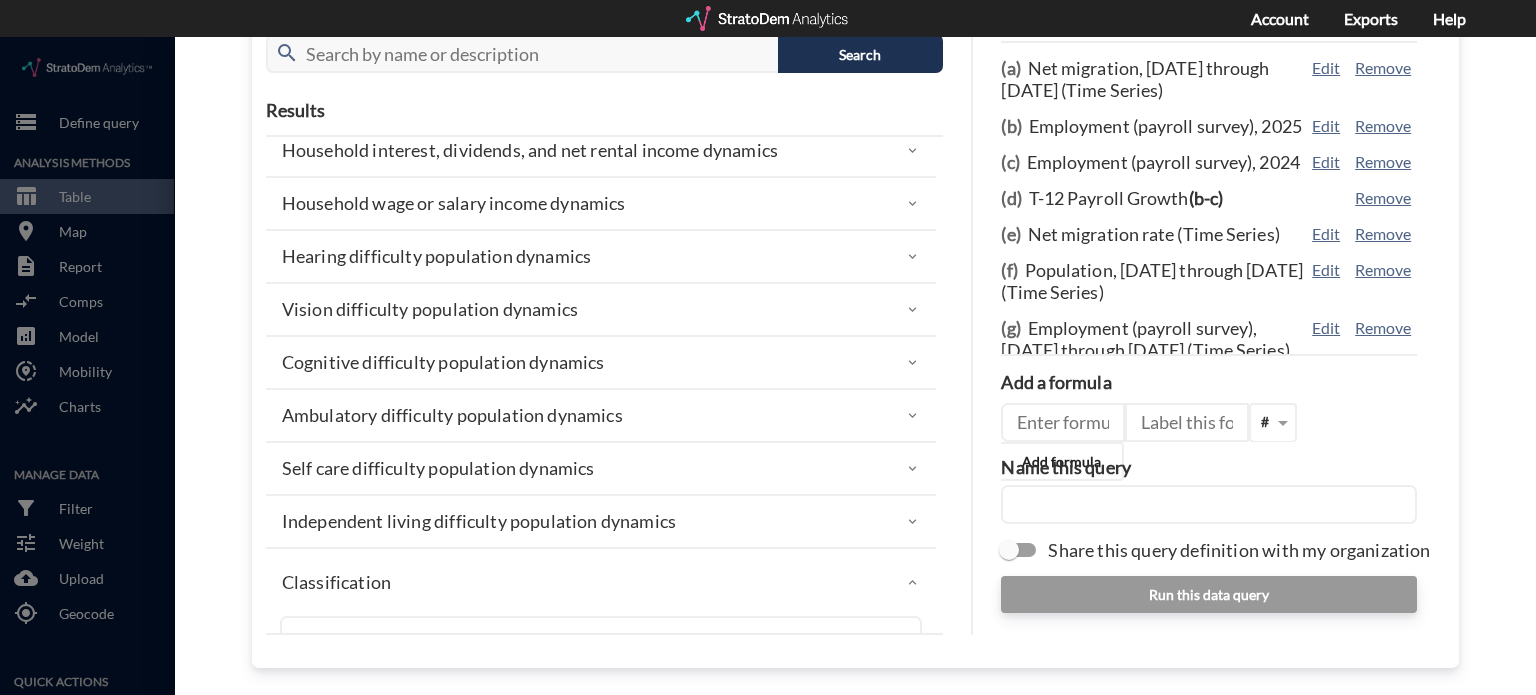scroll, scrollTop: 6488, scrollLeft: 0, axis: vertical 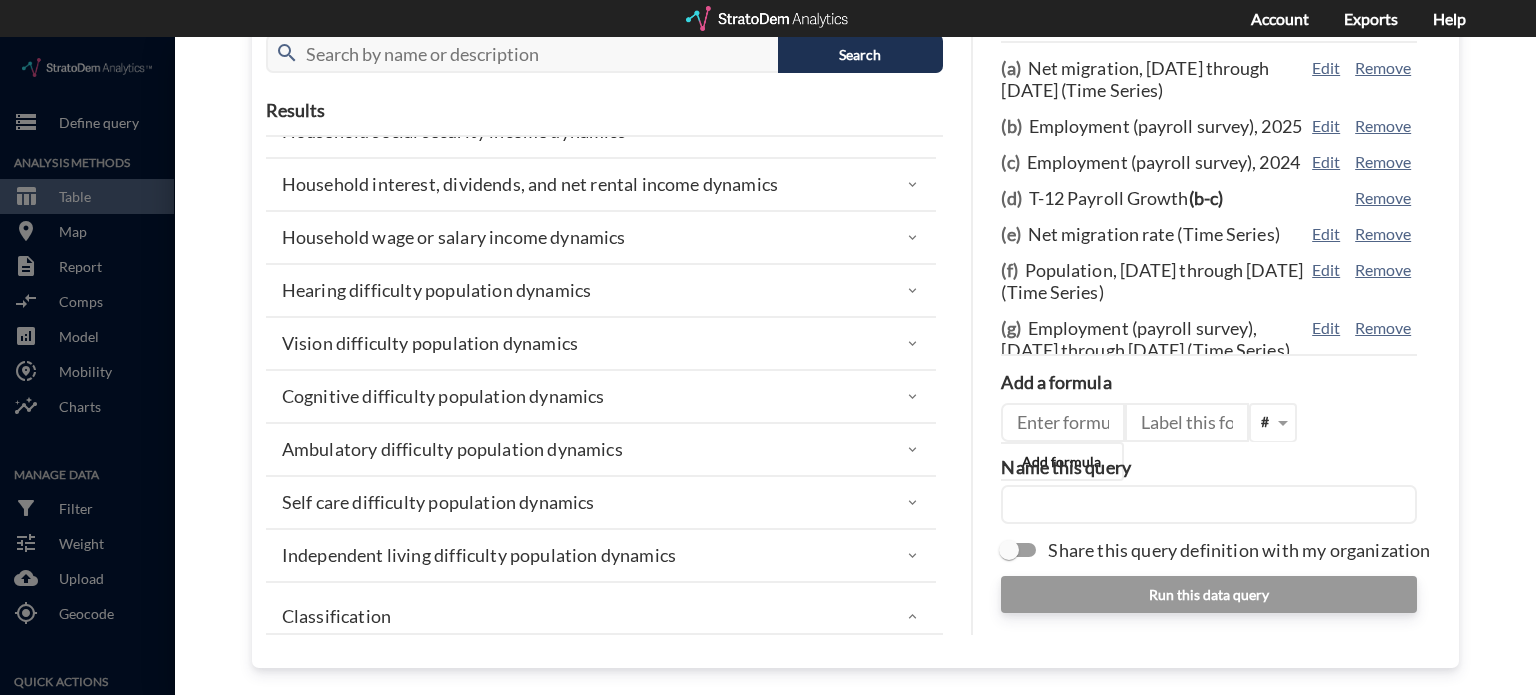 click on "Classification" 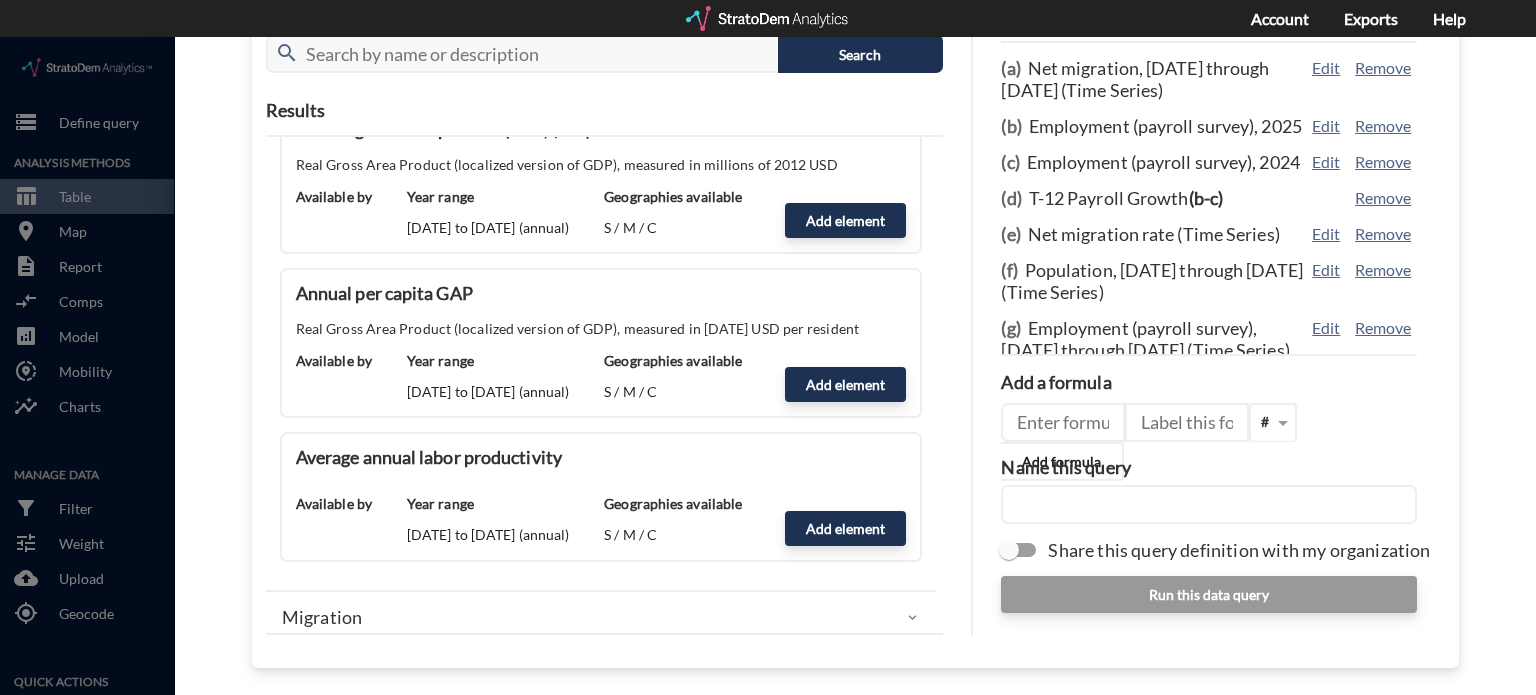 scroll, scrollTop: 5788, scrollLeft: 0, axis: vertical 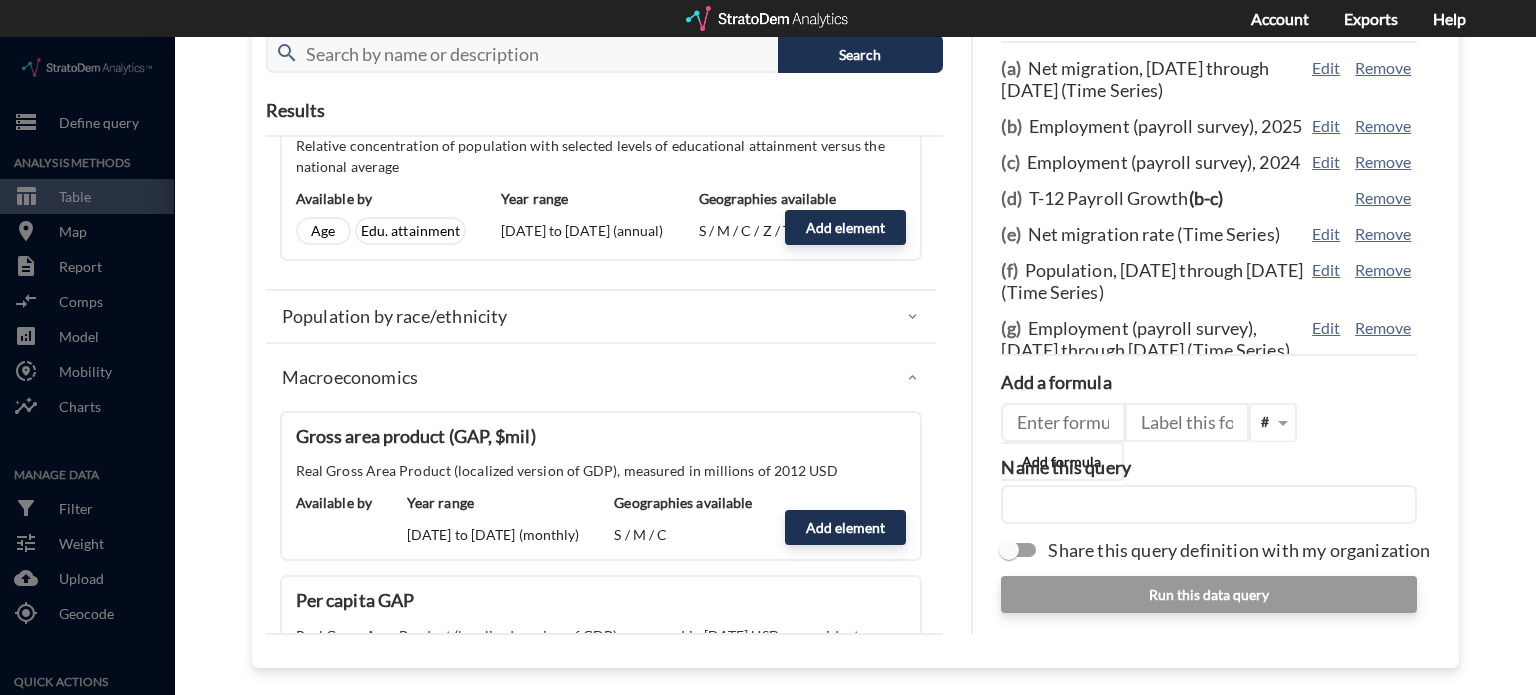 click on "Macroeconomics" 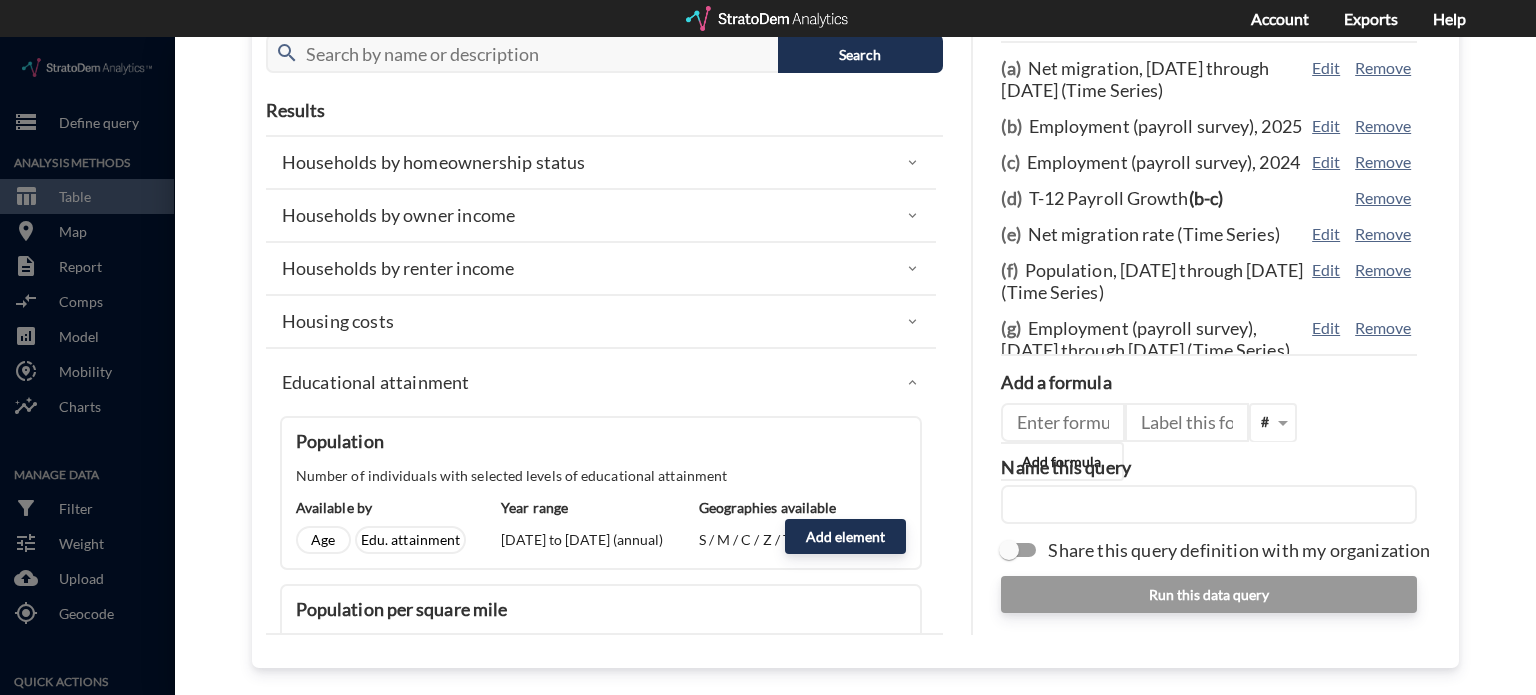 scroll, scrollTop: 1188, scrollLeft: 0, axis: vertical 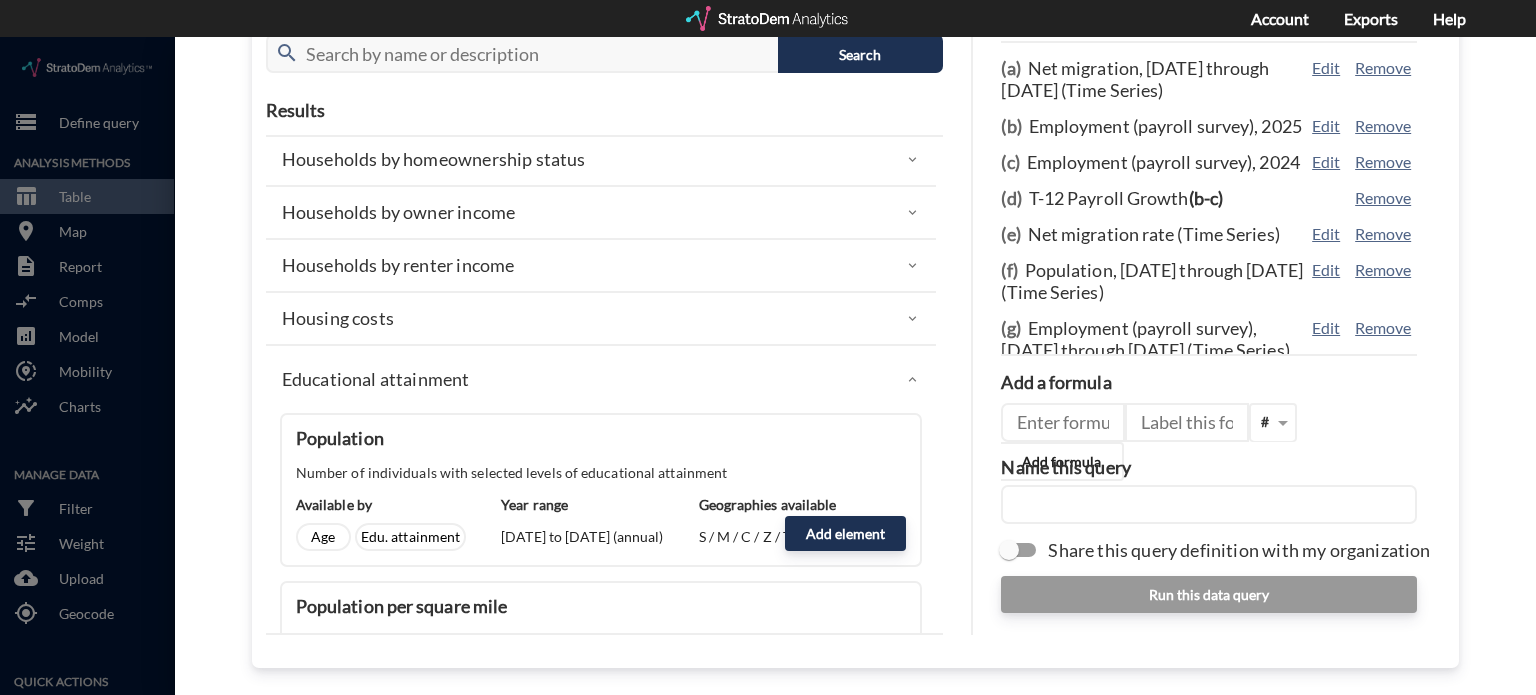 click 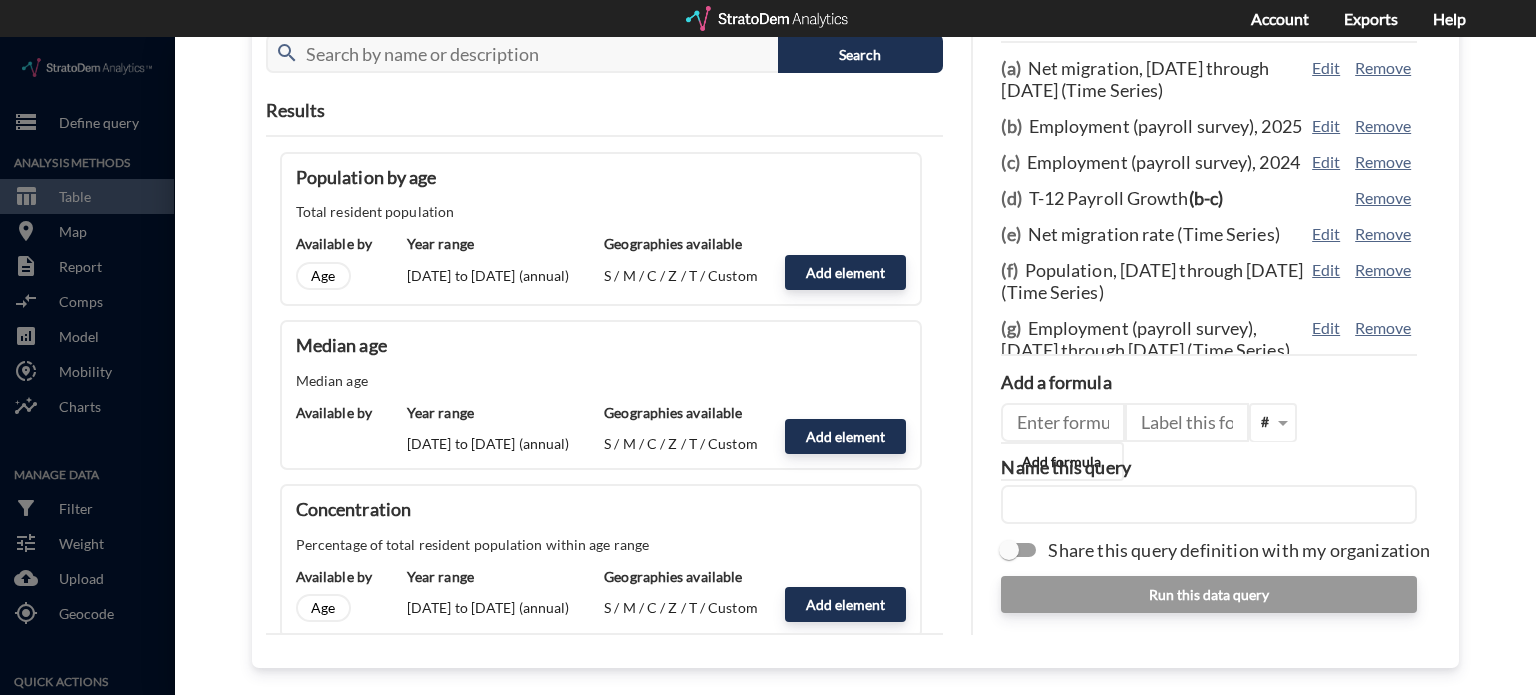 scroll, scrollTop: 0, scrollLeft: 0, axis: both 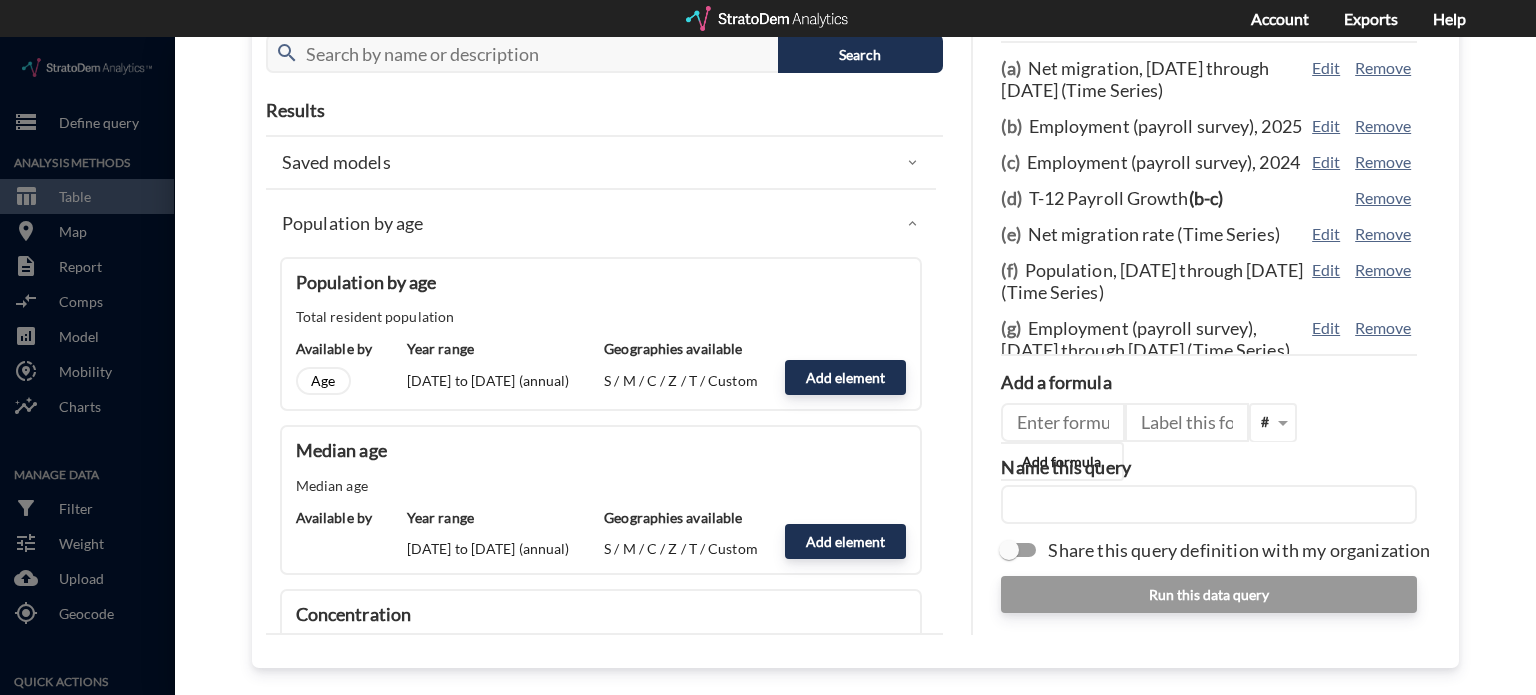 click 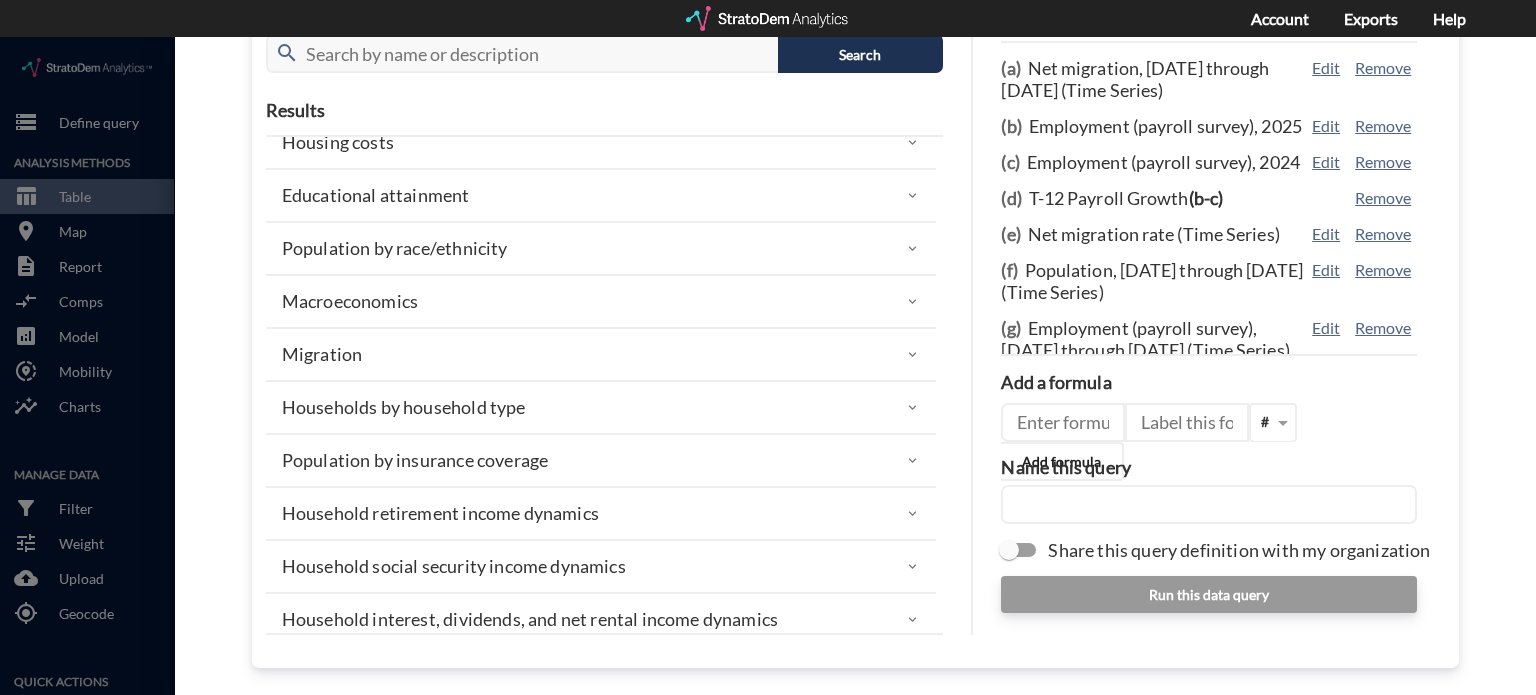 scroll, scrollTop: 500, scrollLeft: 0, axis: vertical 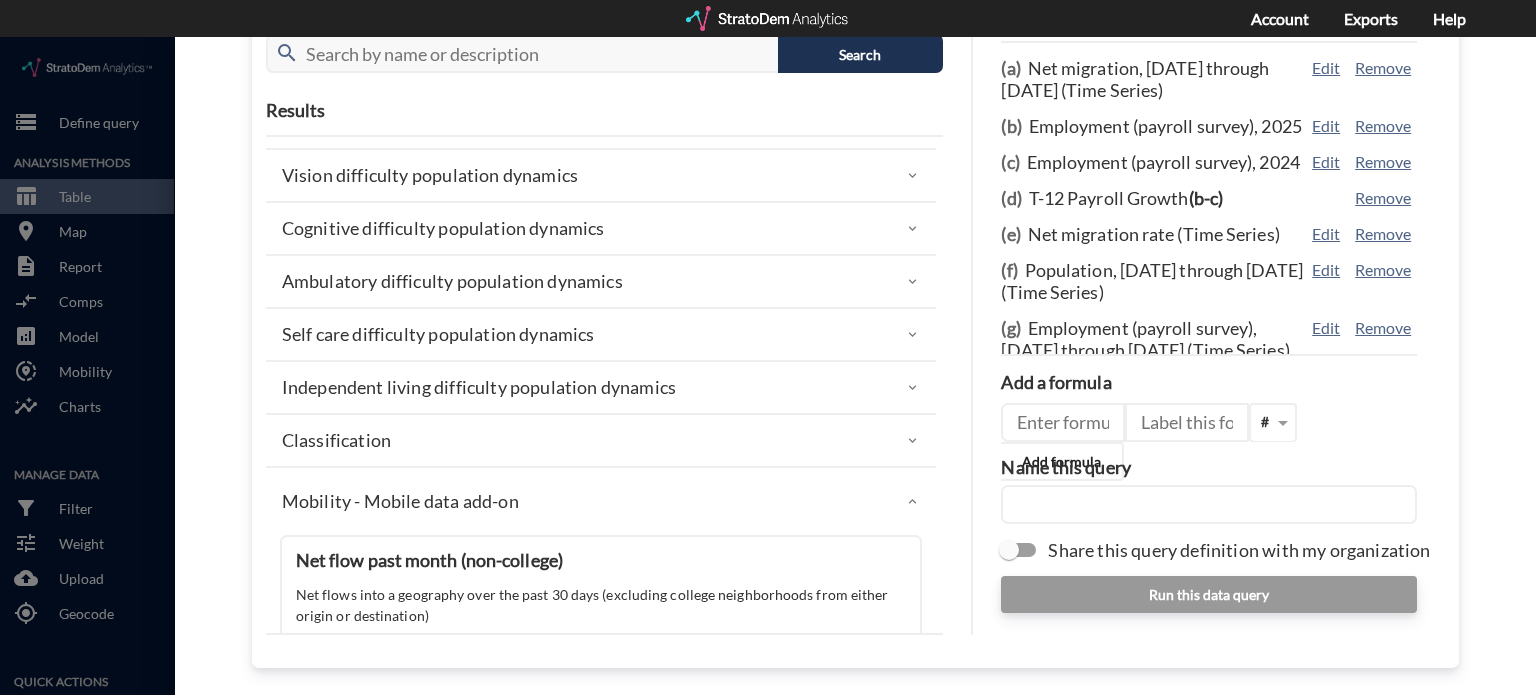 click 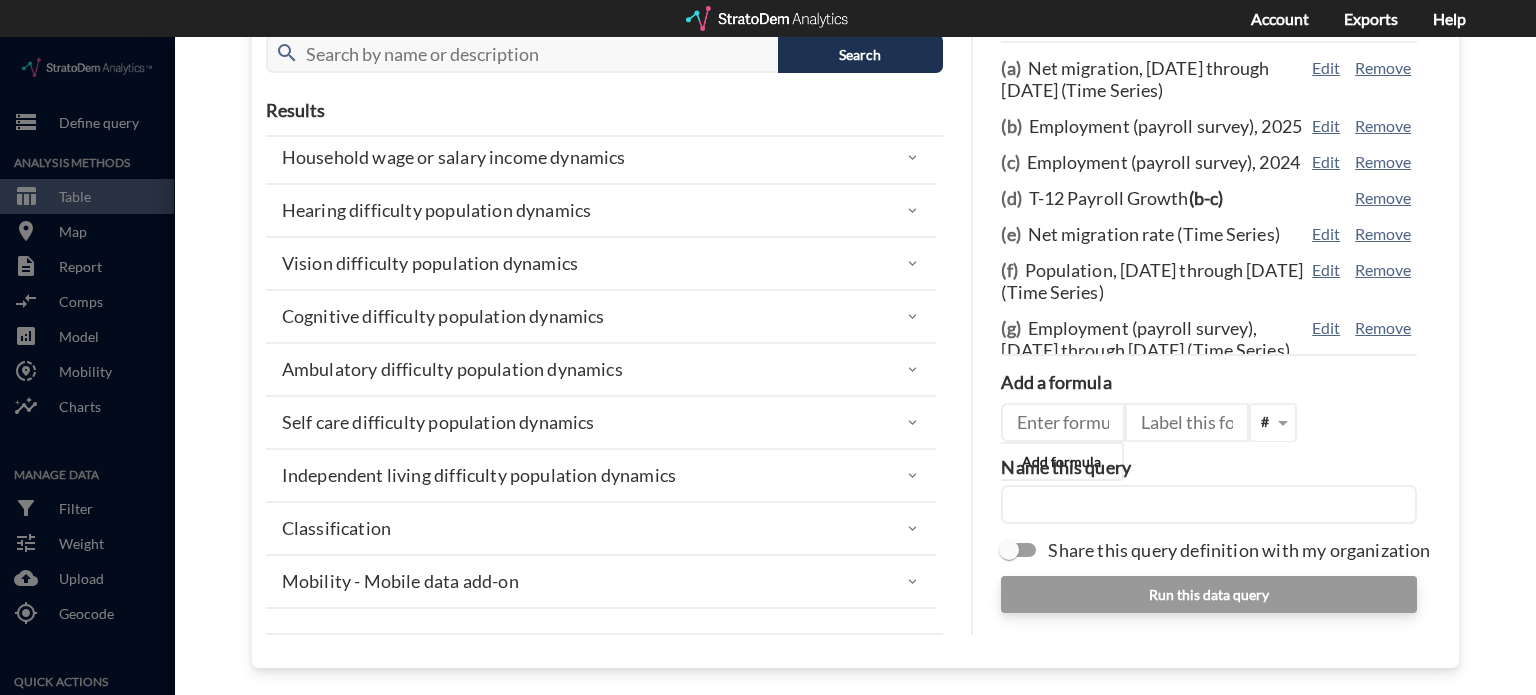 scroll, scrollTop: 1200, scrollLeft: 0, axis: vertical 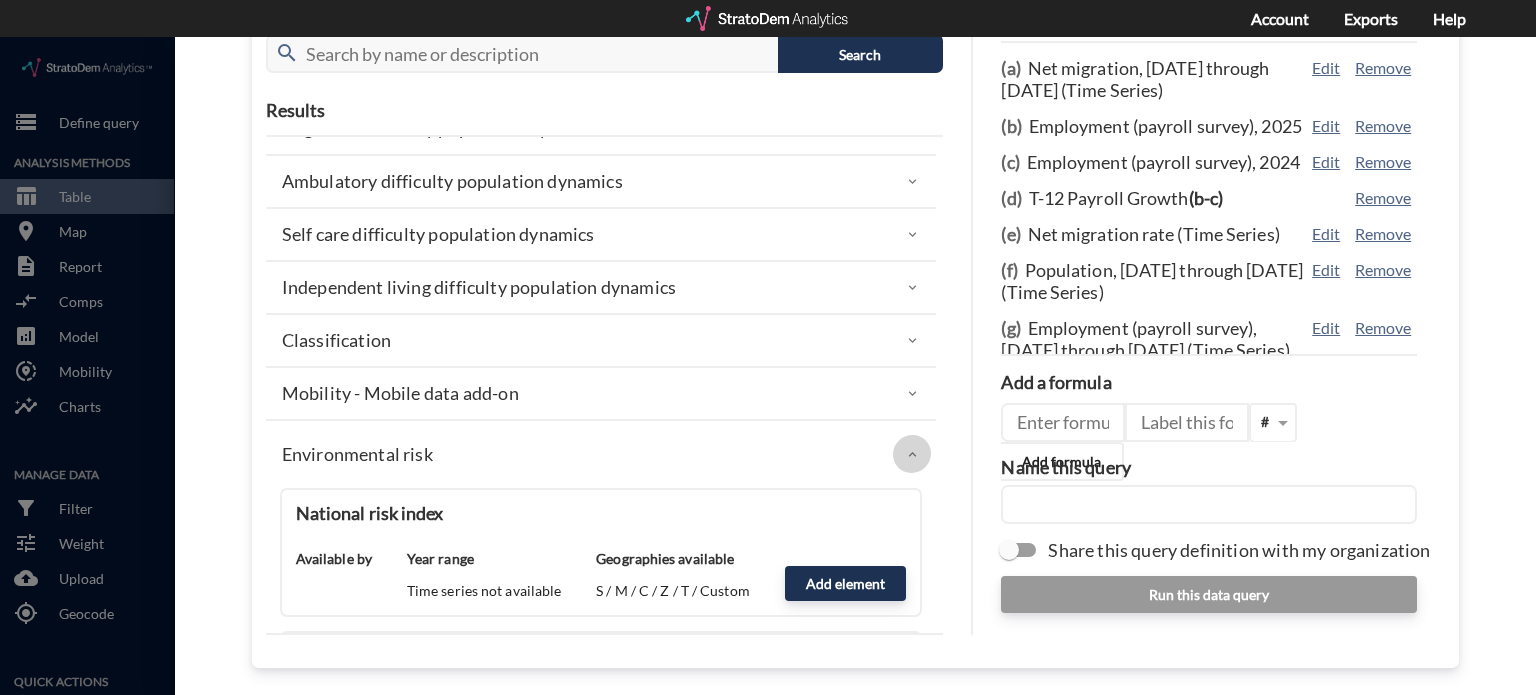 click 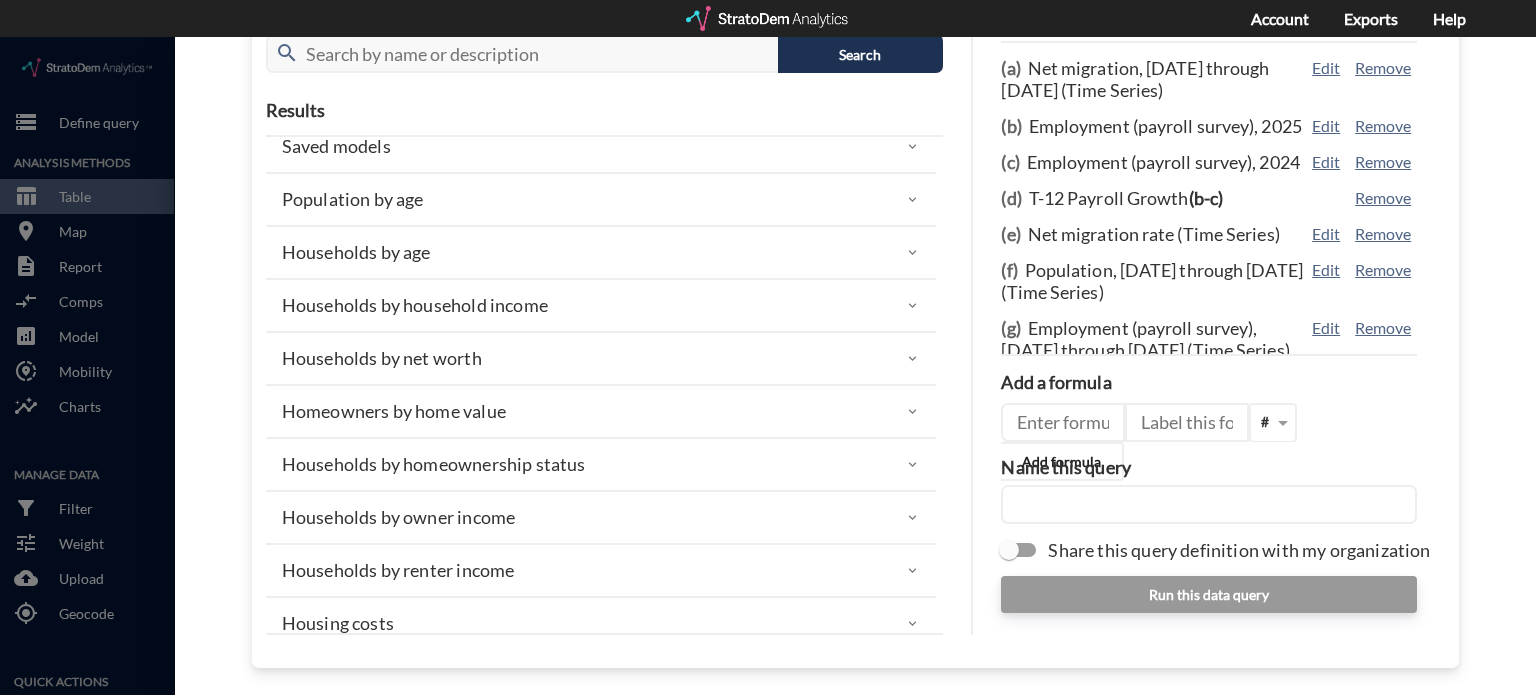 scroll, scrollTop: 0, scrollLeft: 0, axis: both 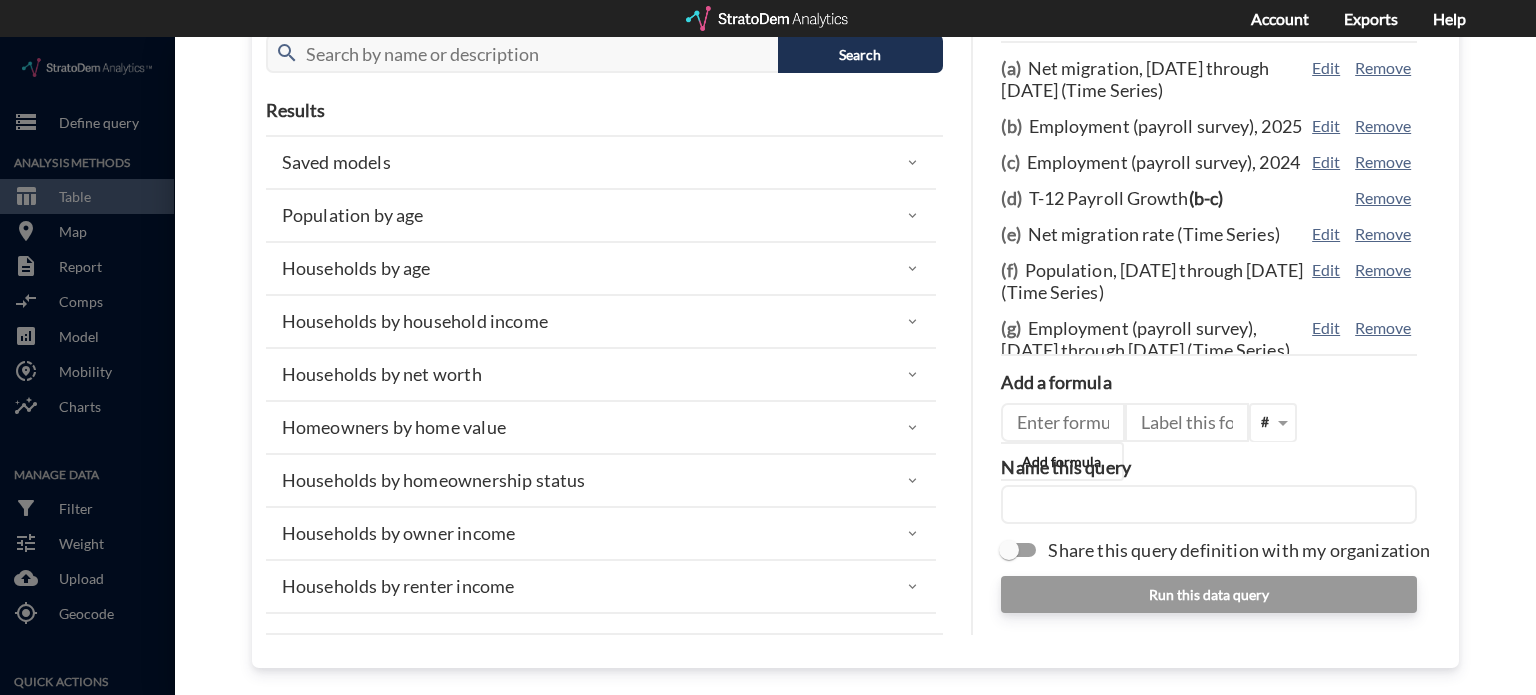 click 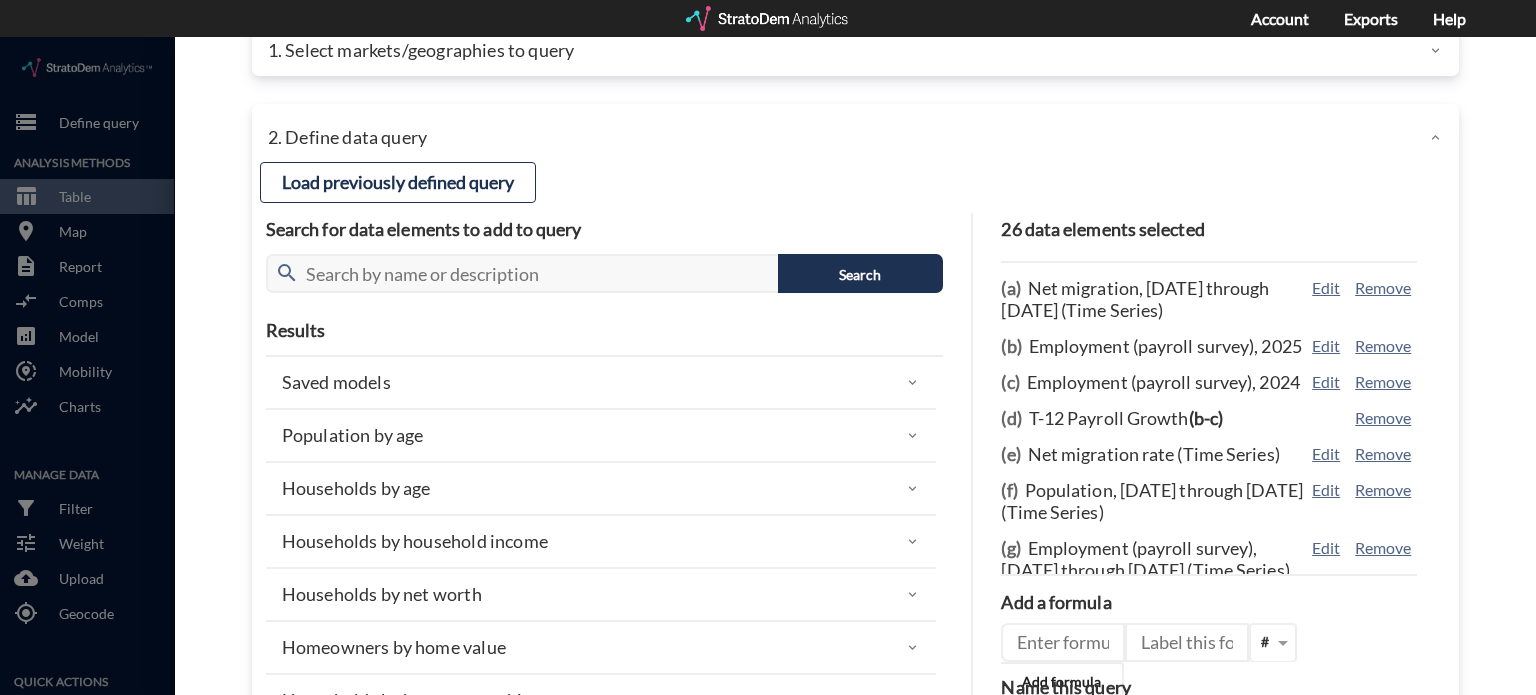 scroll, scrollTop: 0, scrollLeft: 0, axis: both 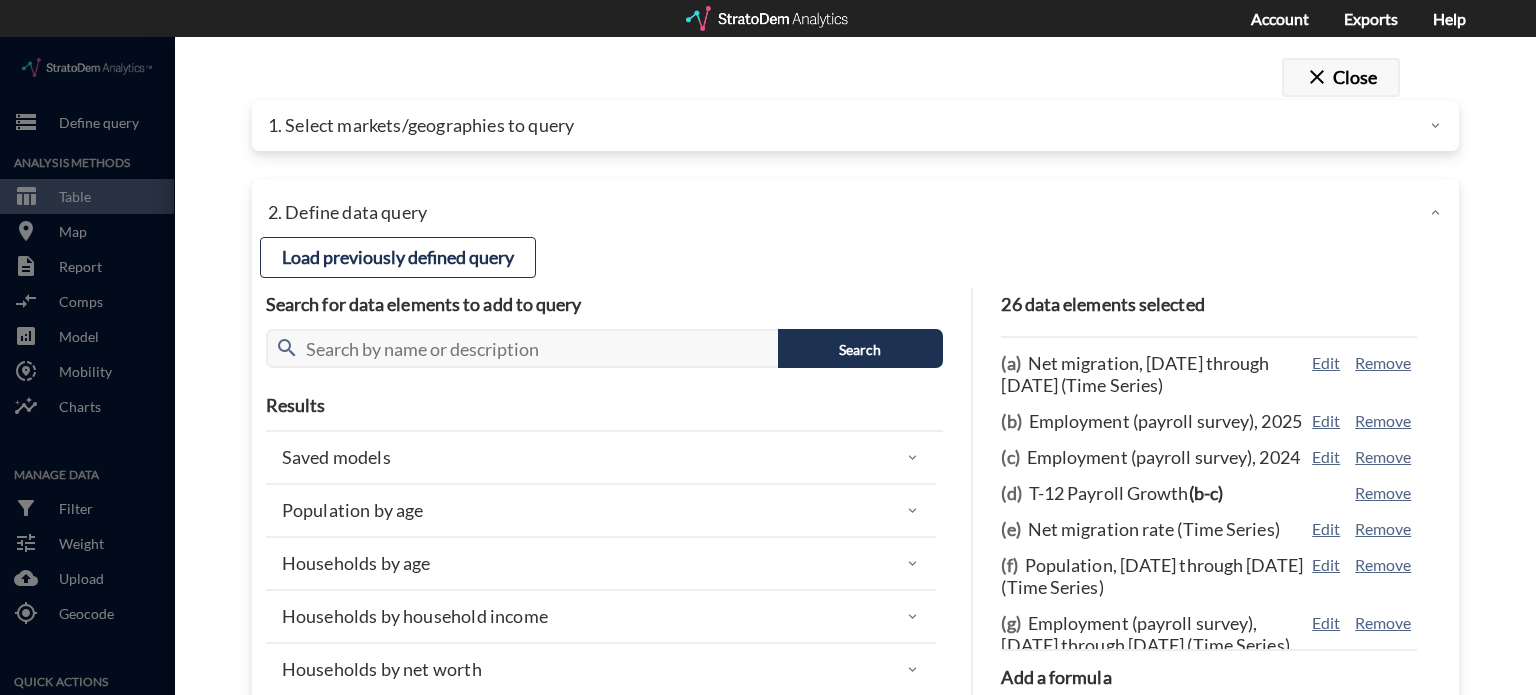 click on "close" 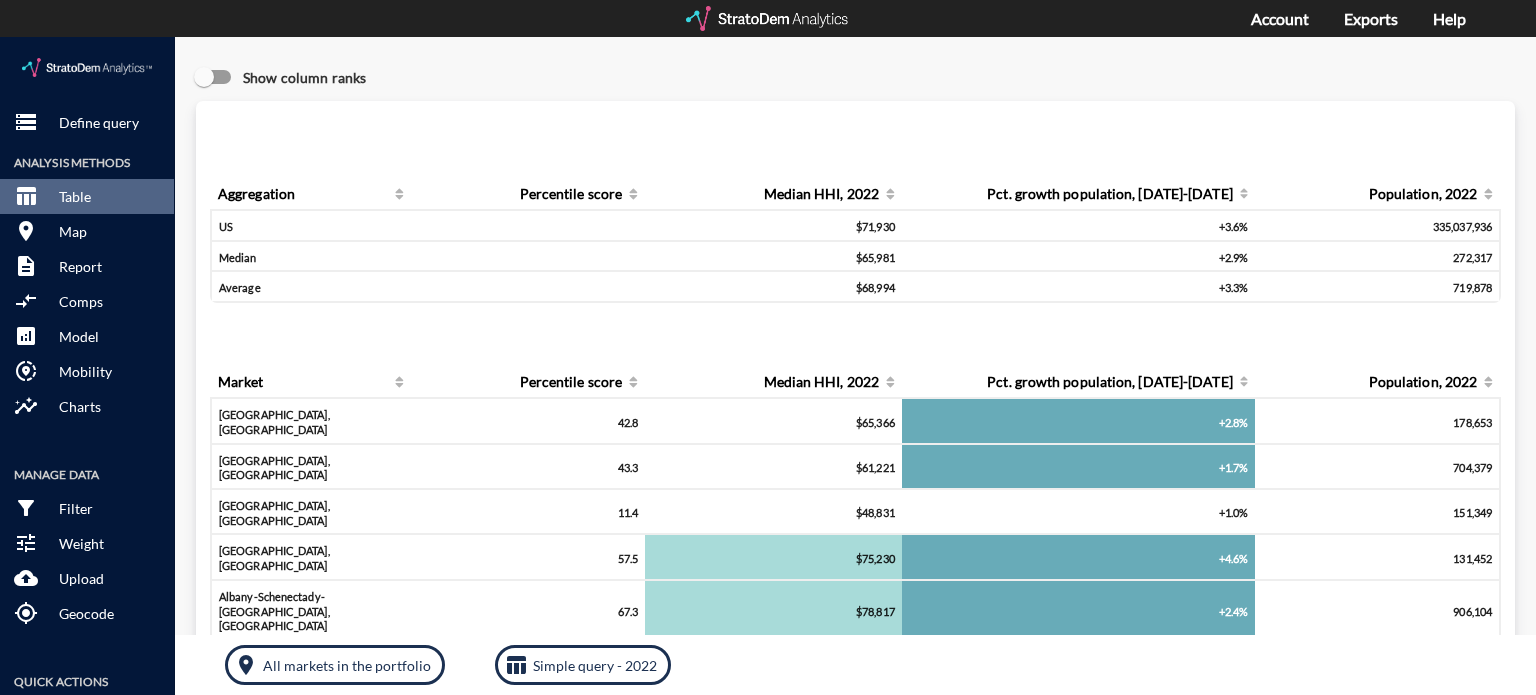 click on "Show column ranks" 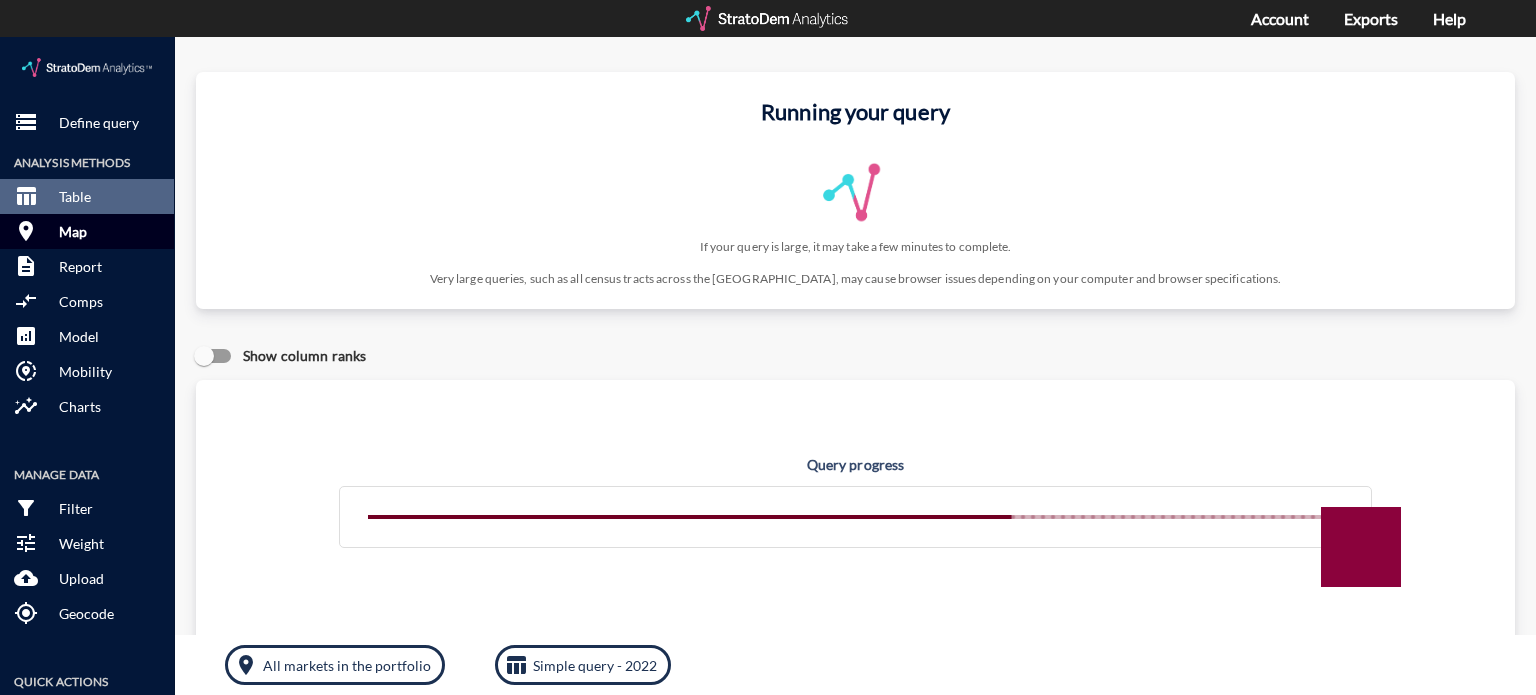click on "room Map" 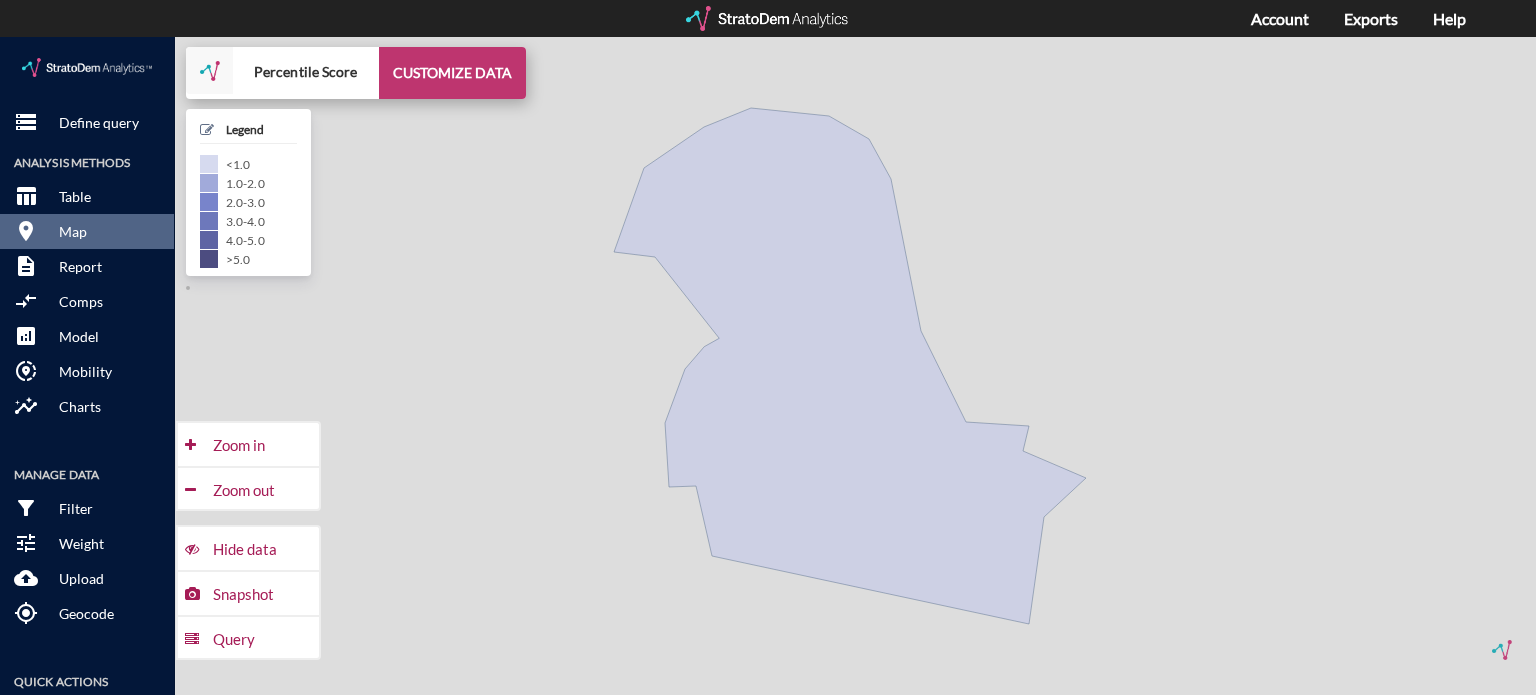 click on "CUSTOMIZE DATA" 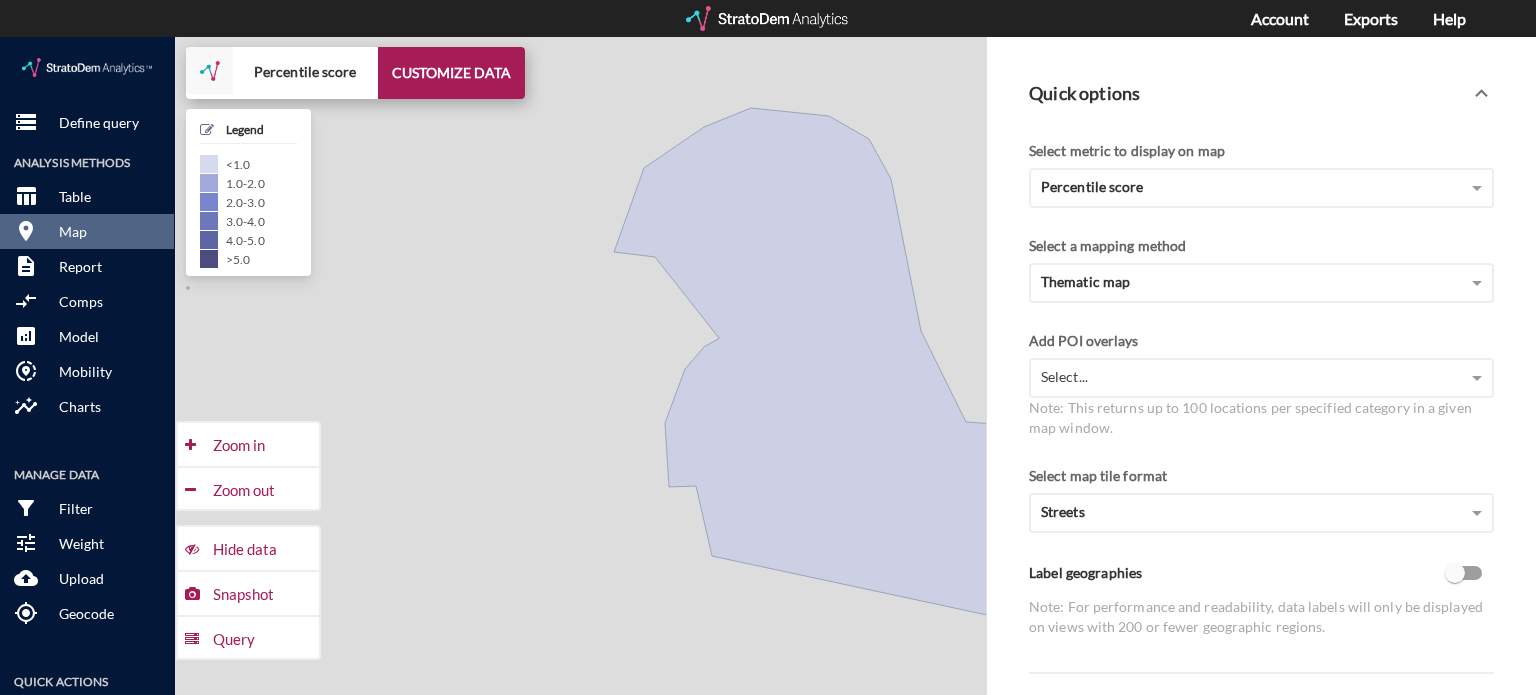 scroll, scrollTop: 119, scrollLeft: 0, axis: vertical 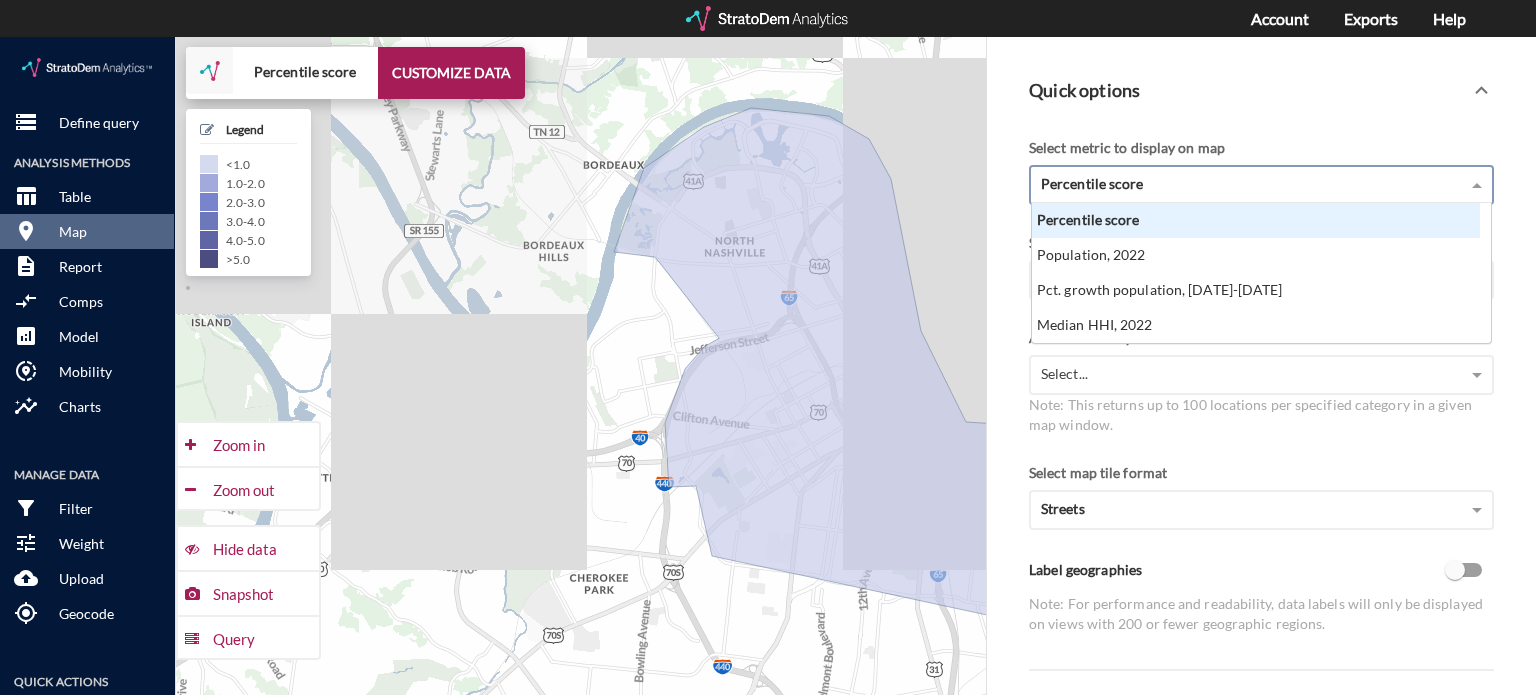 click on "Percentile score" 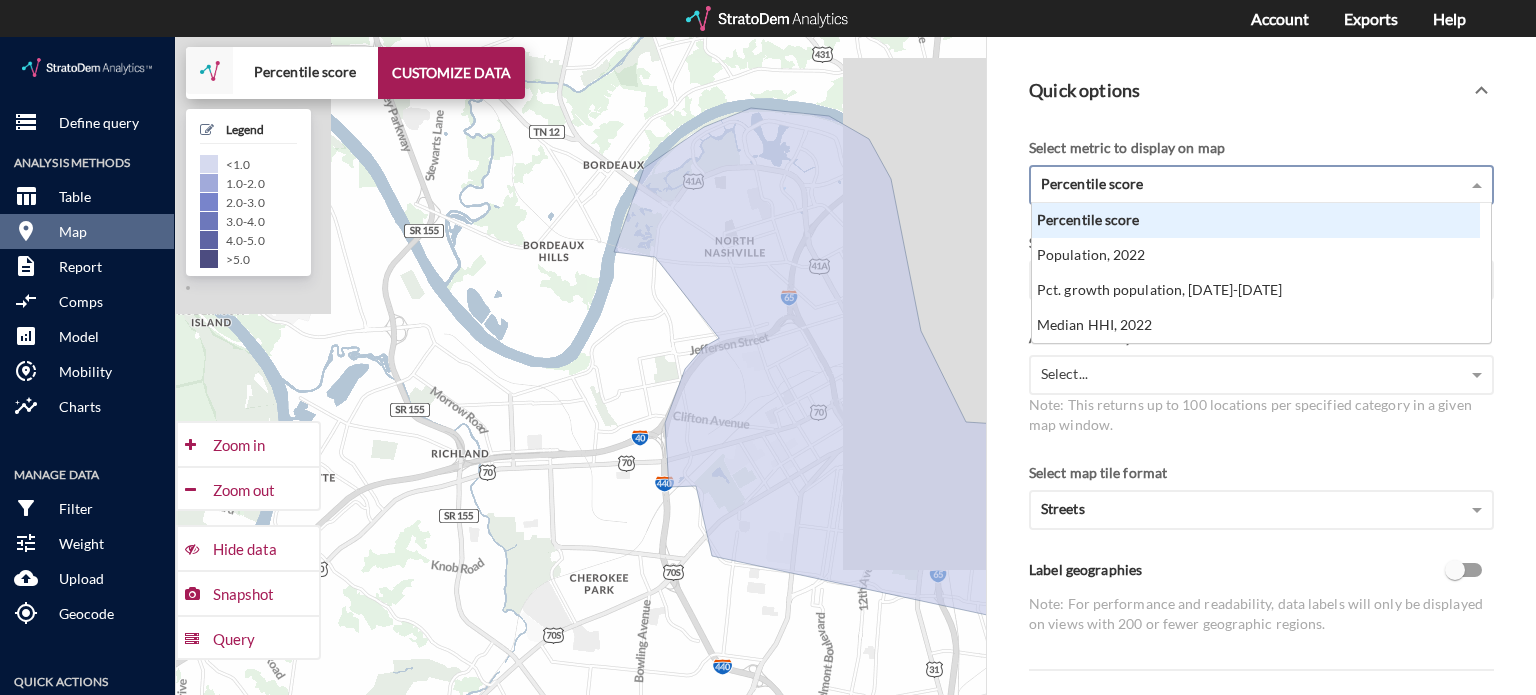 click on "Percentile score" 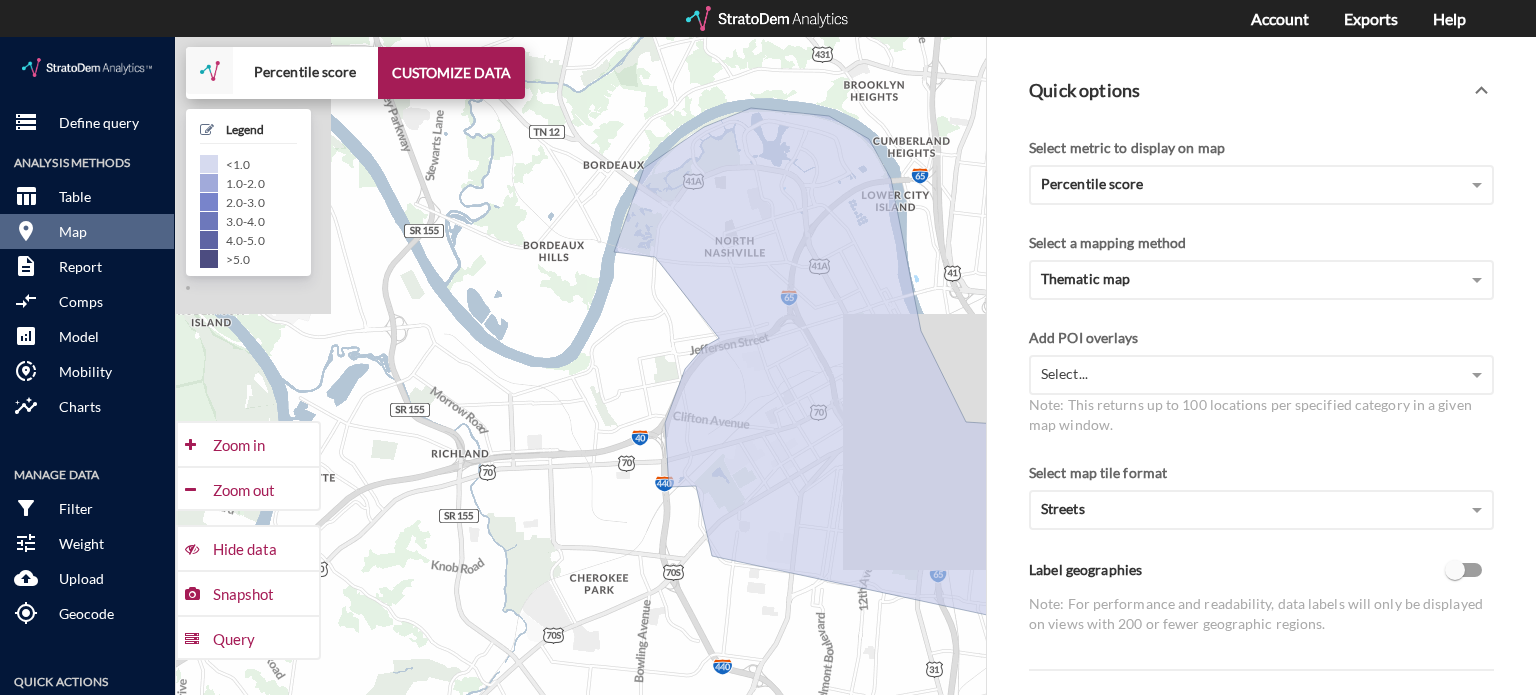 click on "Quick options" 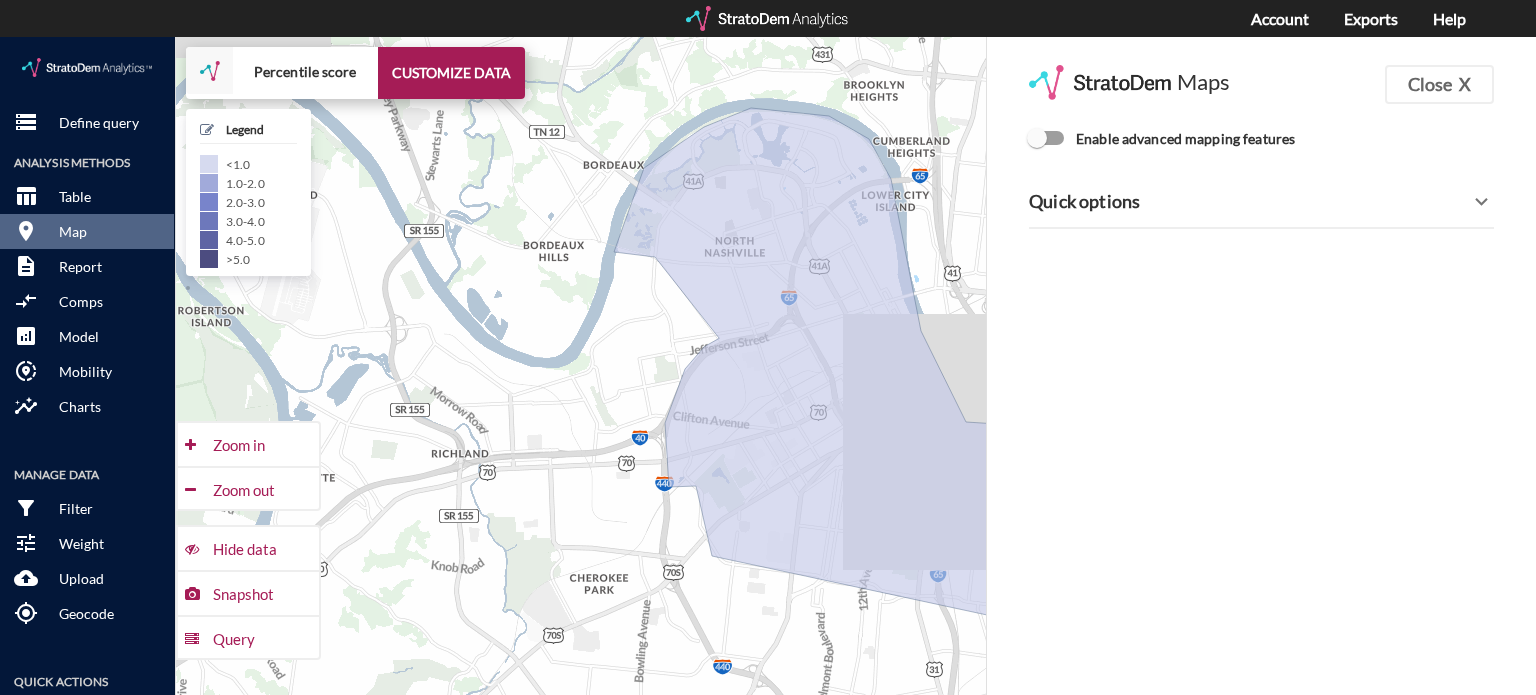 scroll, scrollTop: 100, scrollLeft: 0, axis: vertical 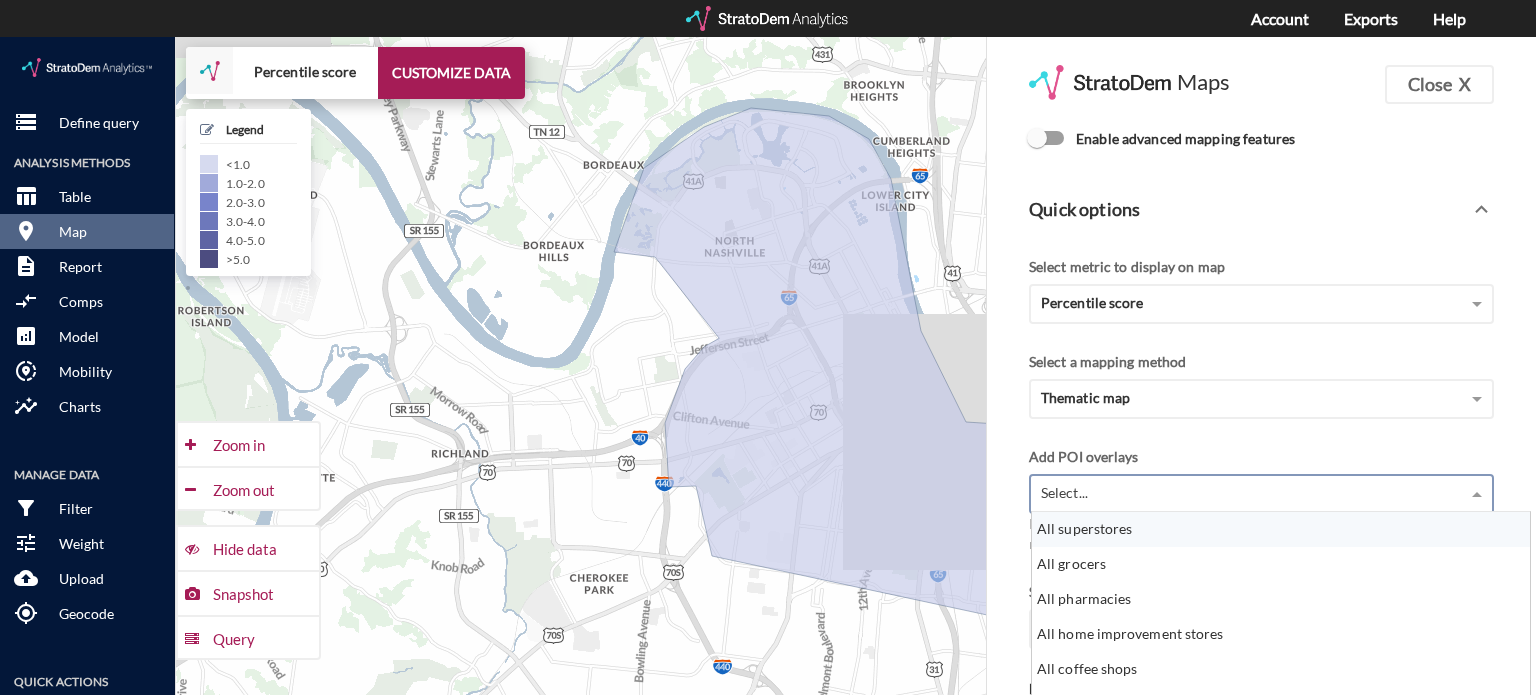 click on "Select..." 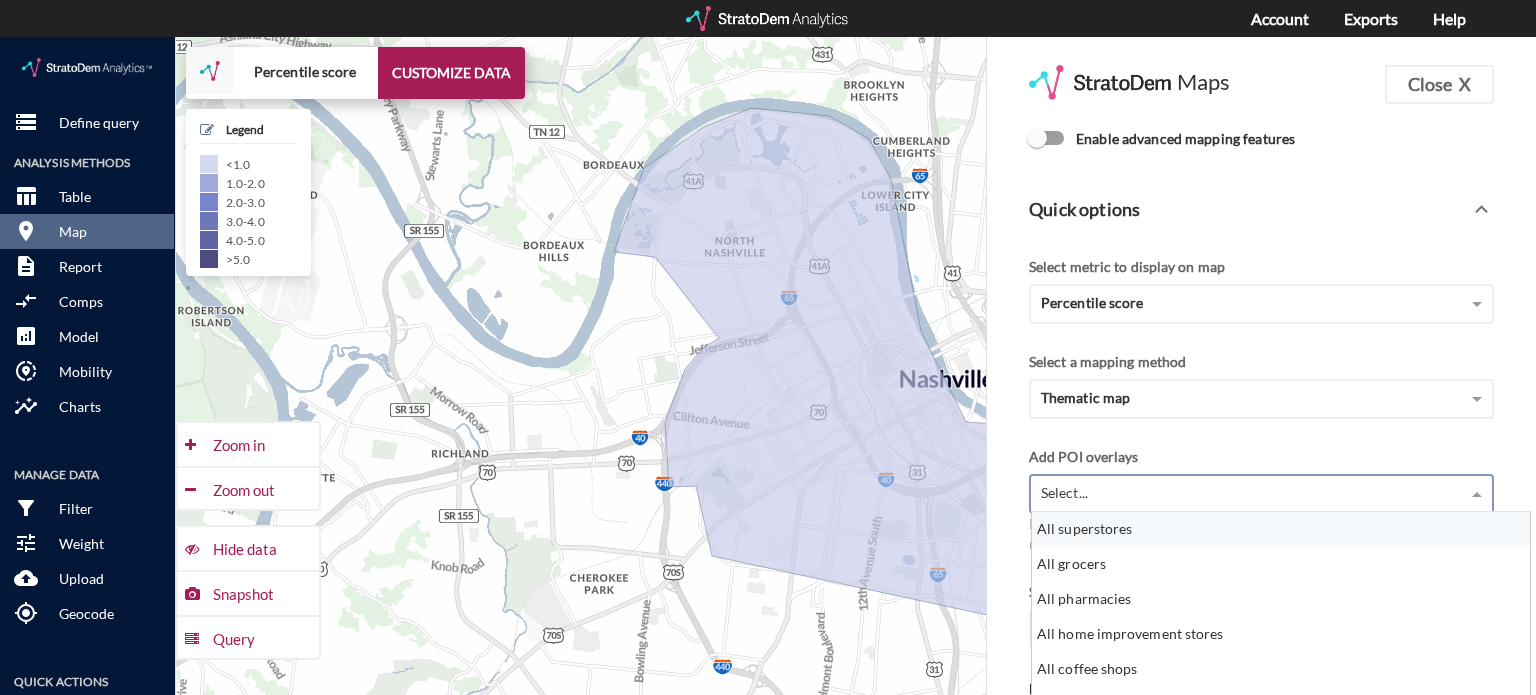 scroll, scrollTop: 208, scrollLeft: 0, axis: vertical 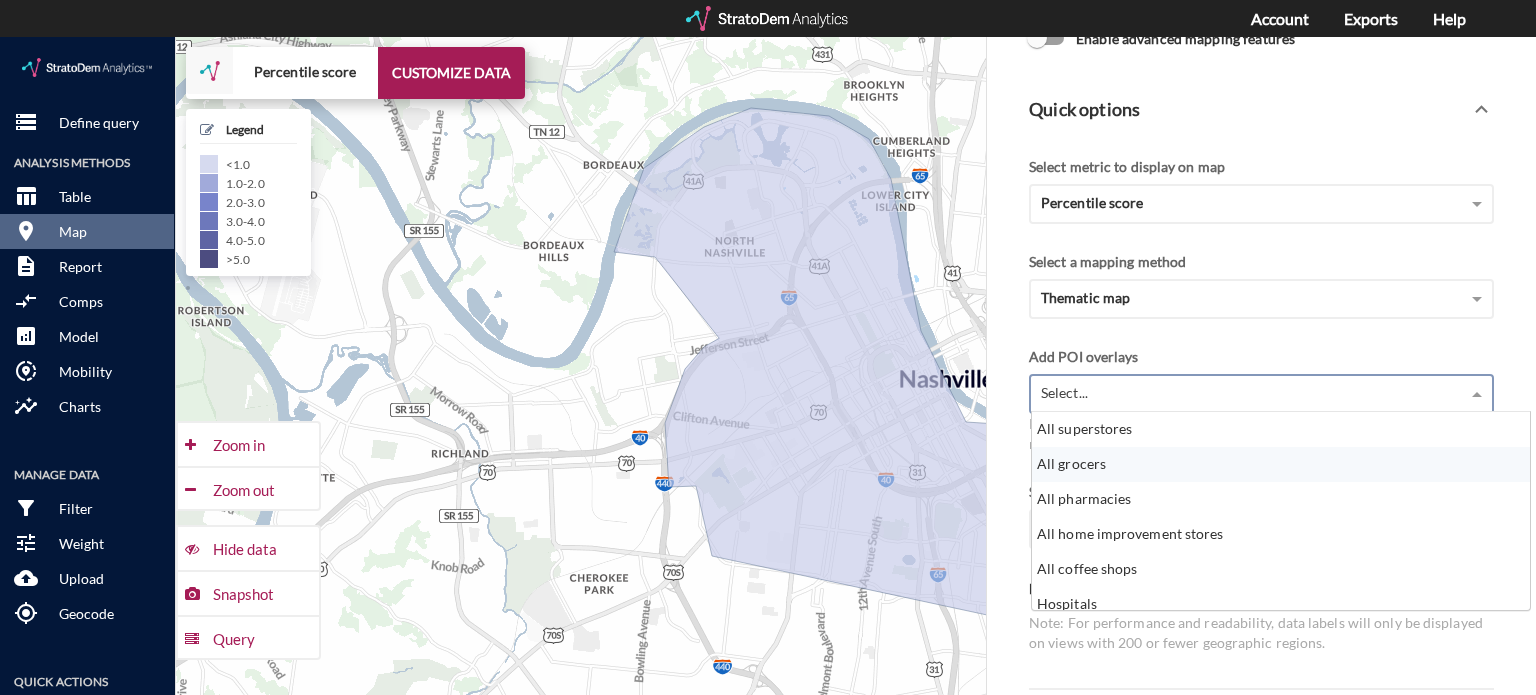 click on "All grocers" 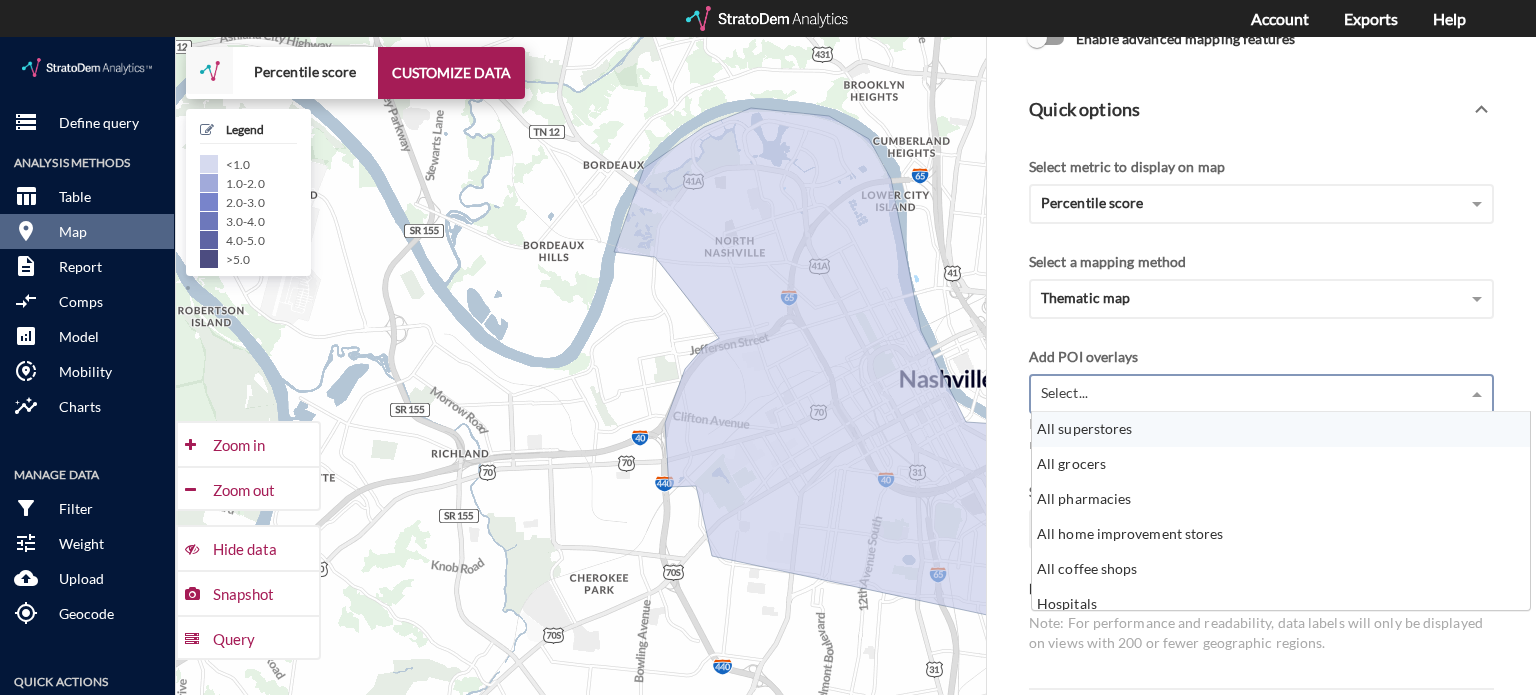 click on "Select..." 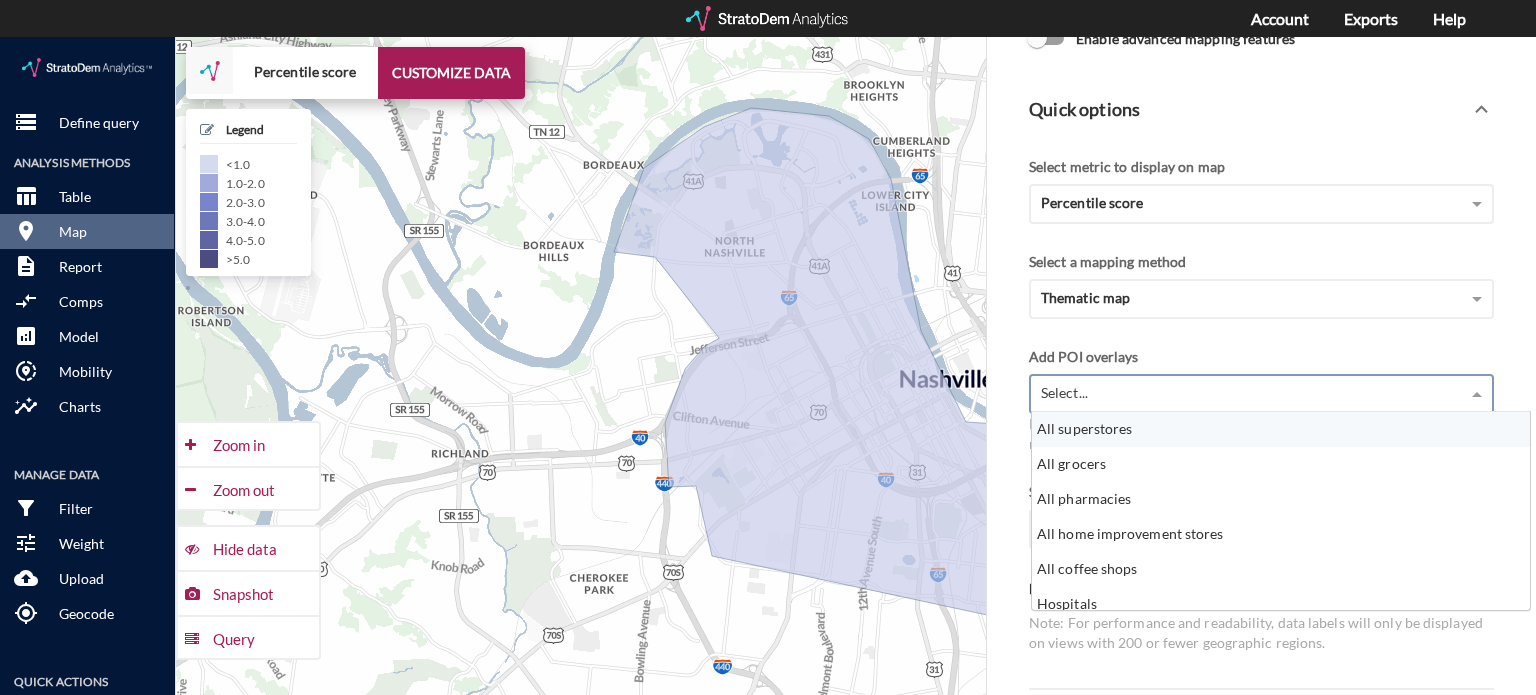 scroll, scrollTop: 16, scrollLeft: 12, axis: both 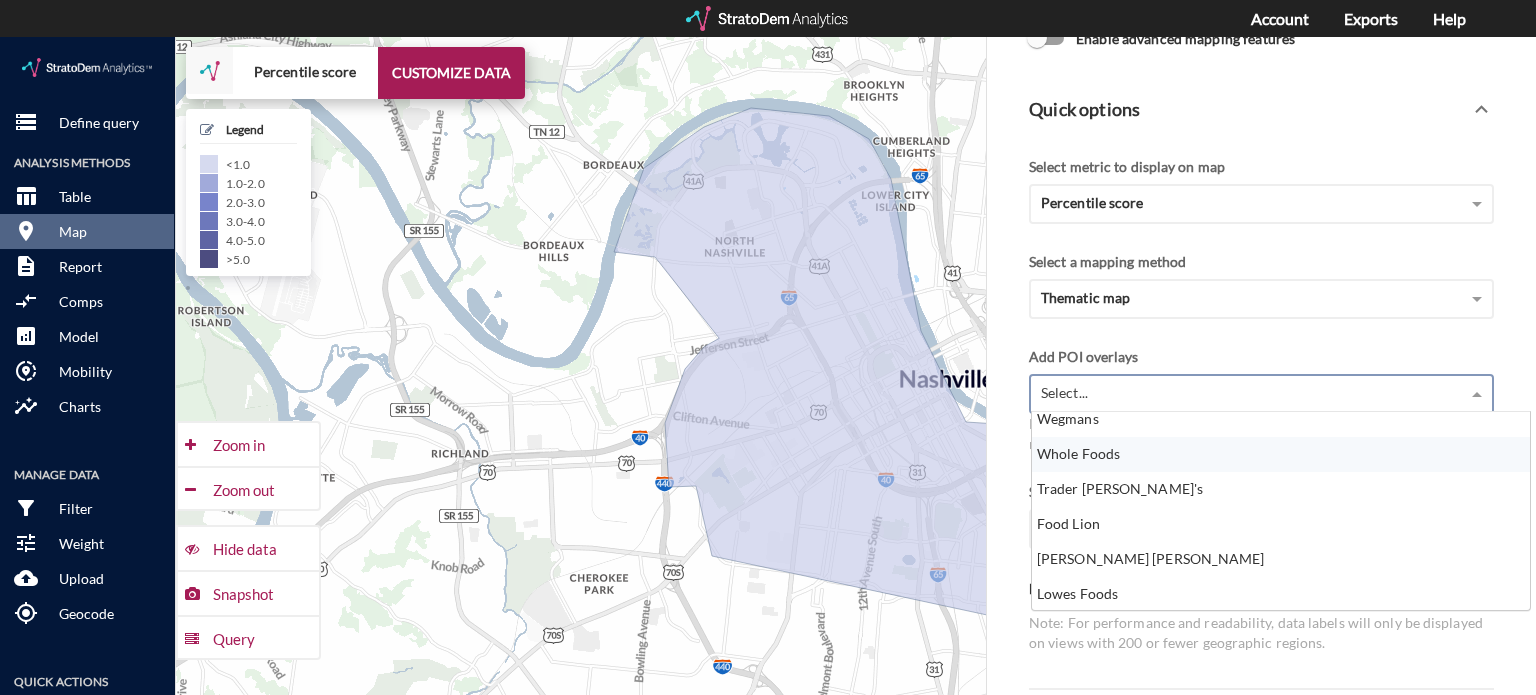 click on "Whole Foods" 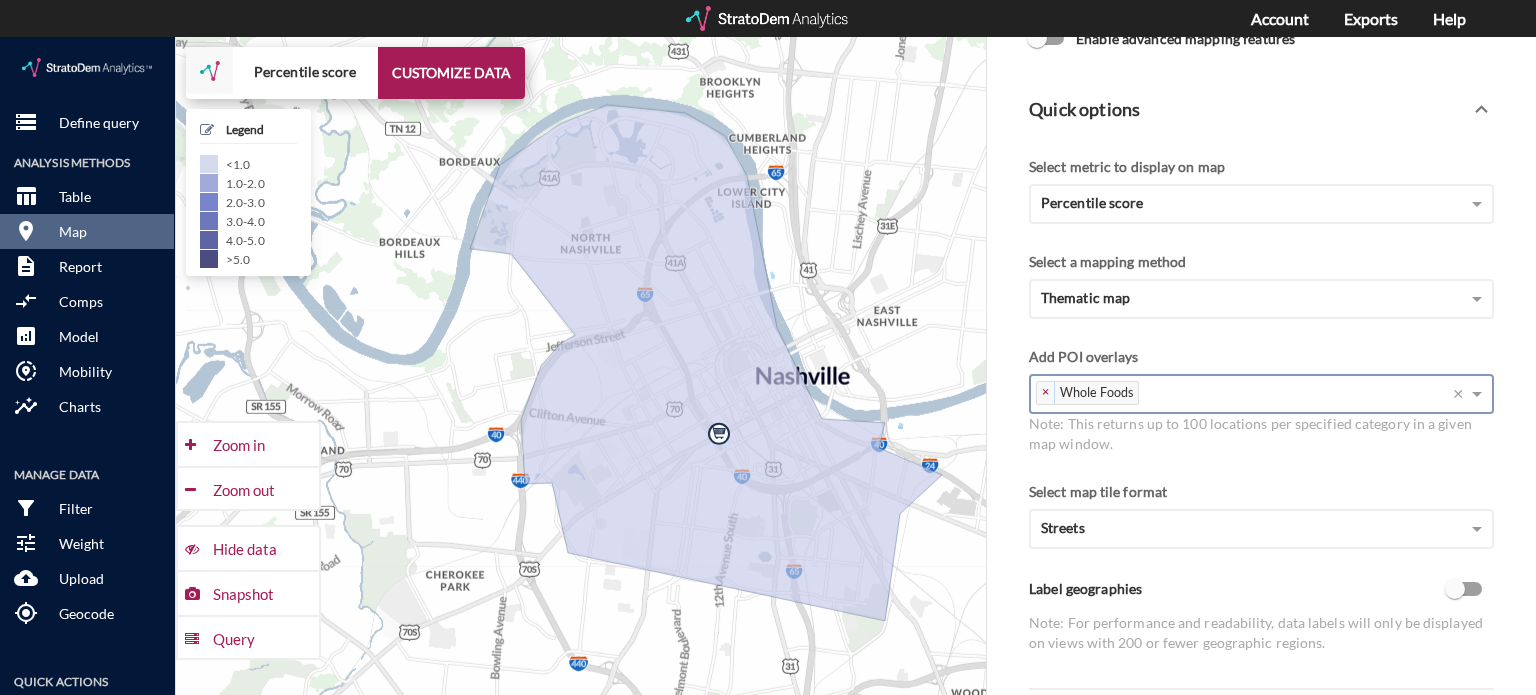 drag, startPoint x: 811, startPoint y: 579, endPoint x: 664, endPoint y: 577, distance: 147.01361 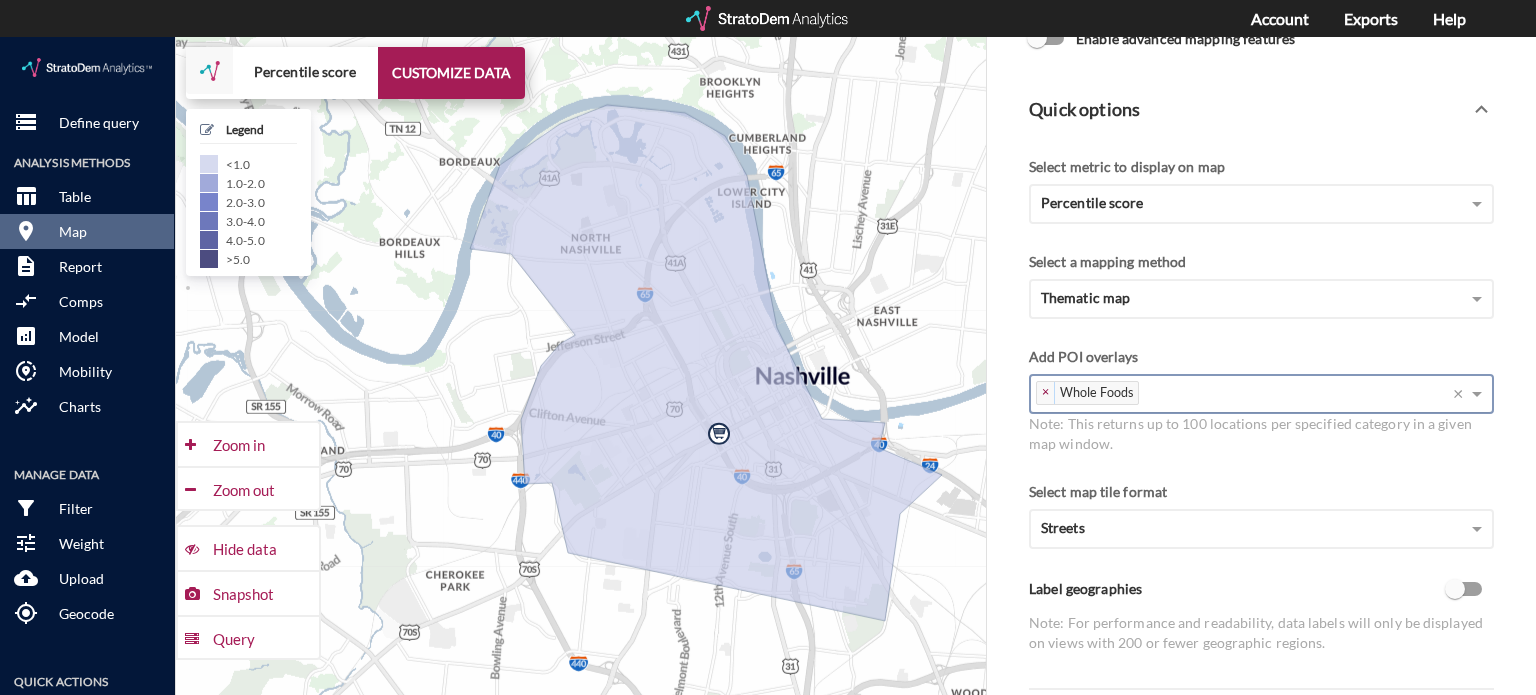 click on "× Whole Foods   ×" 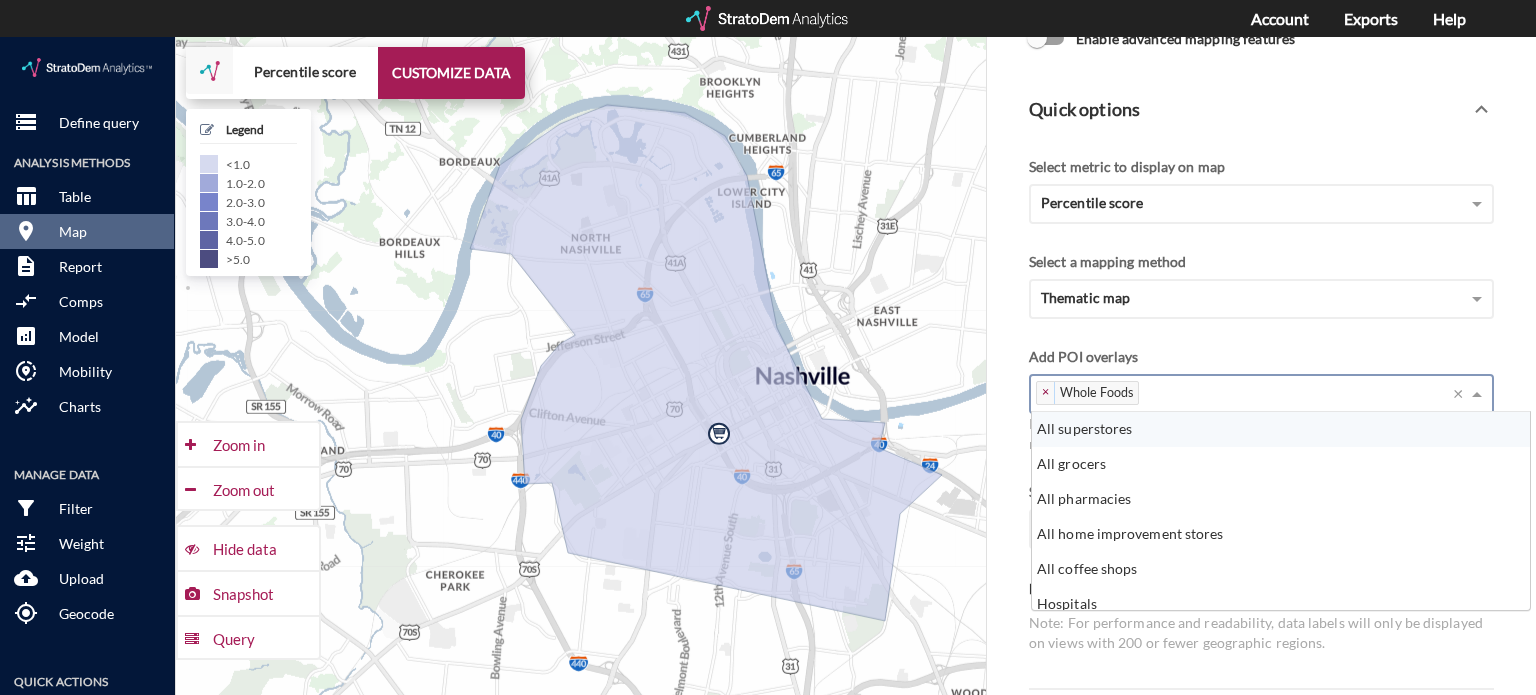 scroll, scrollTop: 16, scrollLeft: 12, axis: both 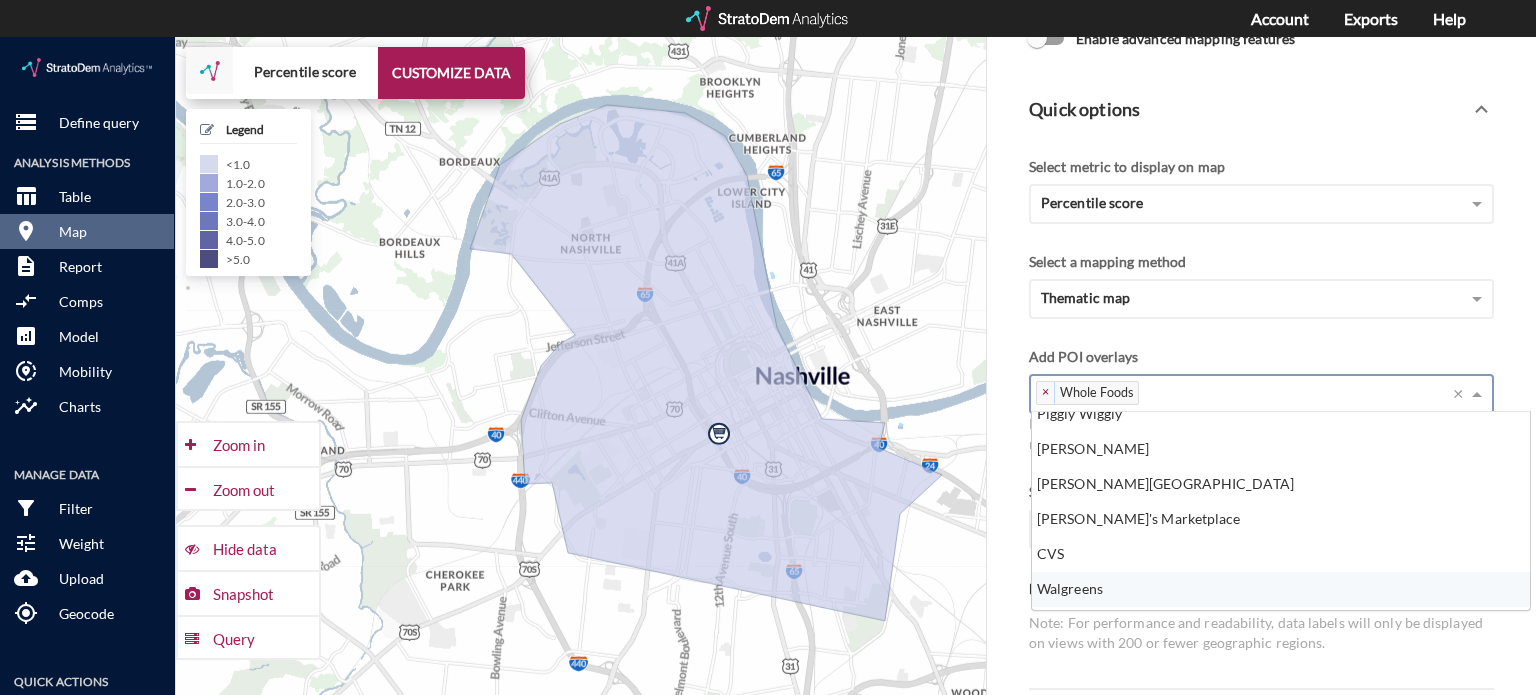 click on "Walgreens" 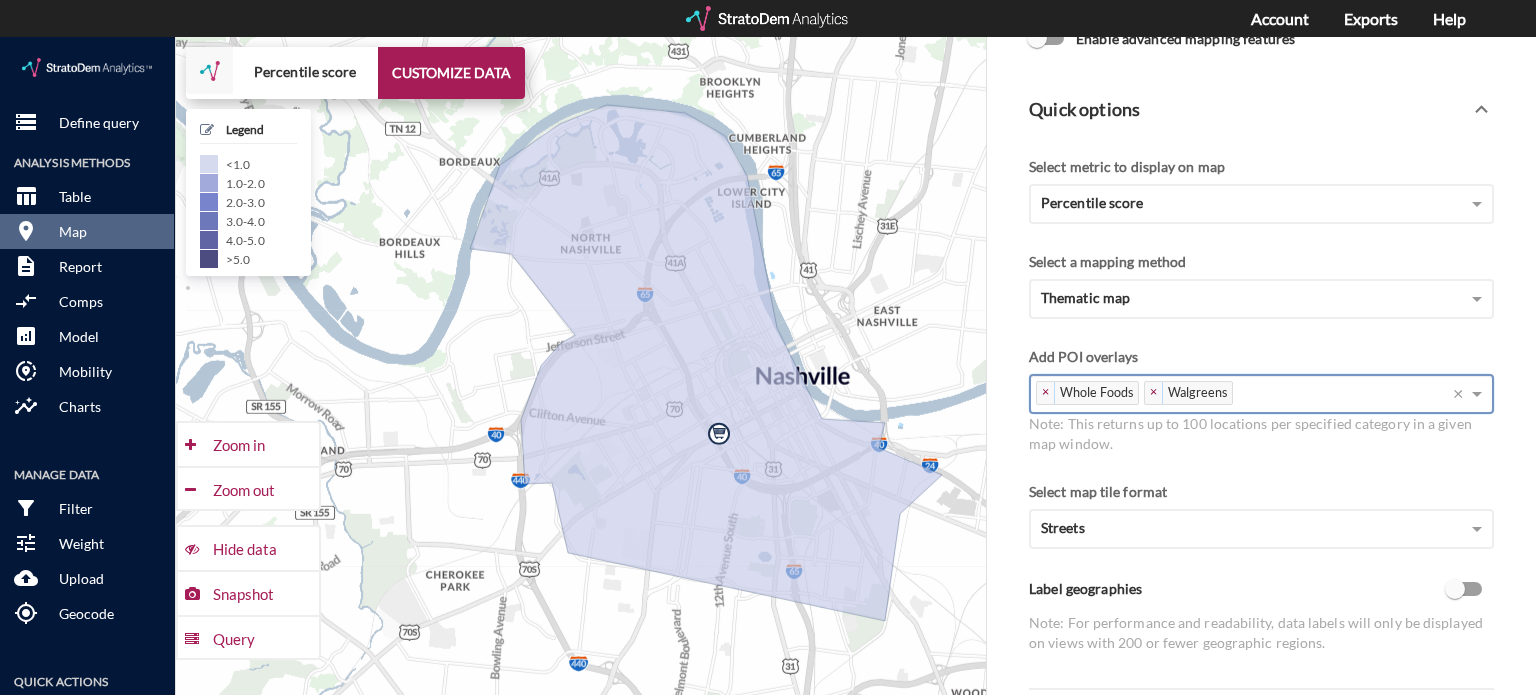 click on "× Whole Foods   × Walgreens   Press backspace to remove Walgreens ×" 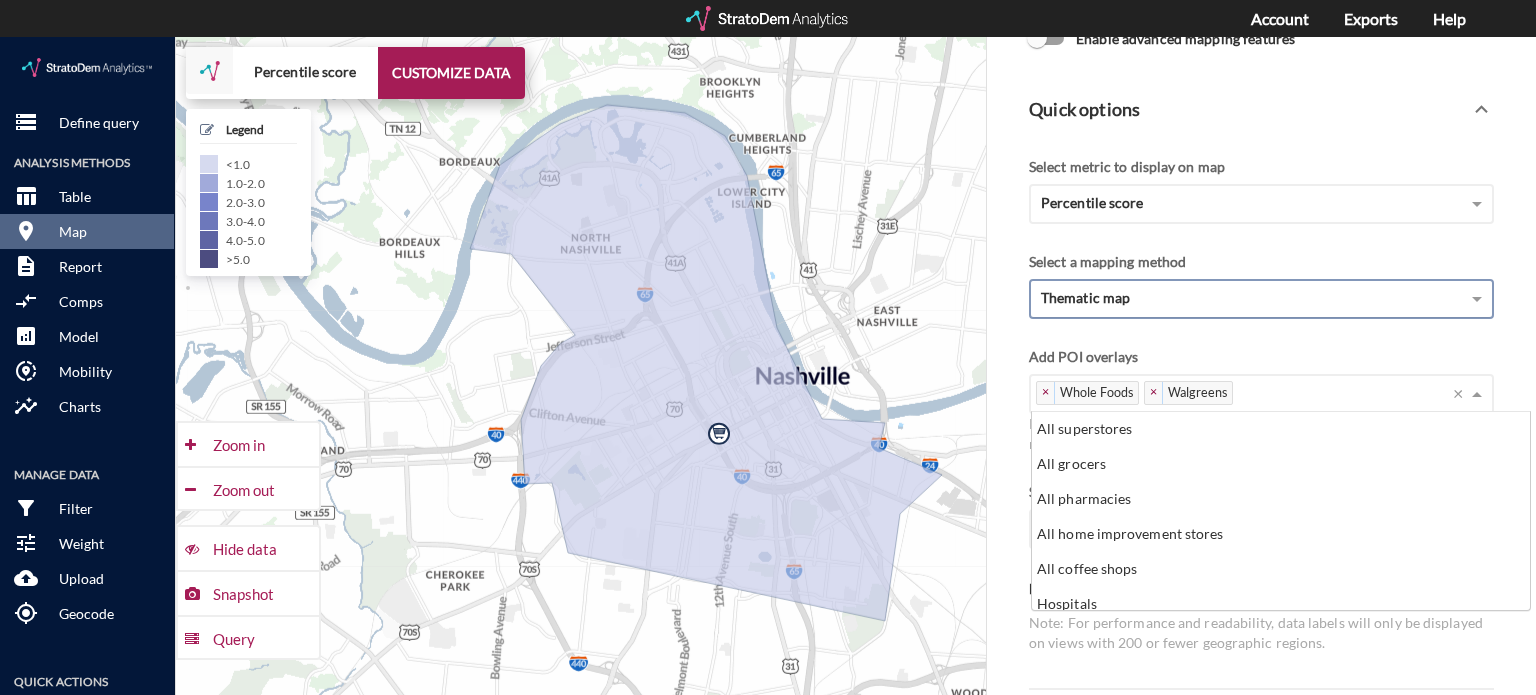 click on "Thematic map" 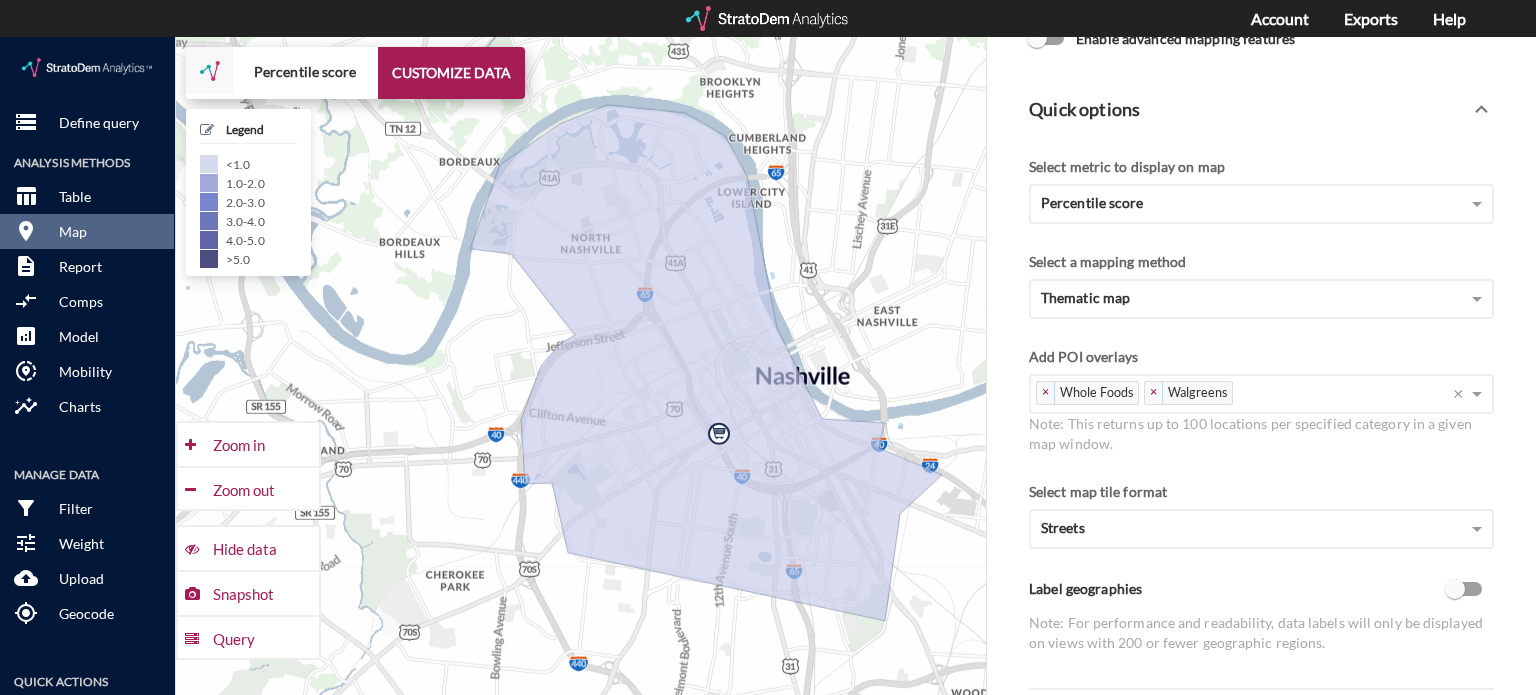click on "Select a mapping method Thematic map" 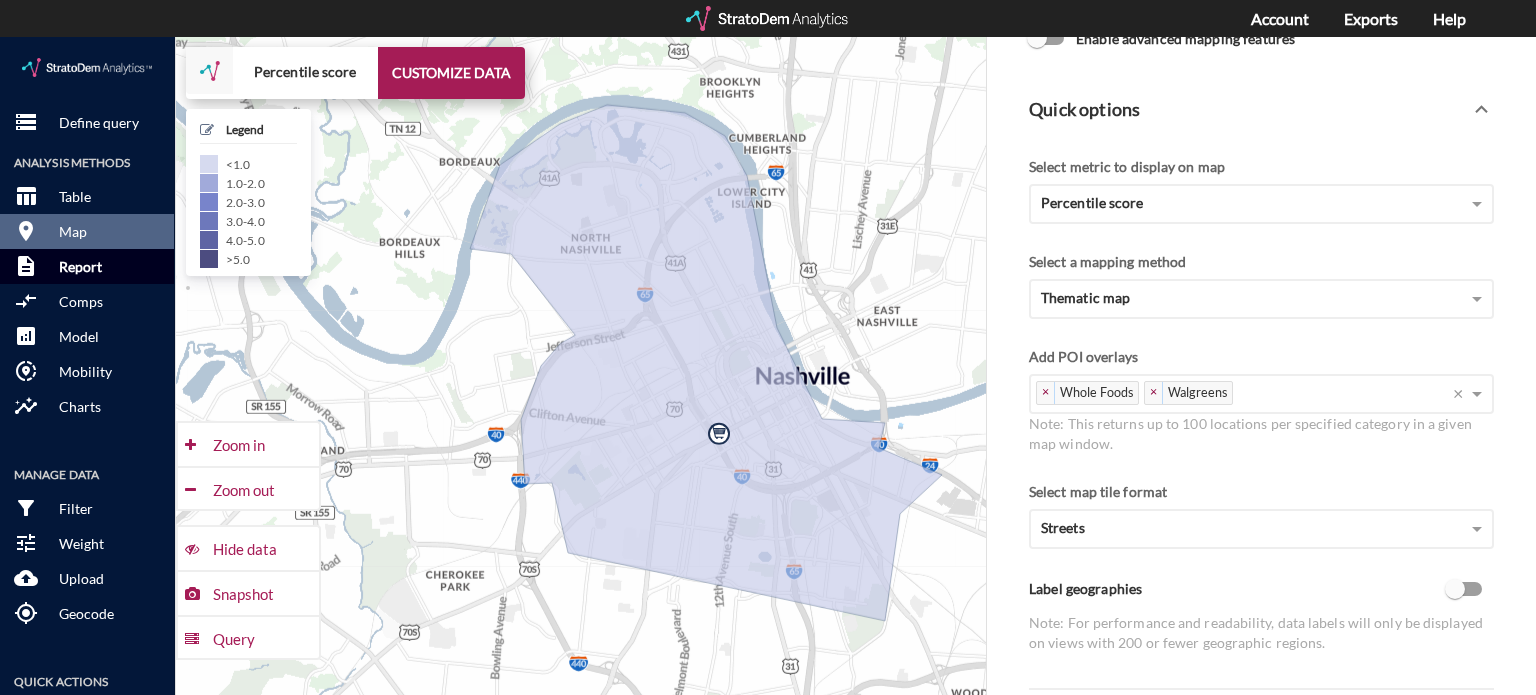 click on "description Report" 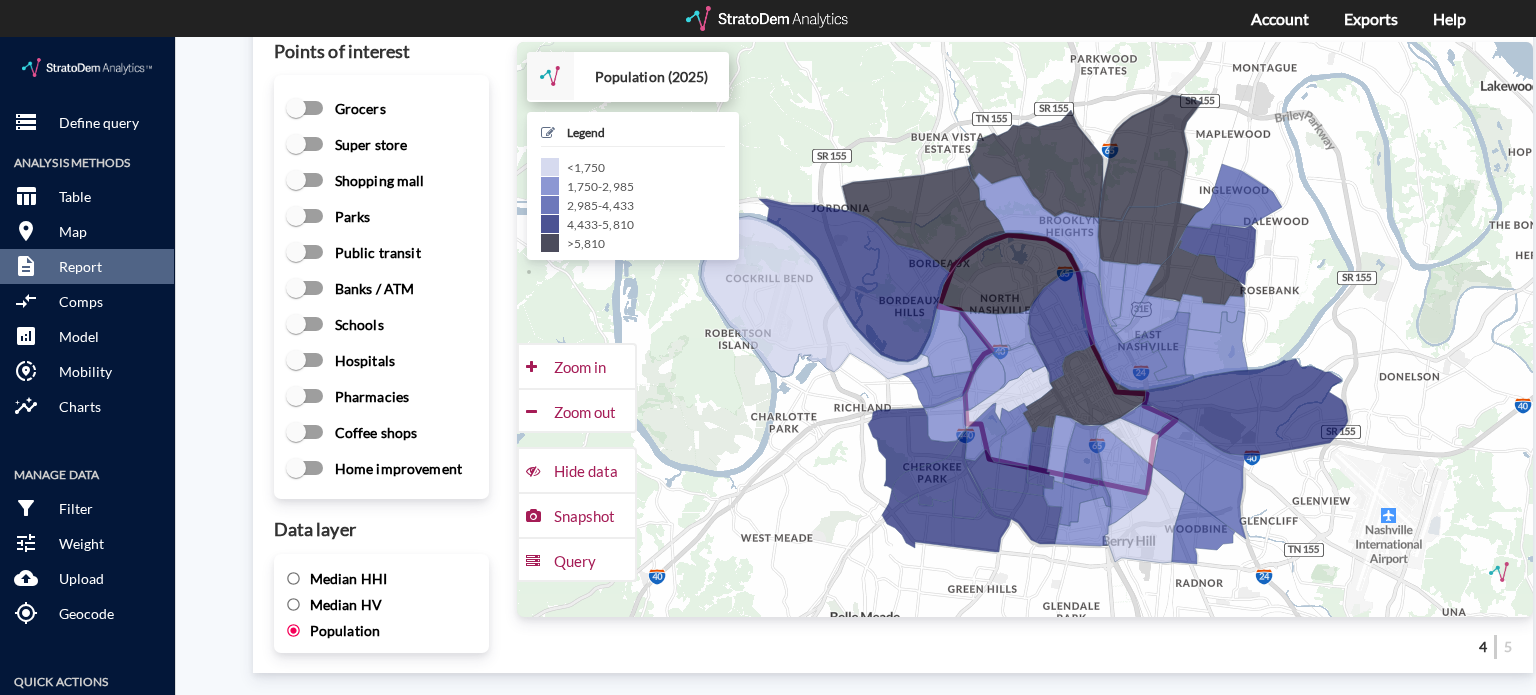 click on "Parks" 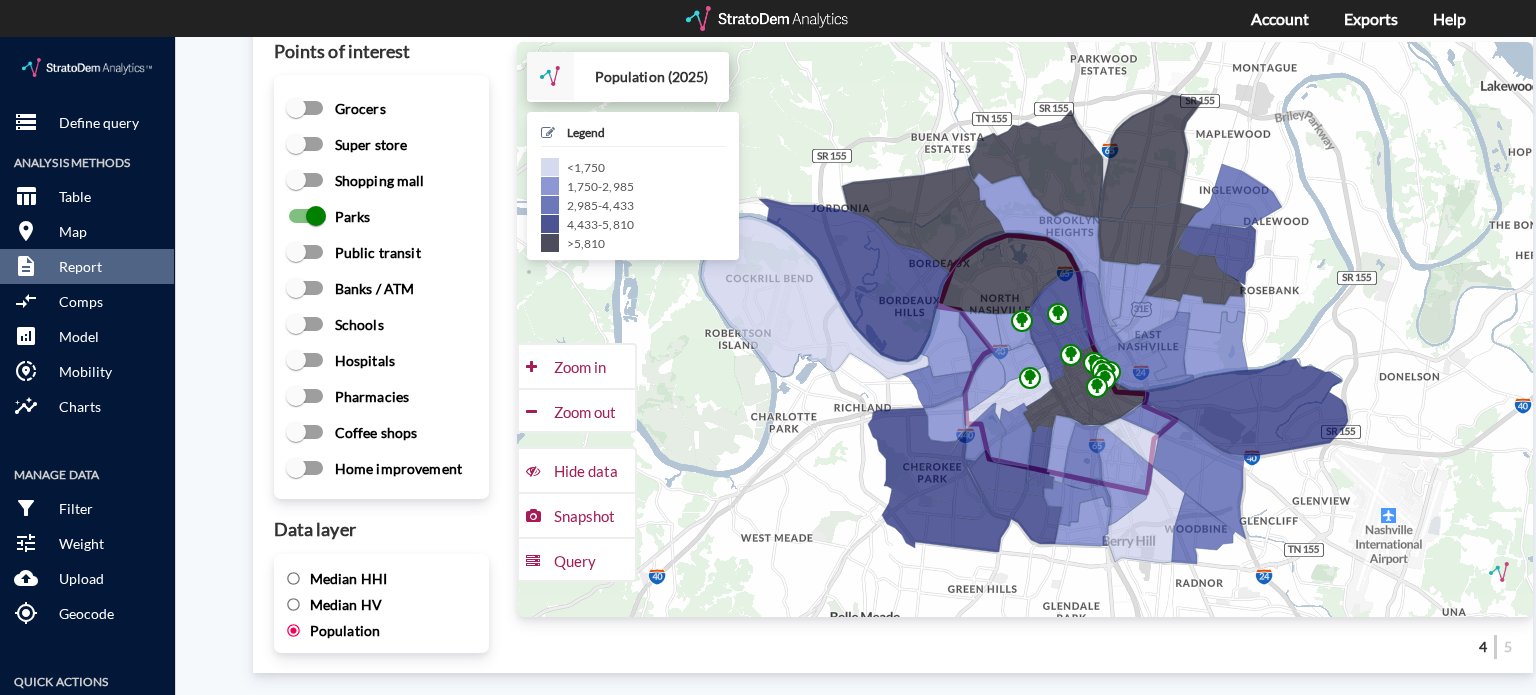click on "Parks" 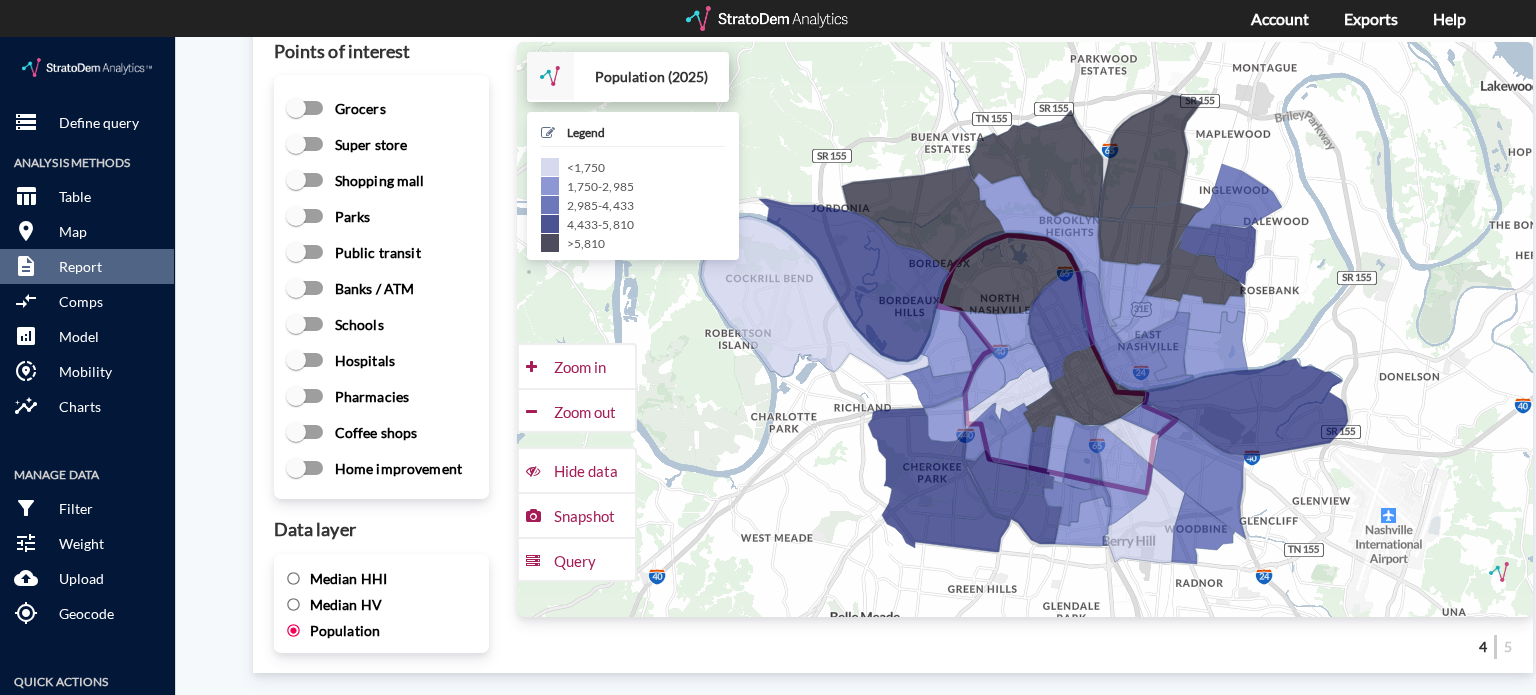 click on "Public transit" 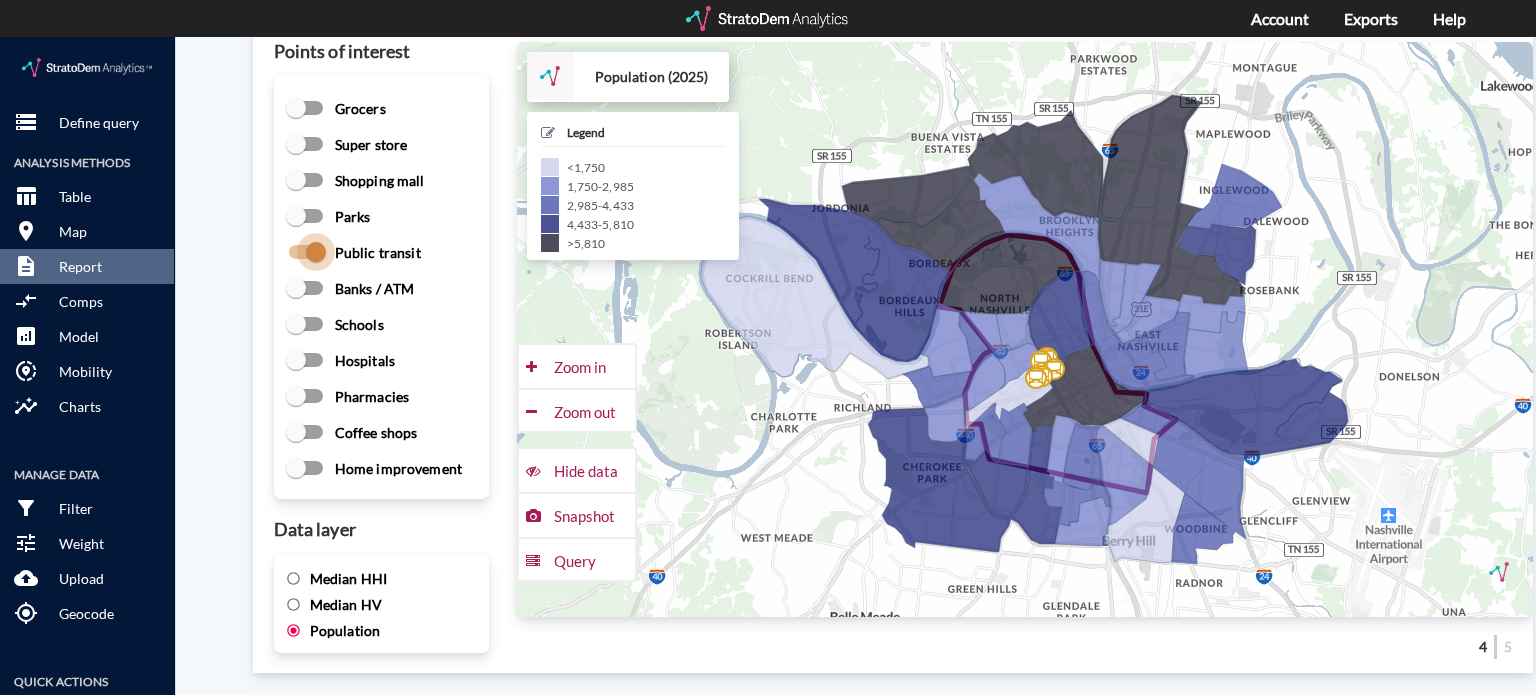 click on "Public transit" 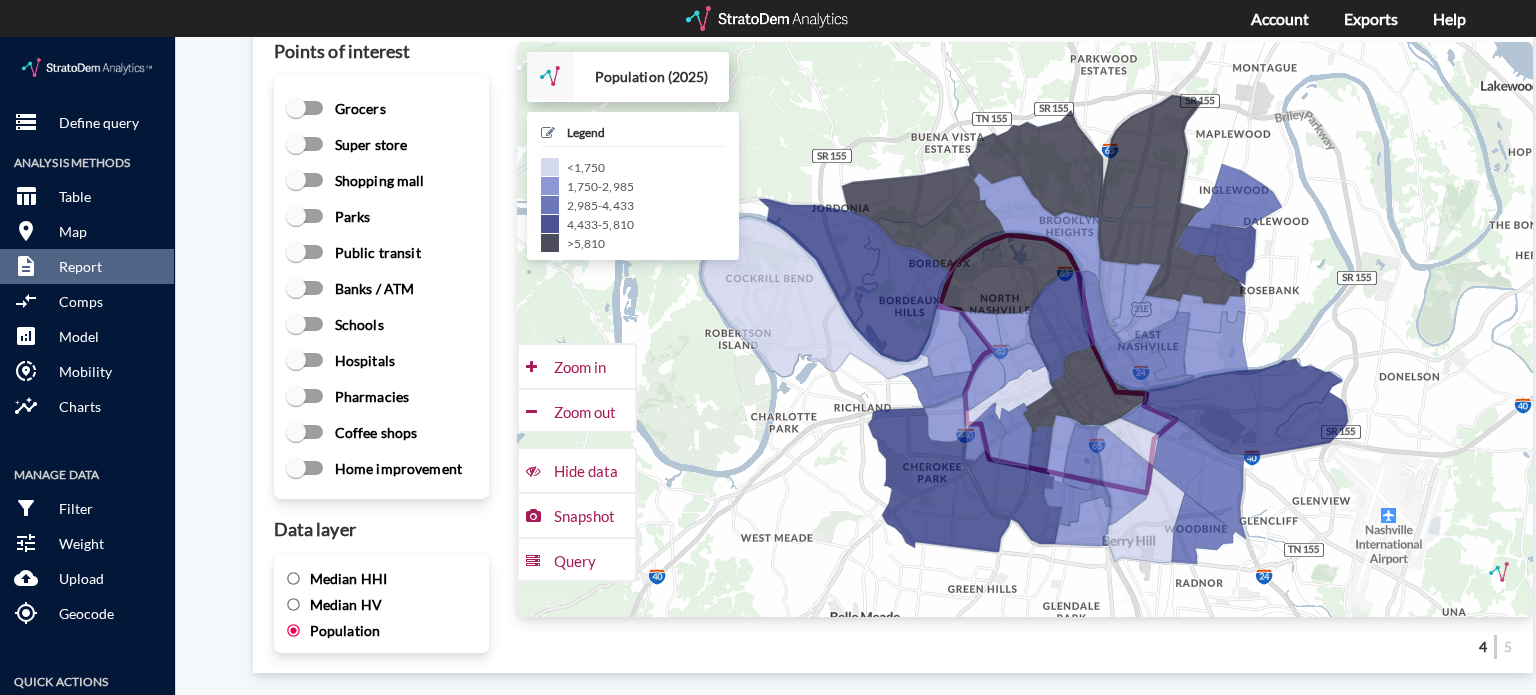 click on "Banks / ATM" 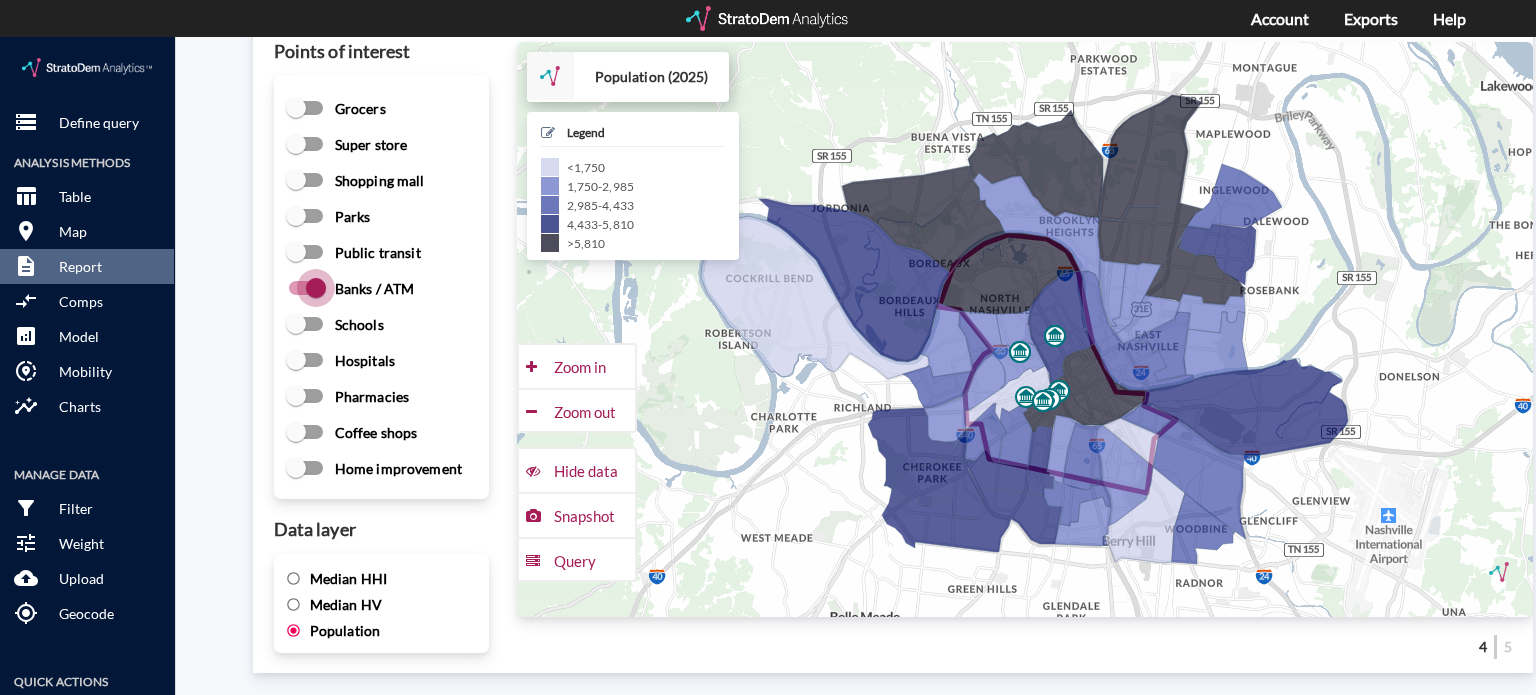 click on "Banks / ATM" 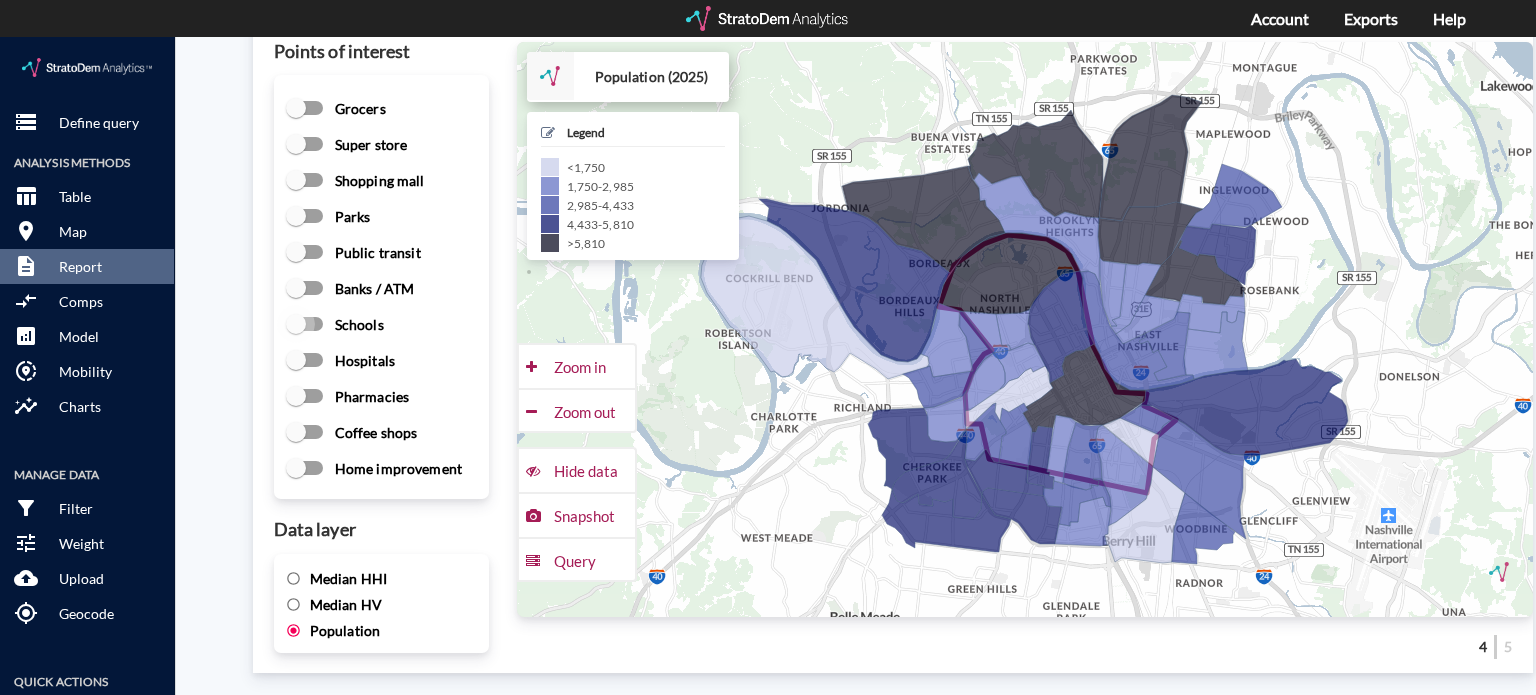 click on "Schools" 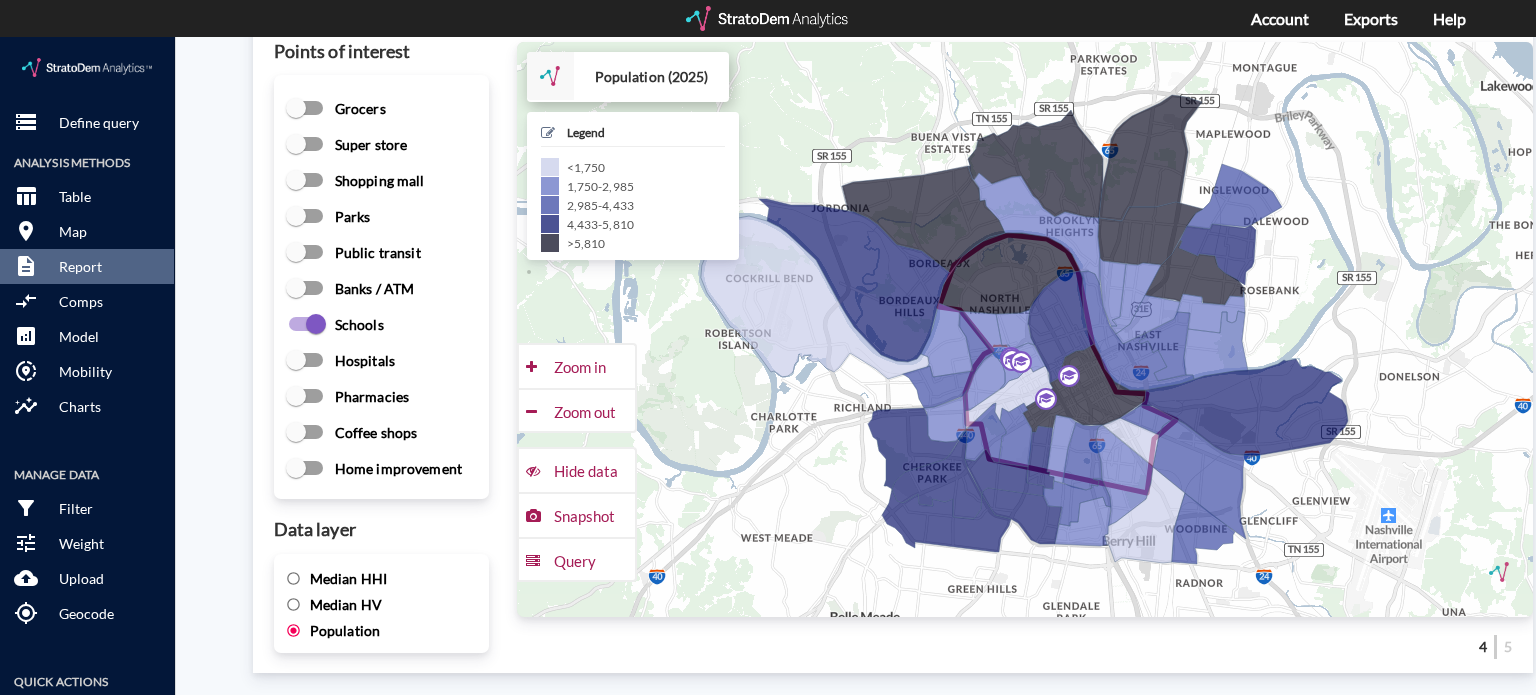 click on "Schools" 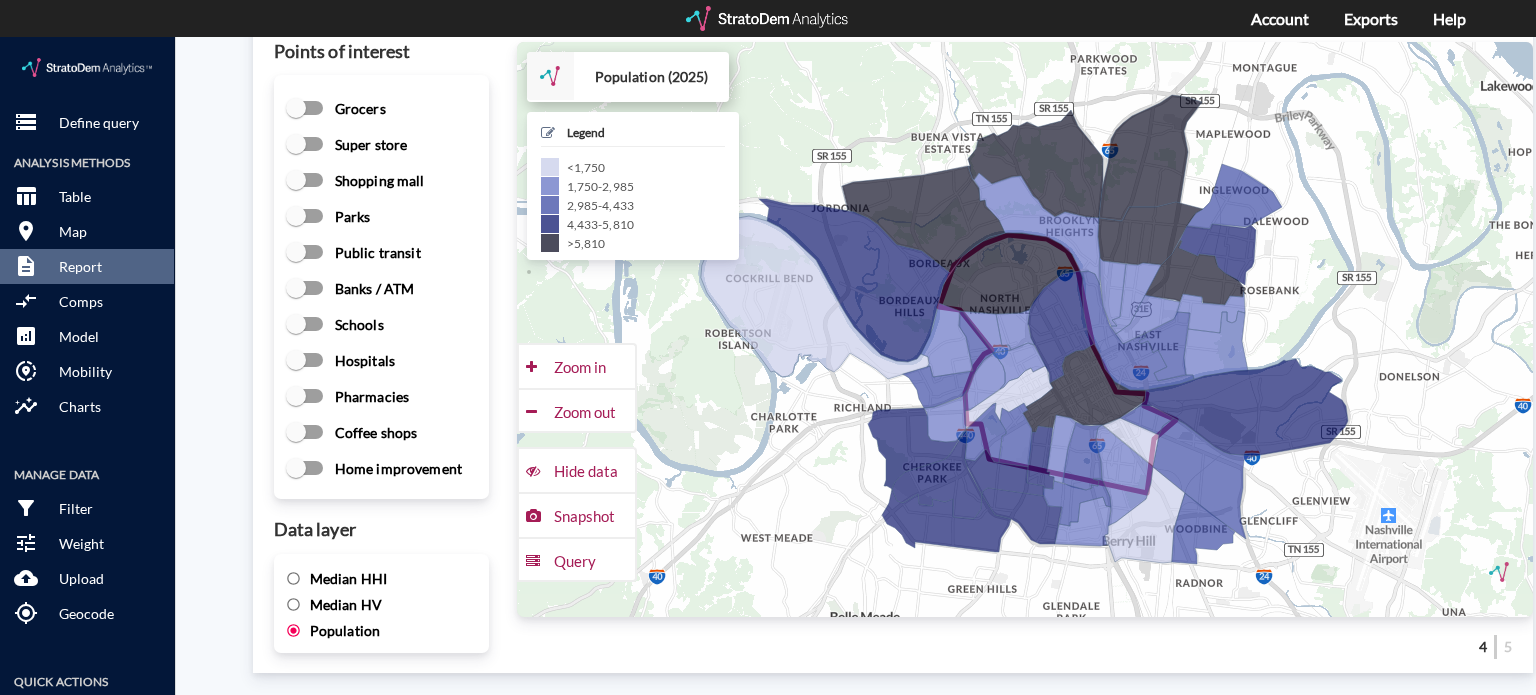 click on "Hospitals" 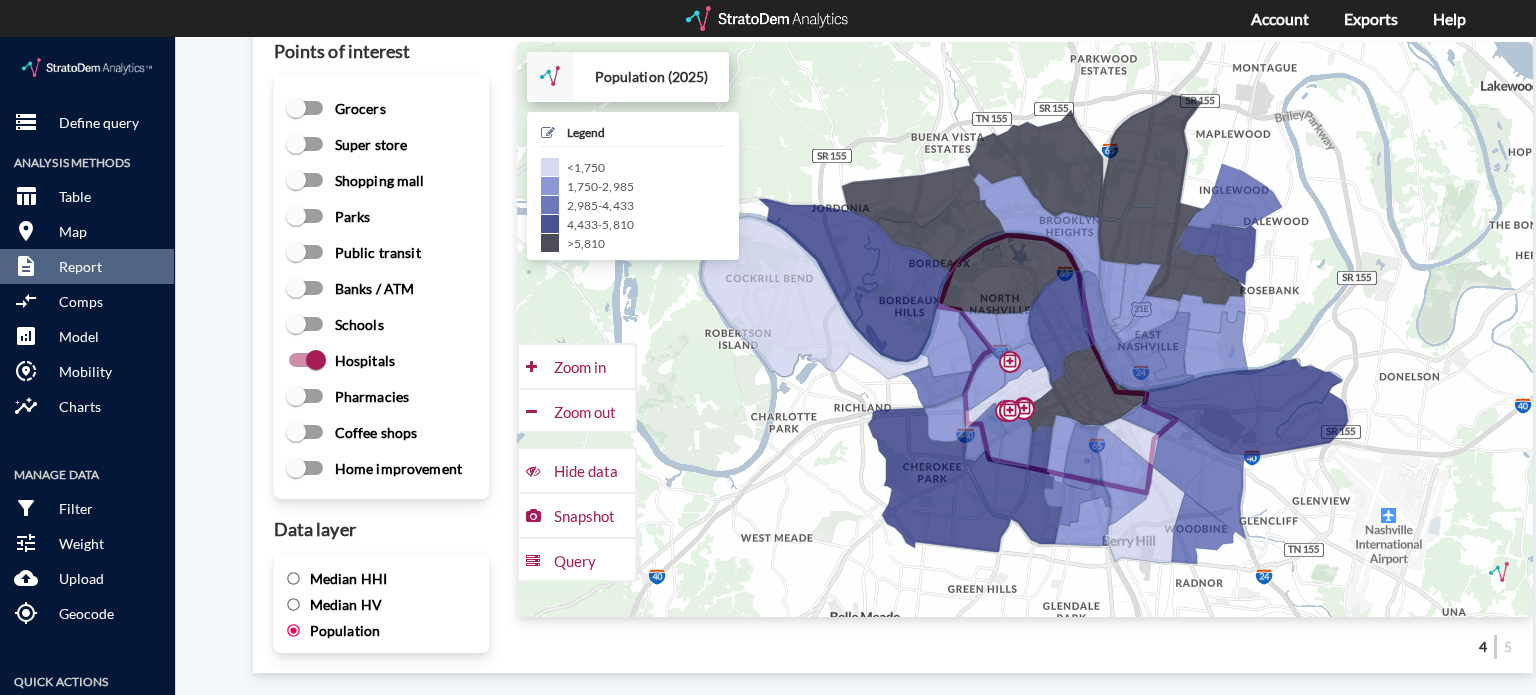 click on "Hospitals" 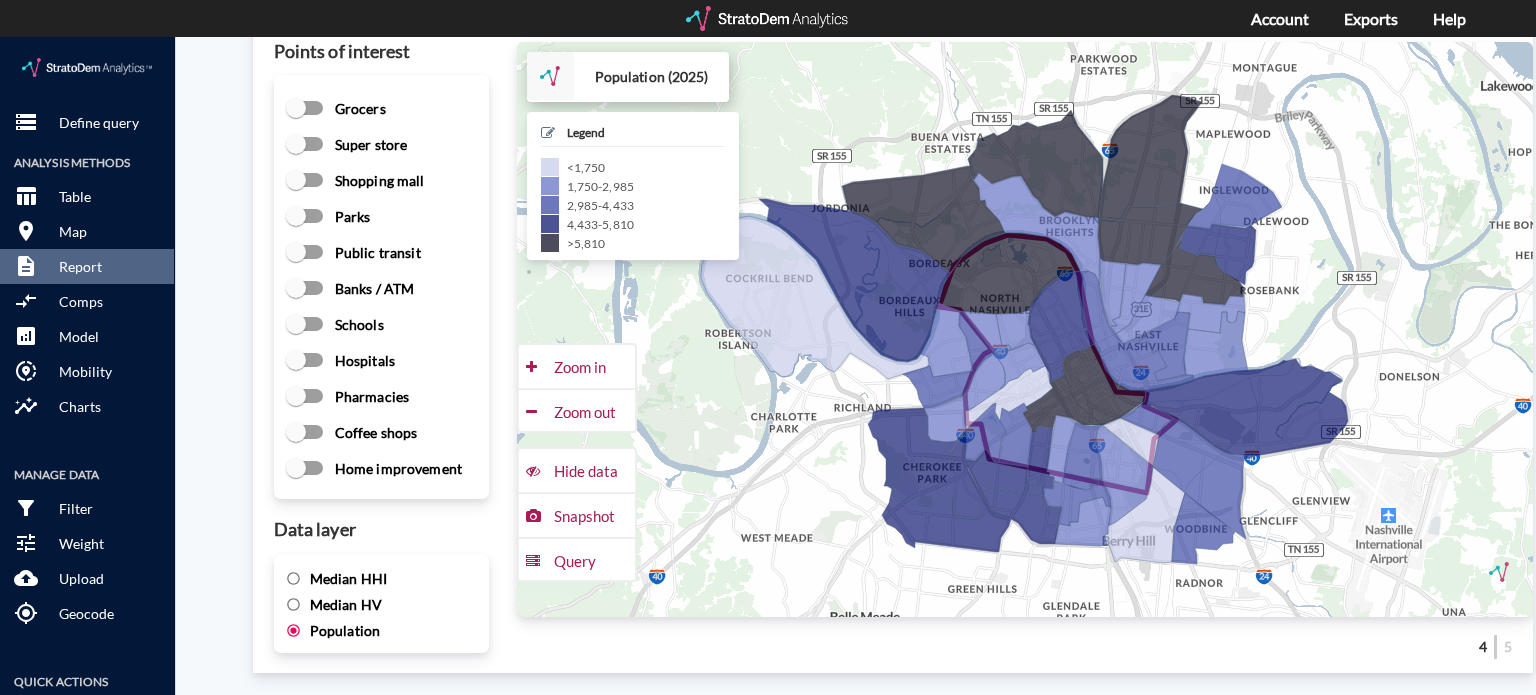 click on "Pharmacies" 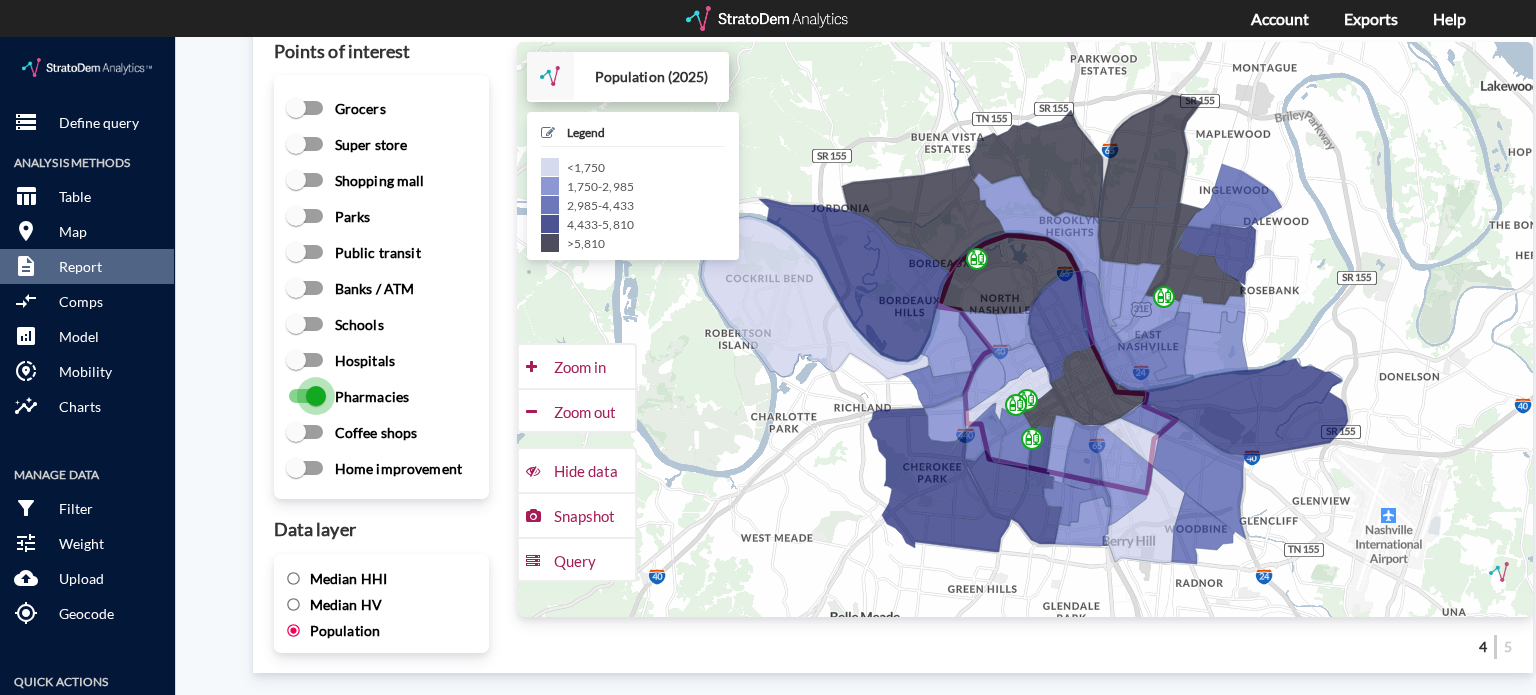 click on "Pharmacies" 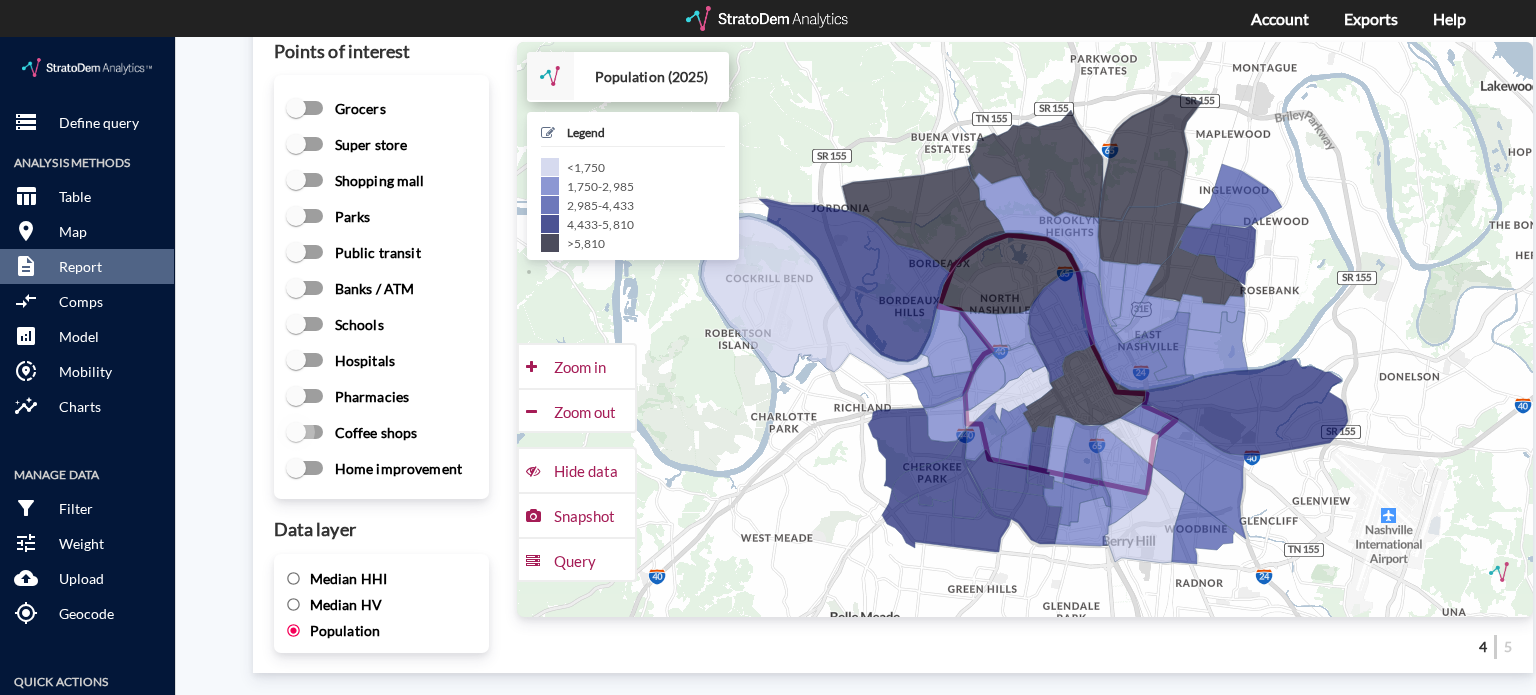 click on "Coffee shops" 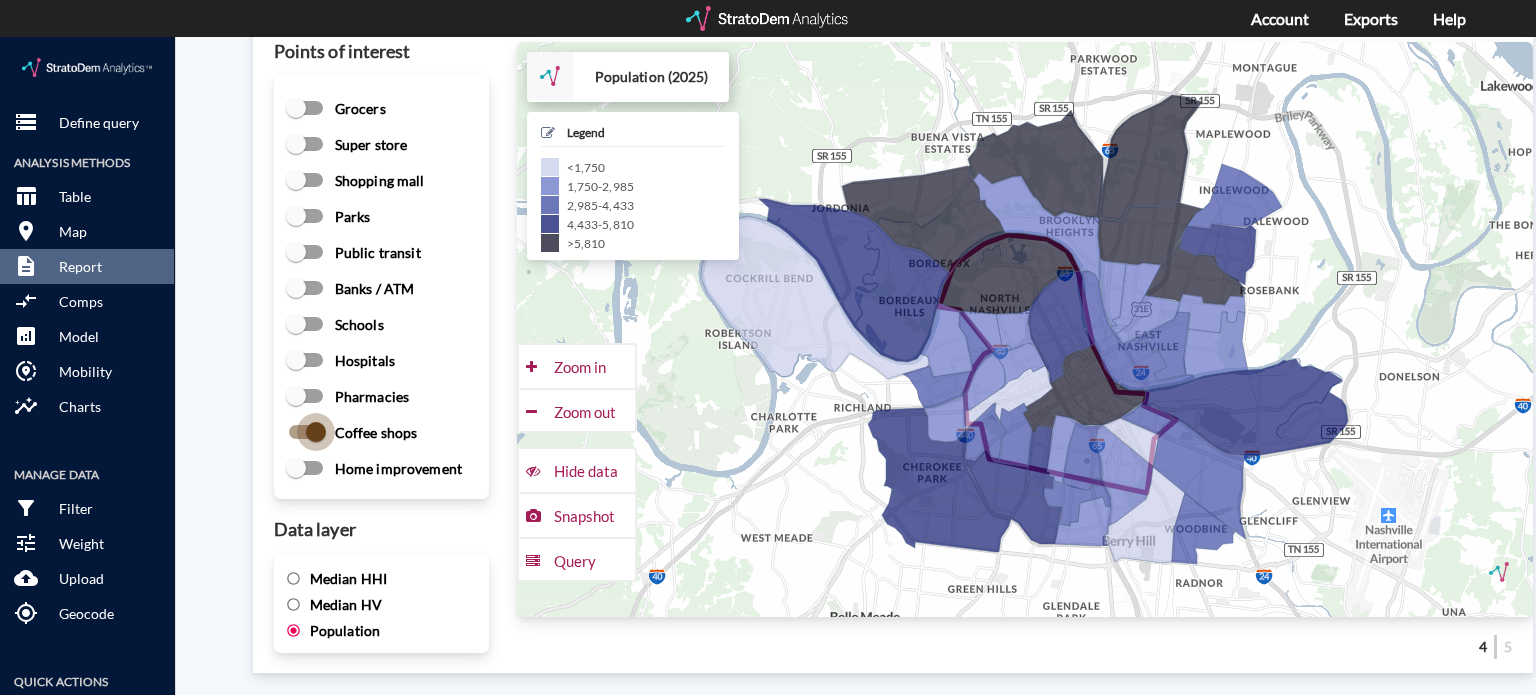 click on "Coffee shops" 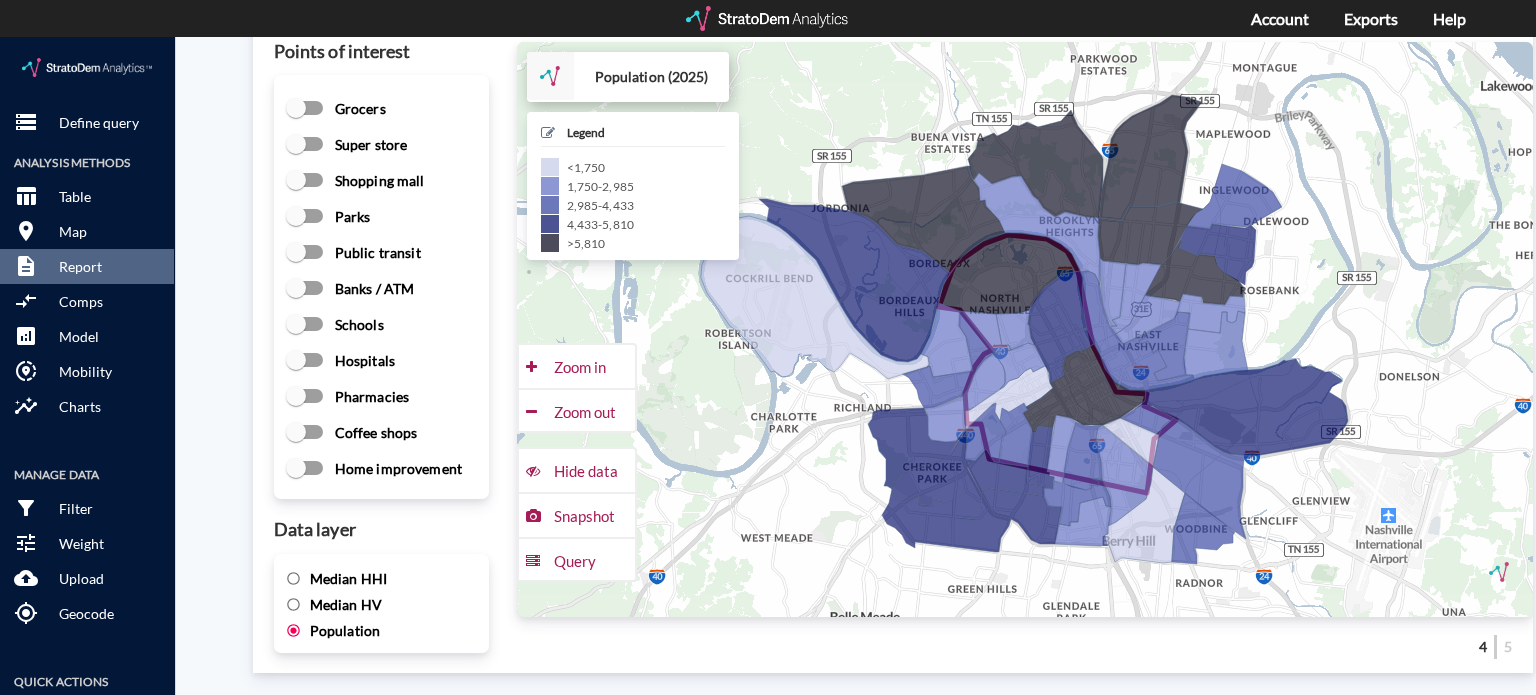 click on "Home improvement" 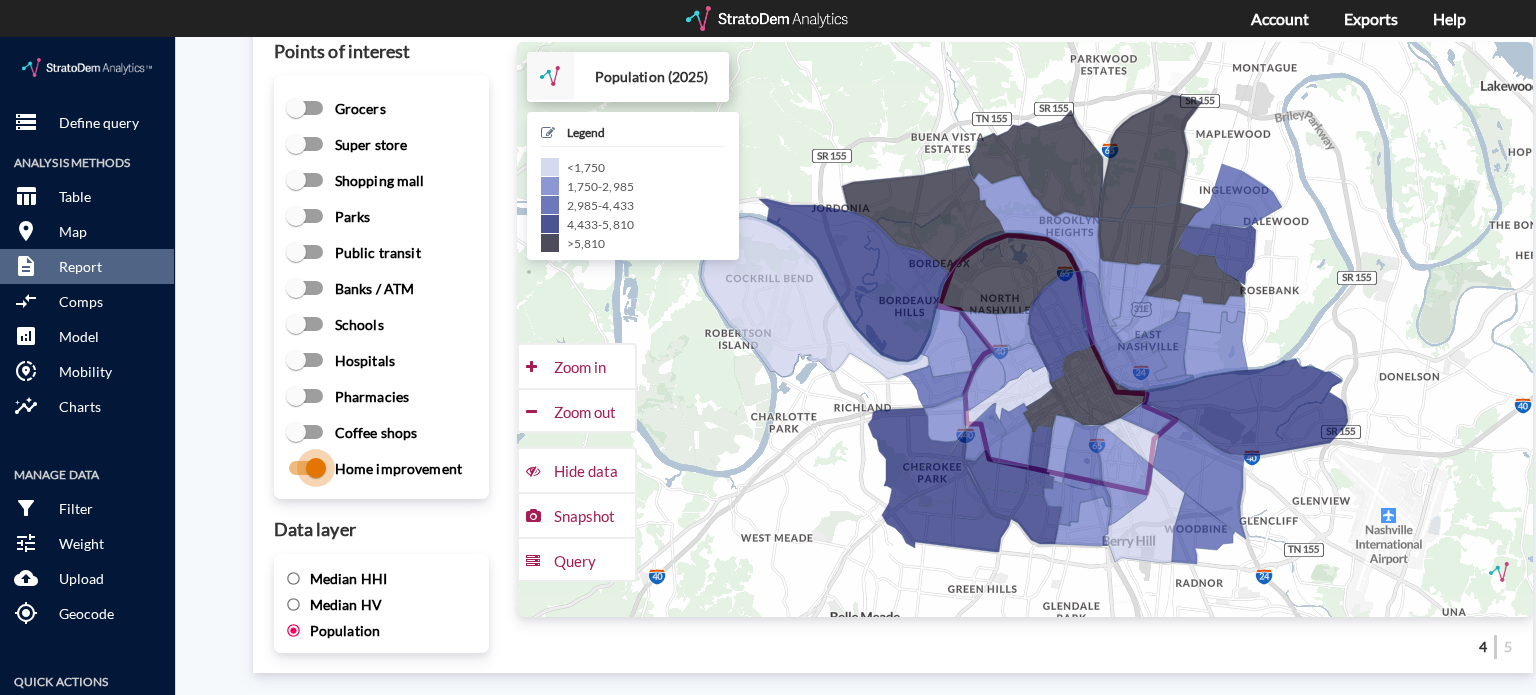 click on "Home improvement" 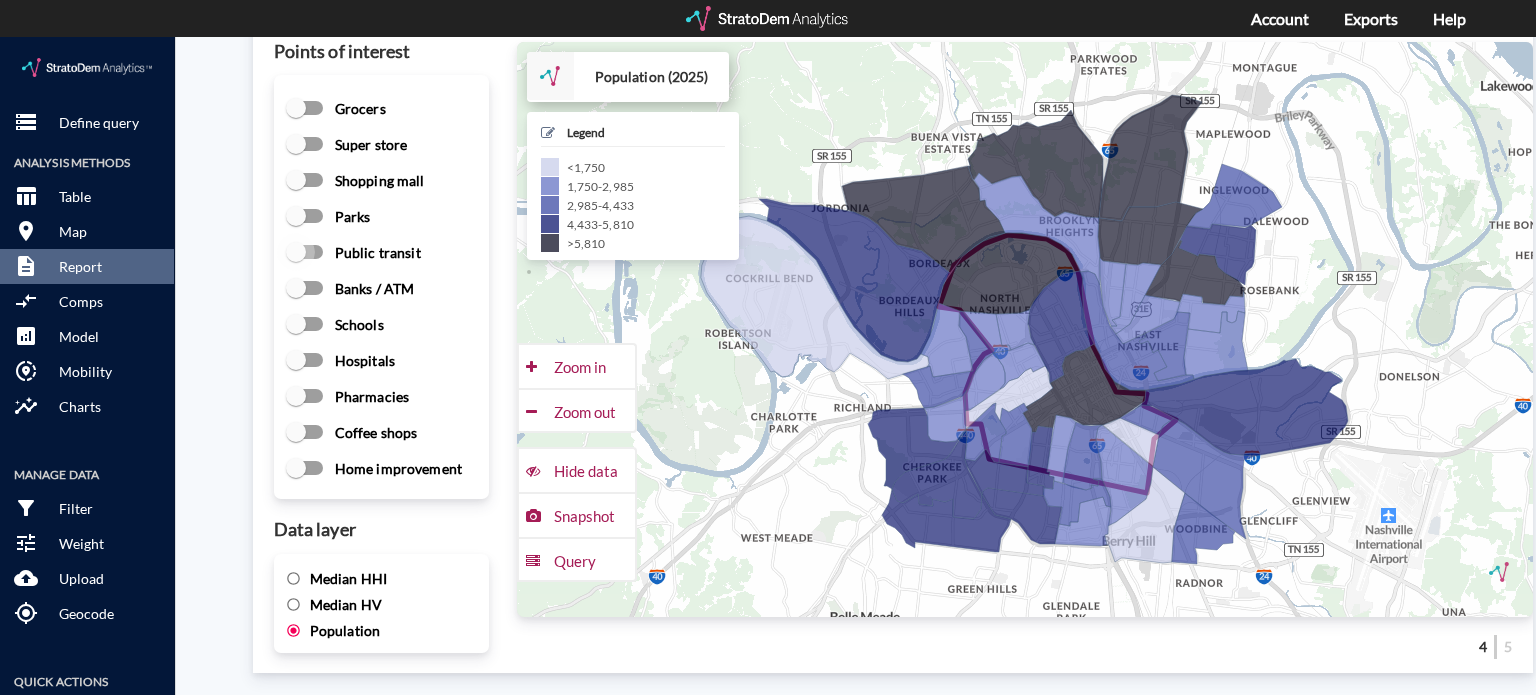 click on "Public transit" 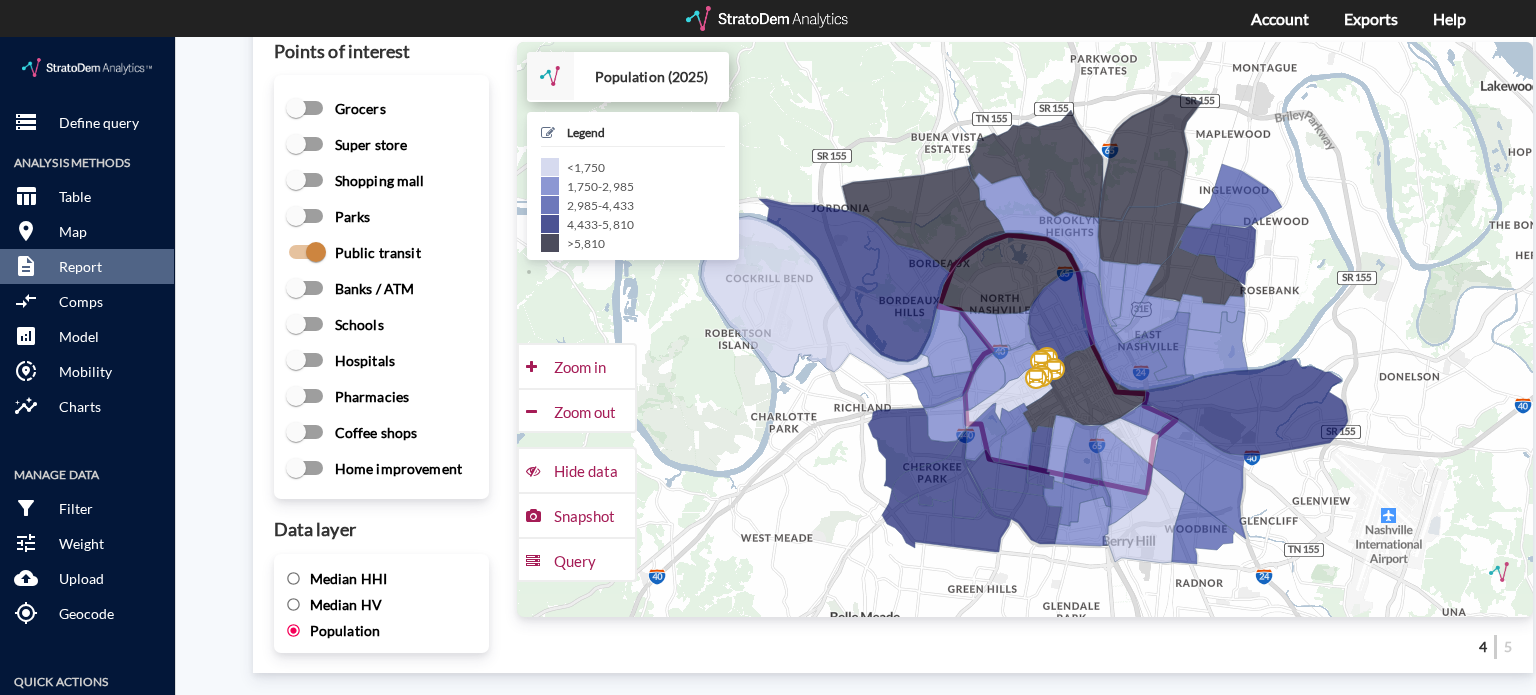 click on "Public transit" 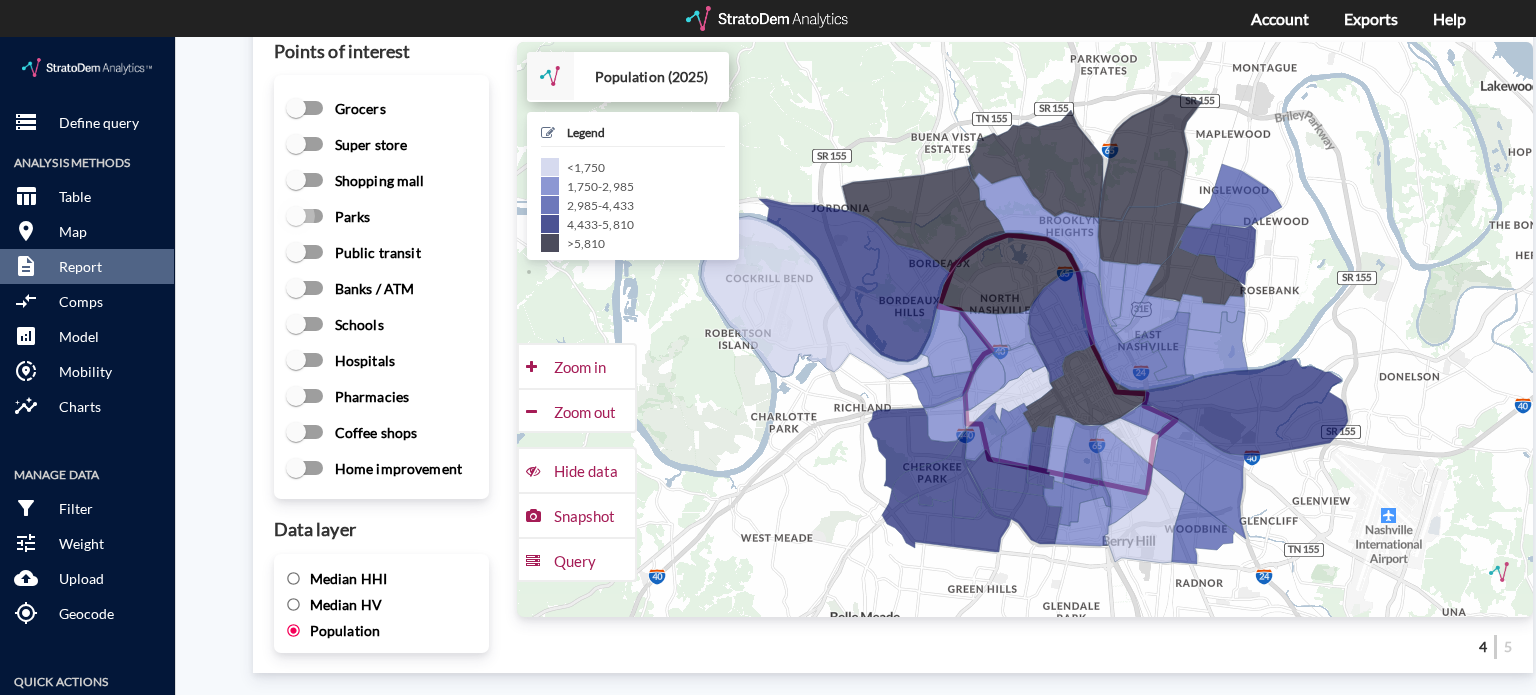 click on "Parks" 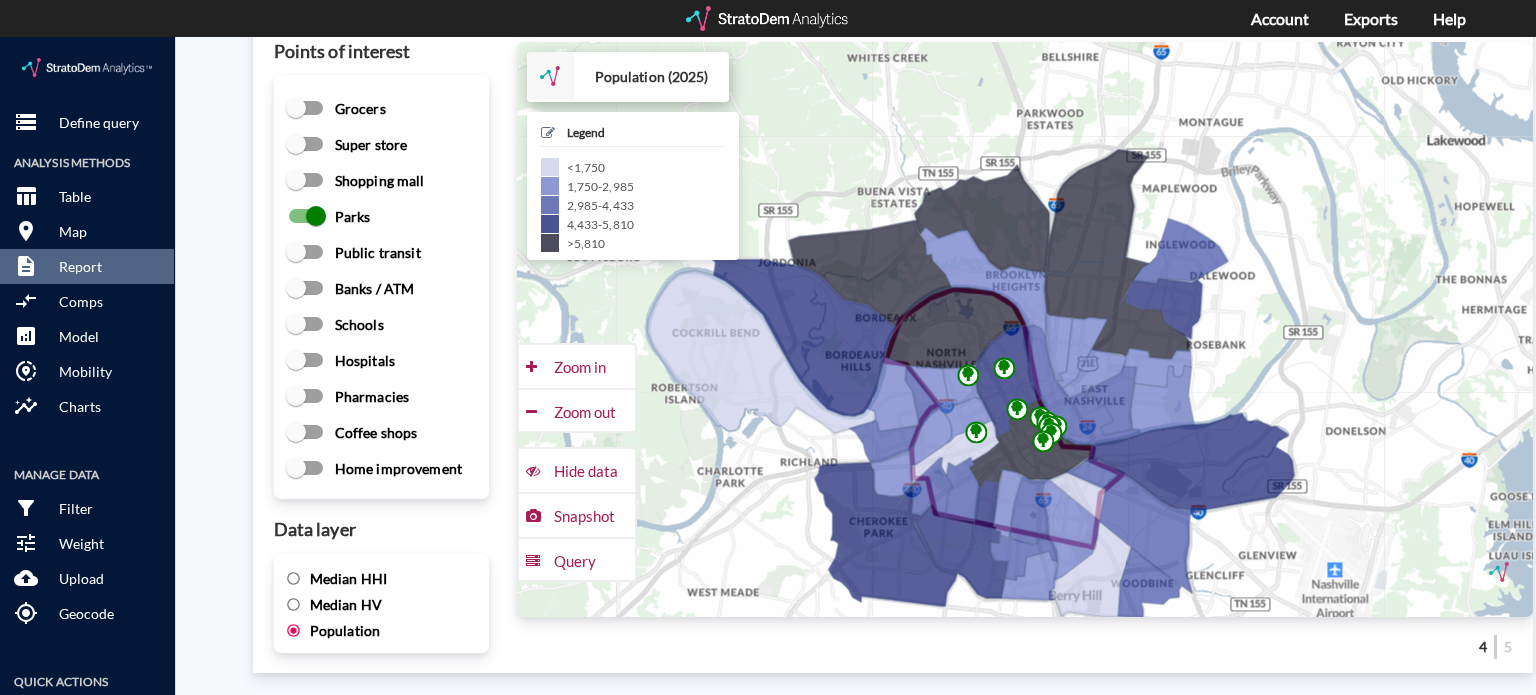 drag, startPoint x: 780, startPoint y: 432, endPoint x: 706, endPoint y: 505, distance: 103.947105 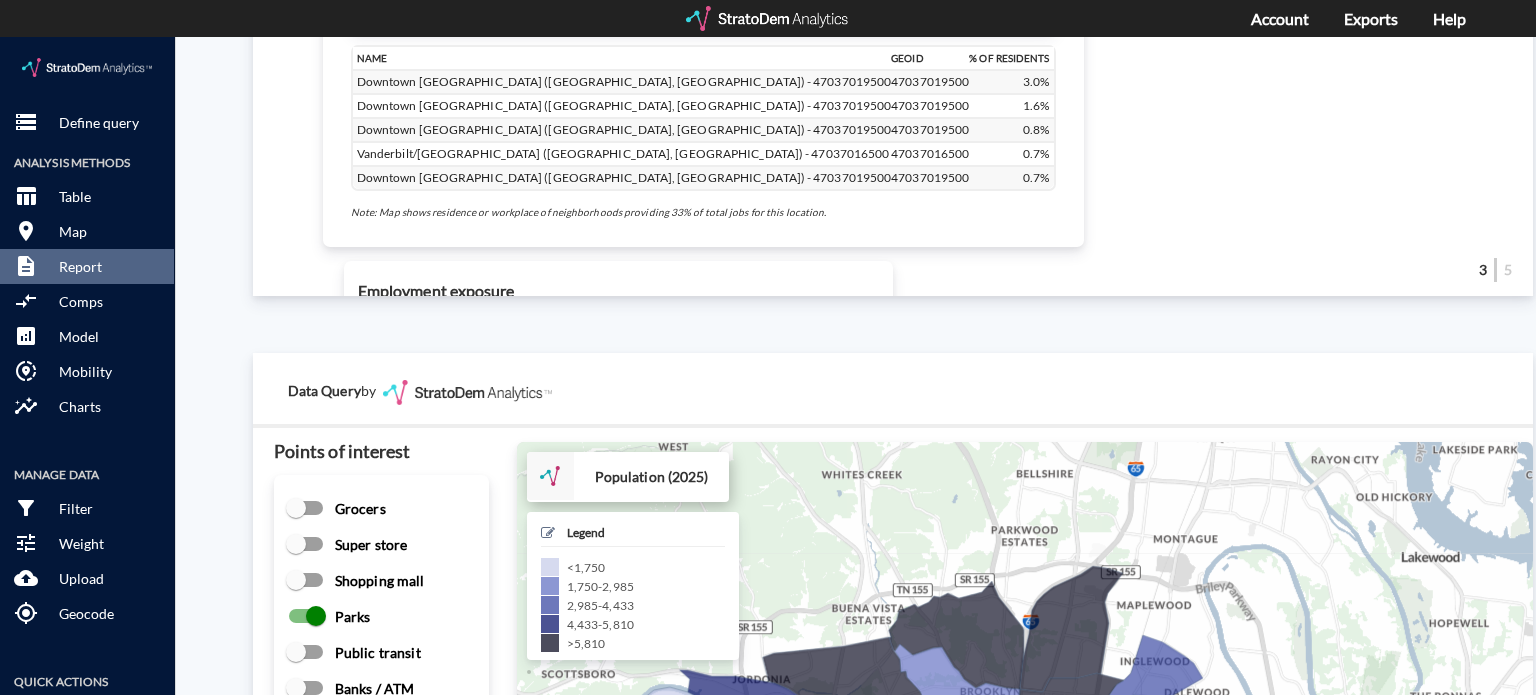 scroll, scrollTop: 2900, scrollLeft: 0, axis: vertical 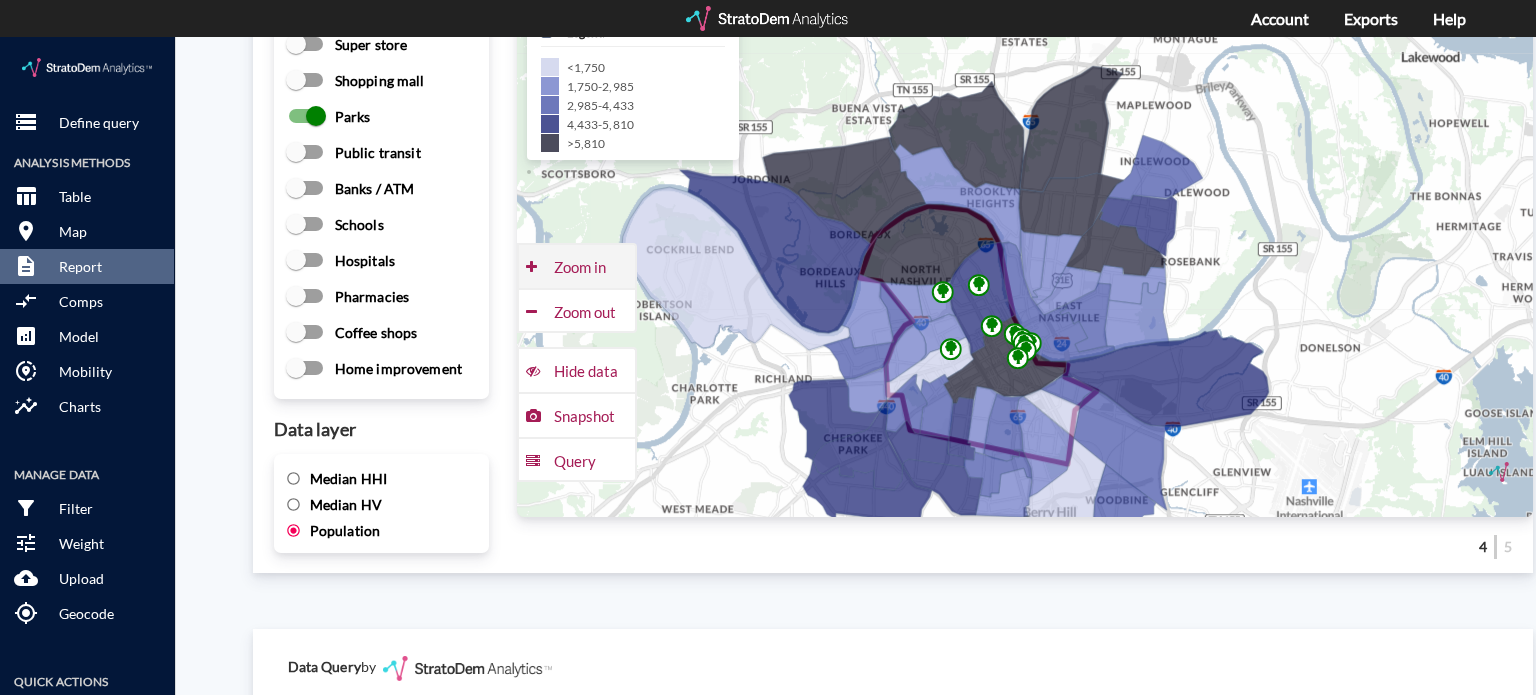 click on "Zoom in" 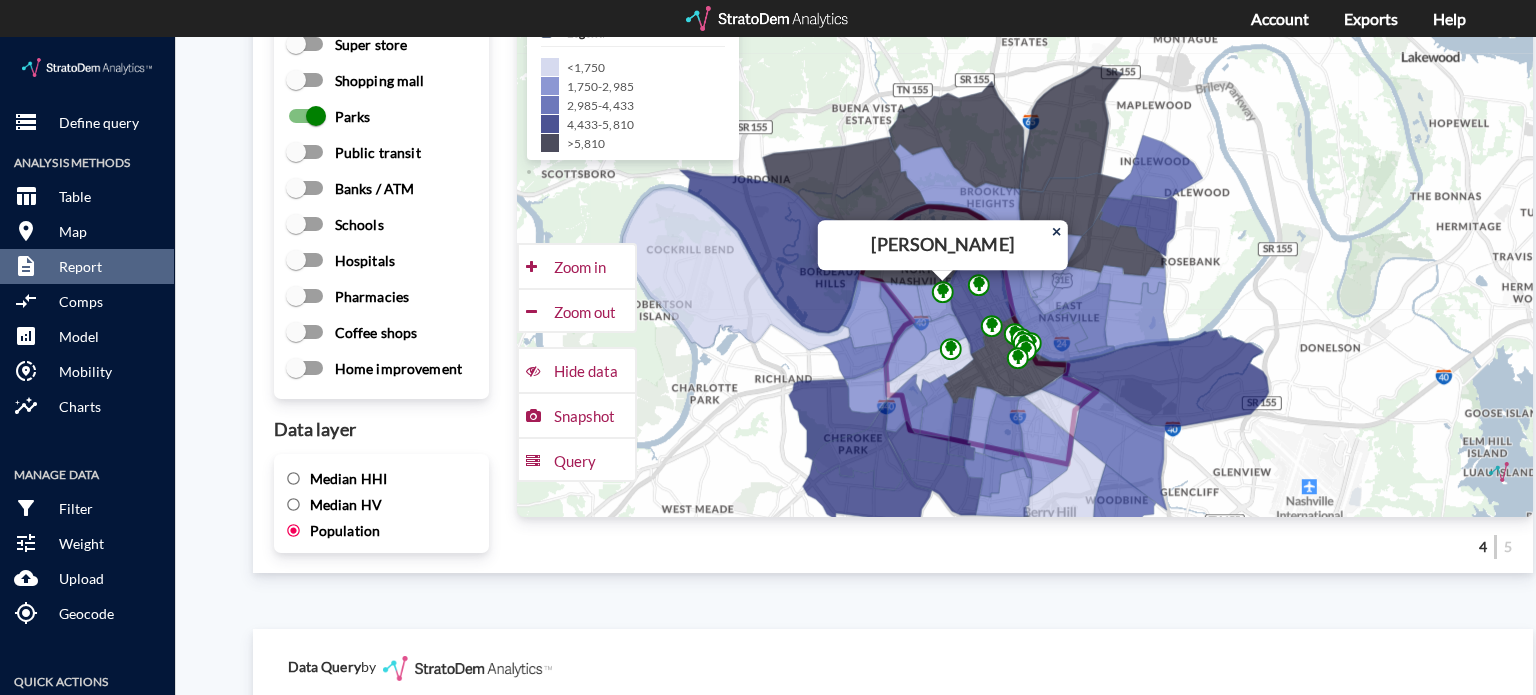 click 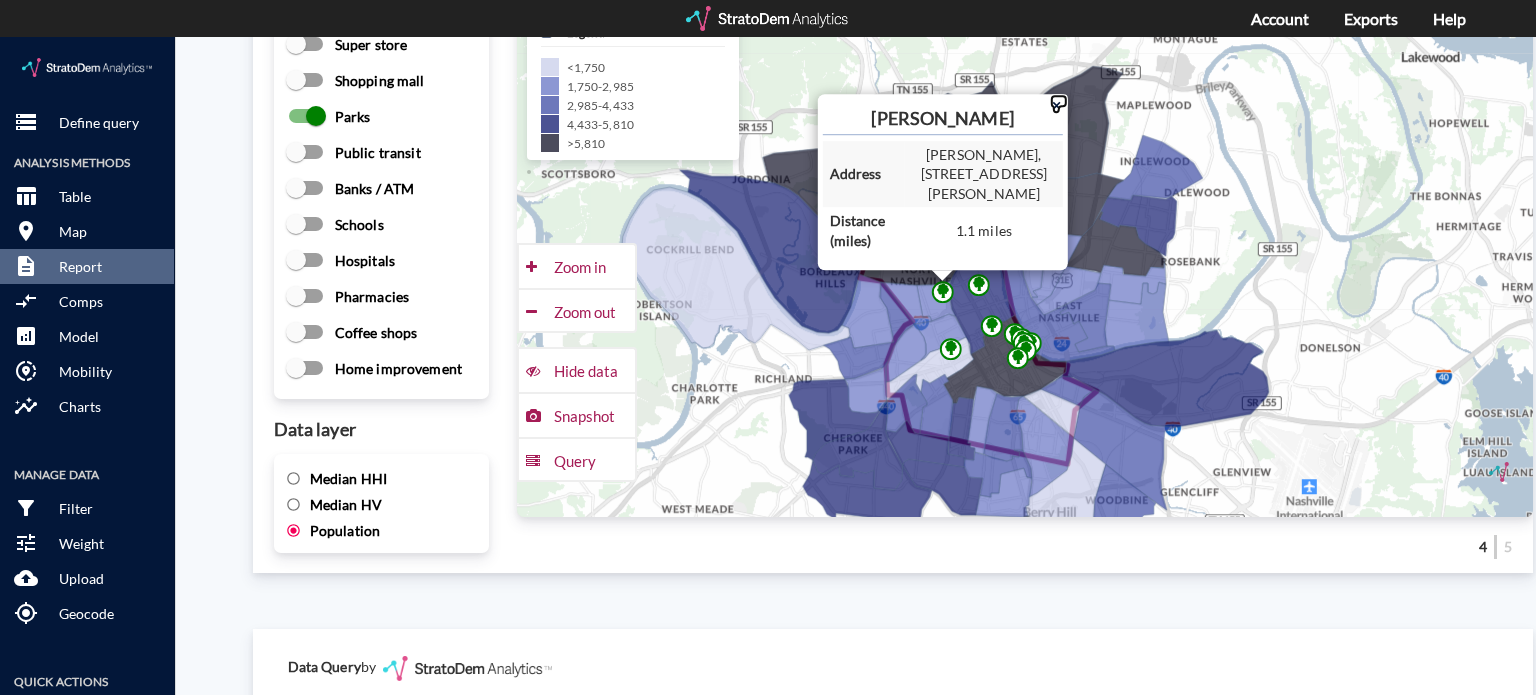 click on "×" 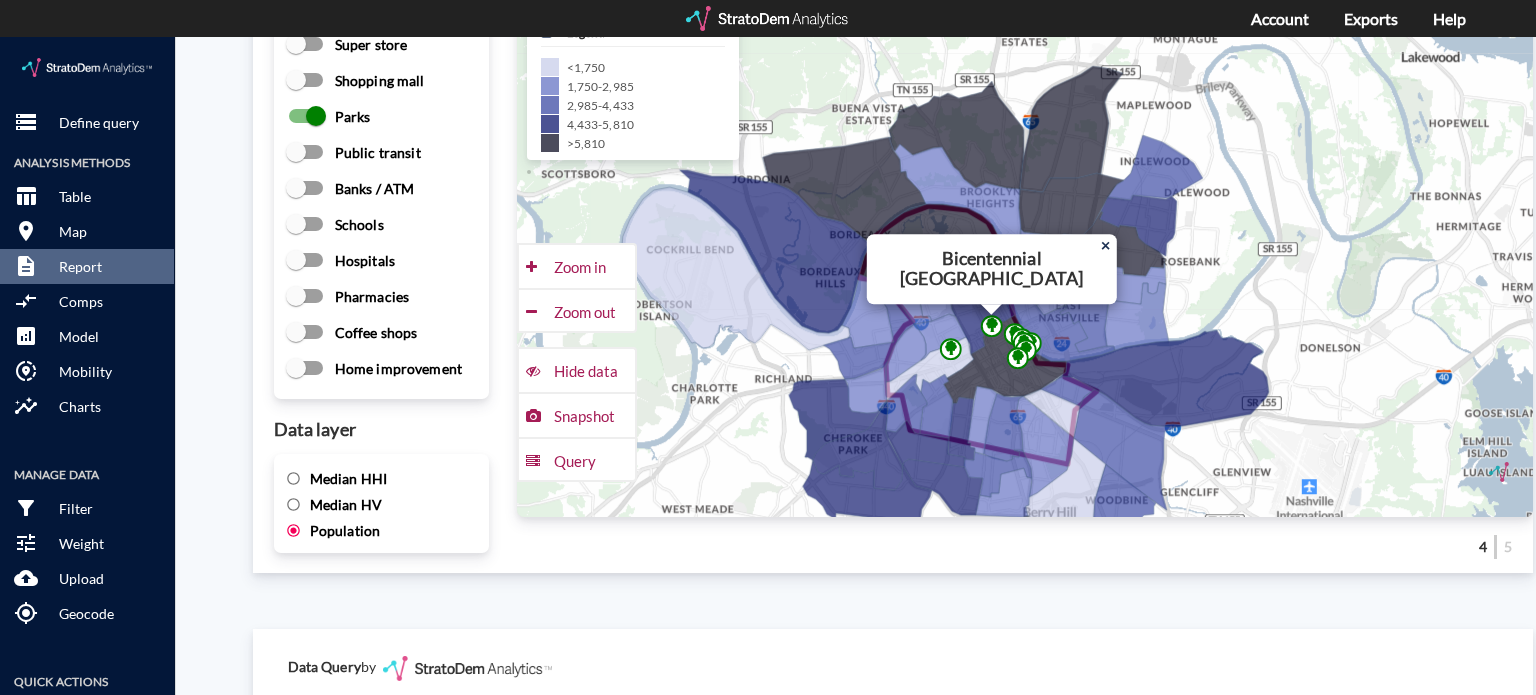 click 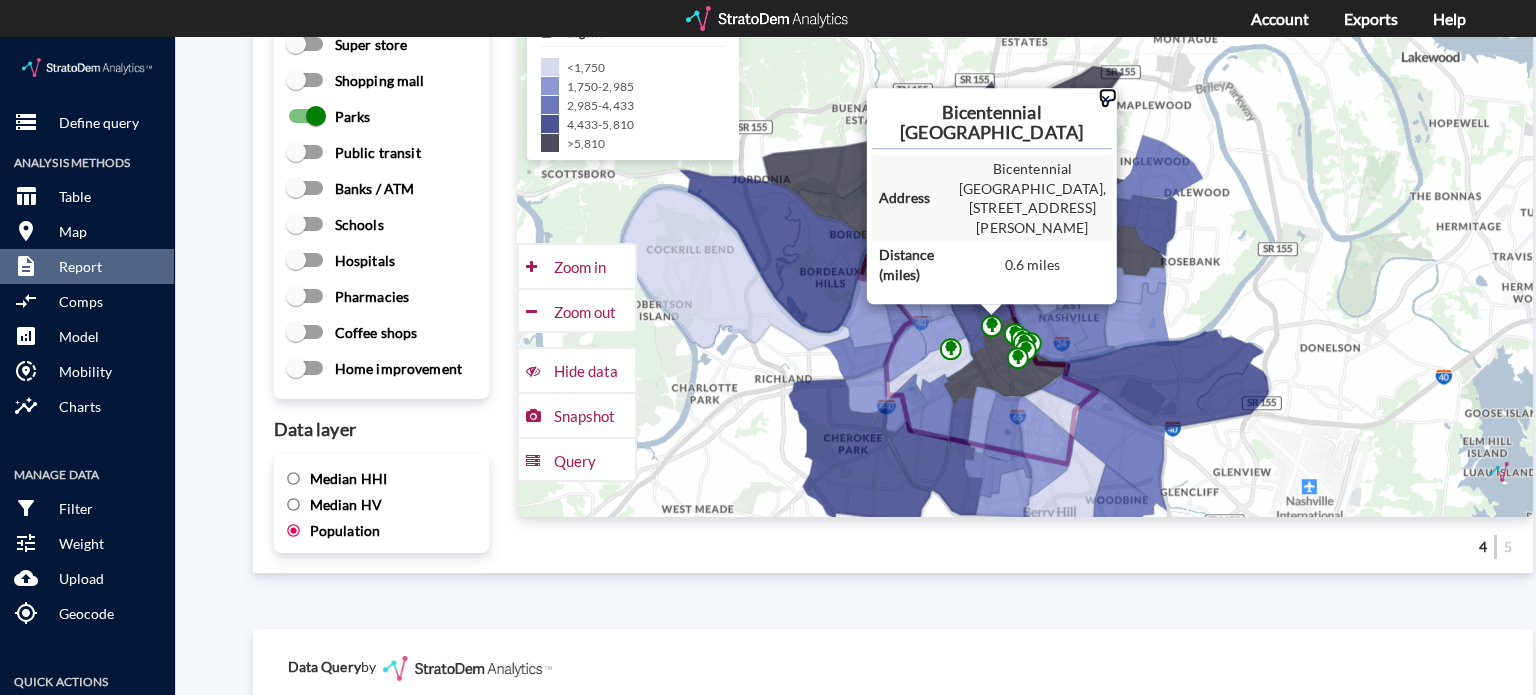 click on "×" 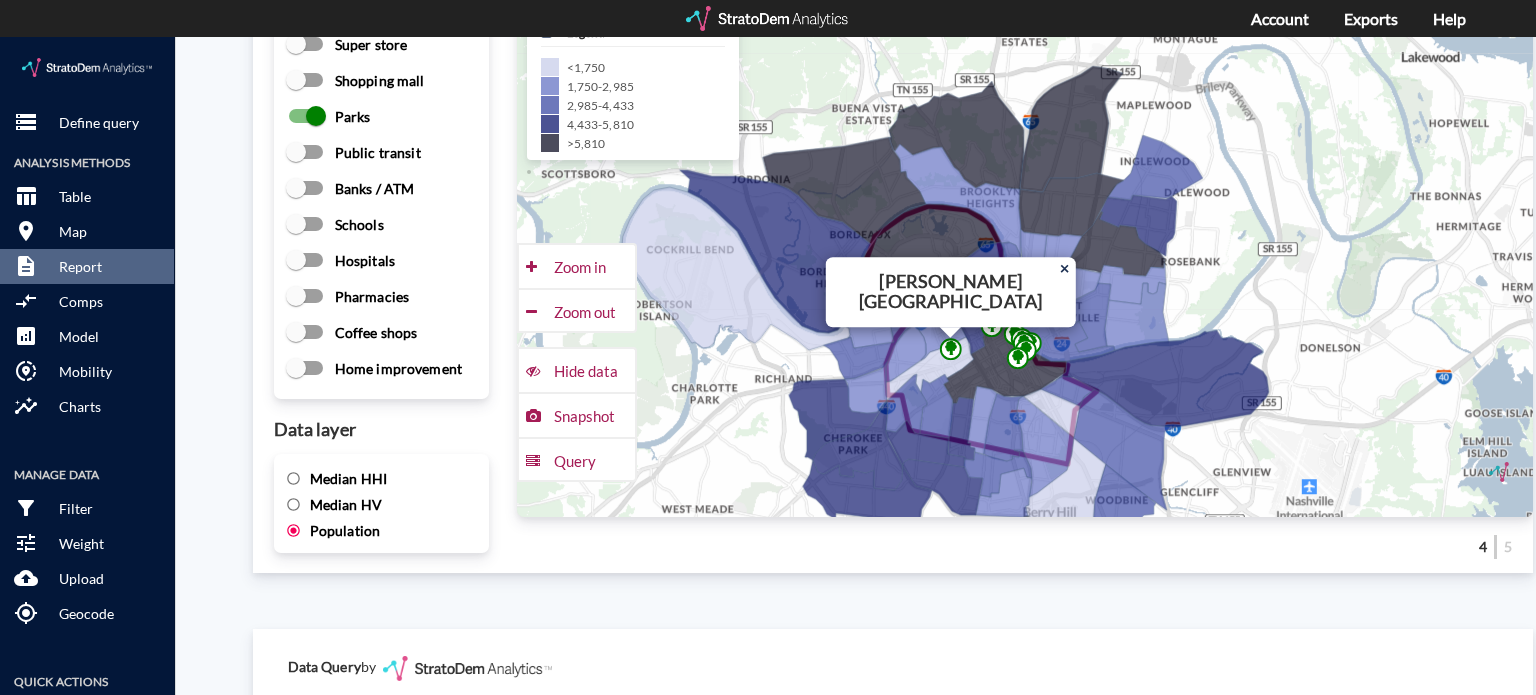click 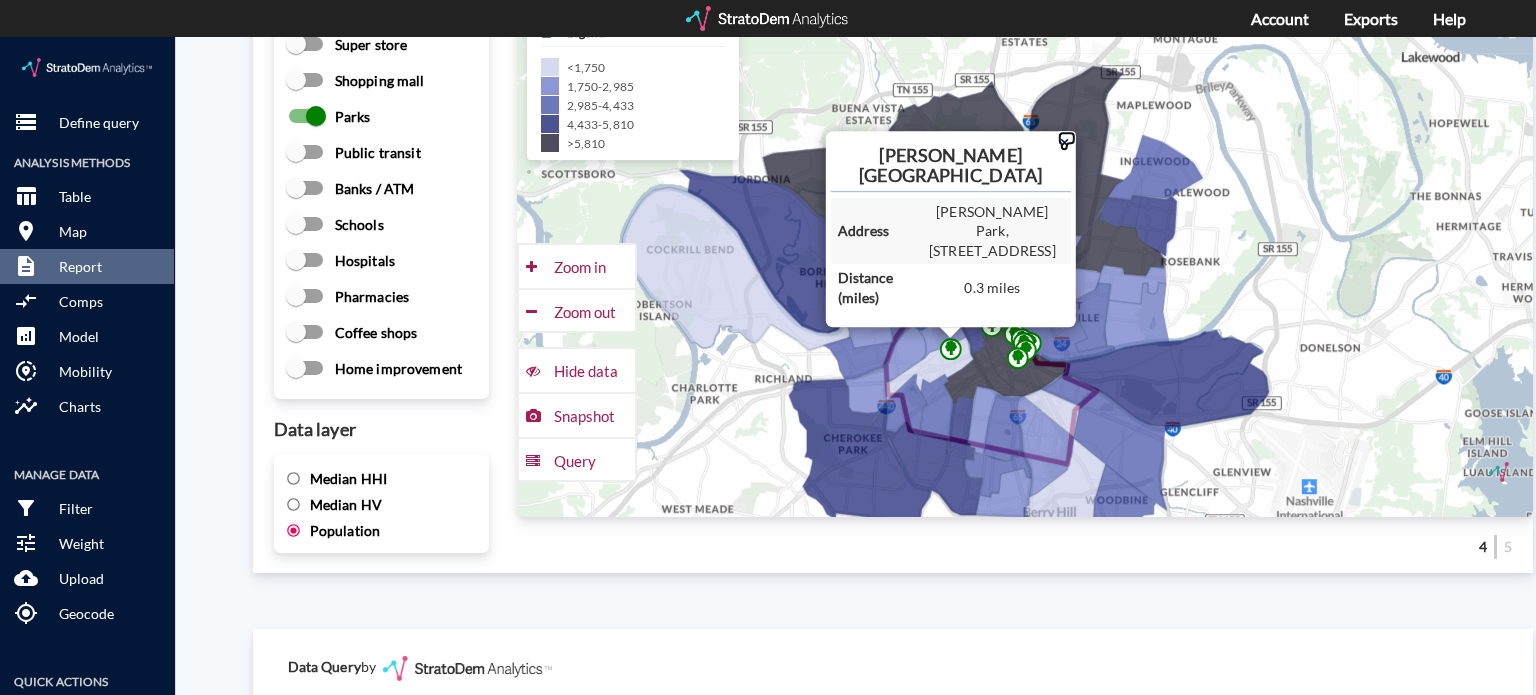 click on "×" 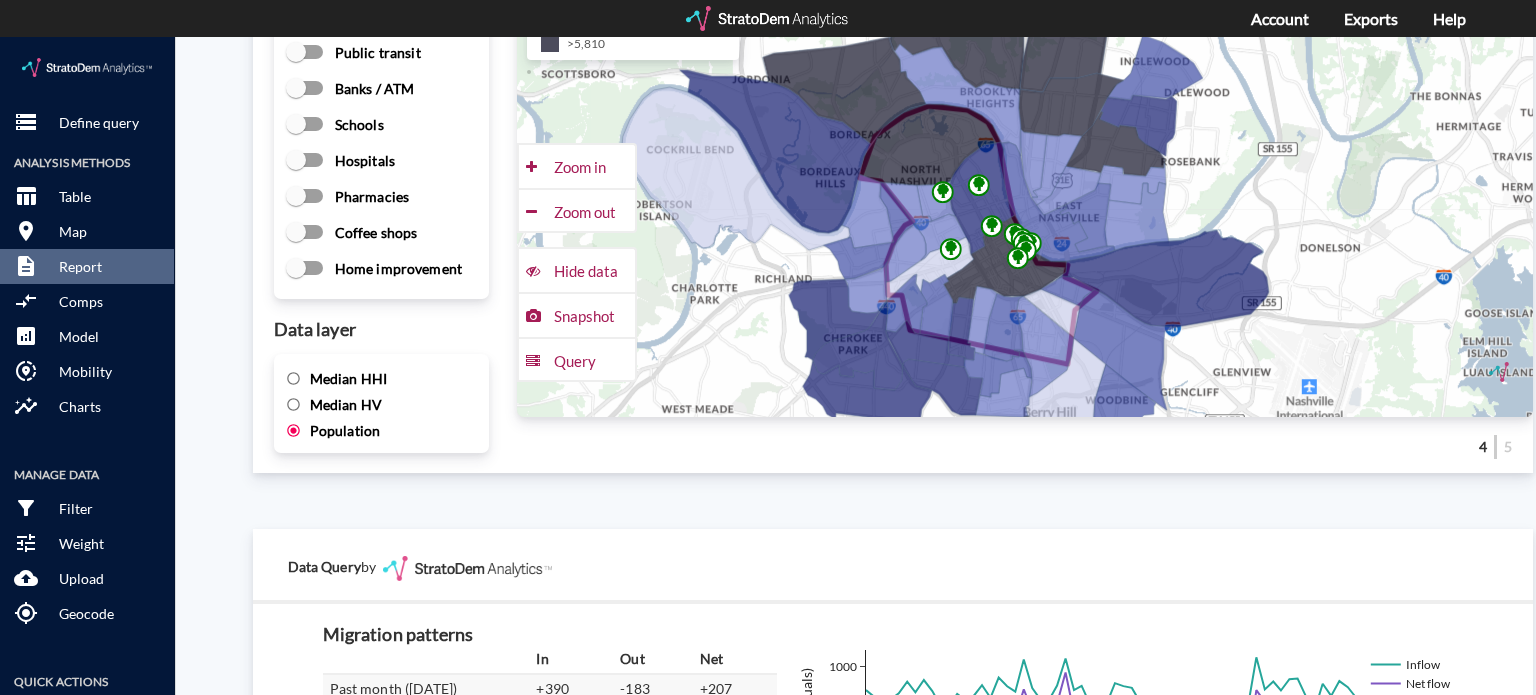 scroll, scrollTop: 2900, scrollLeft: 0, axis: vertical 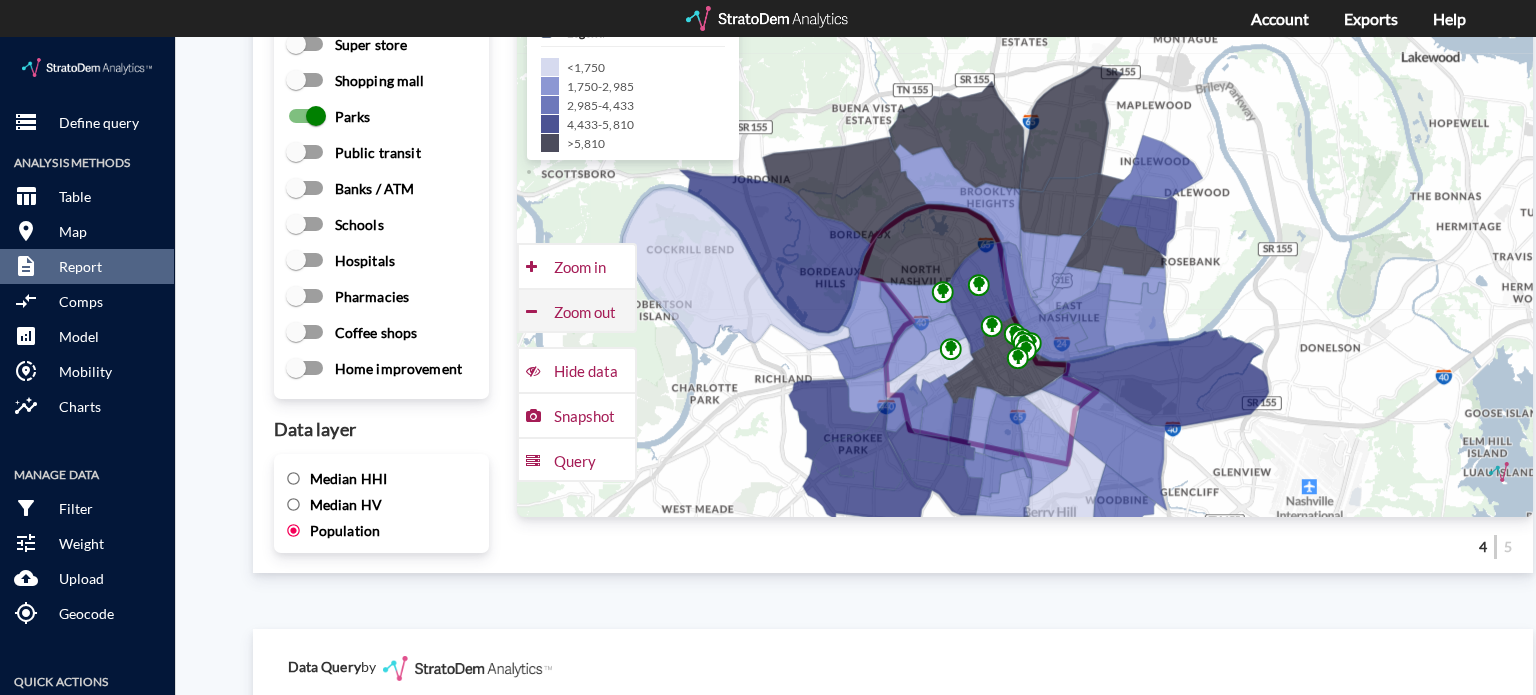 click on "Zoom out" 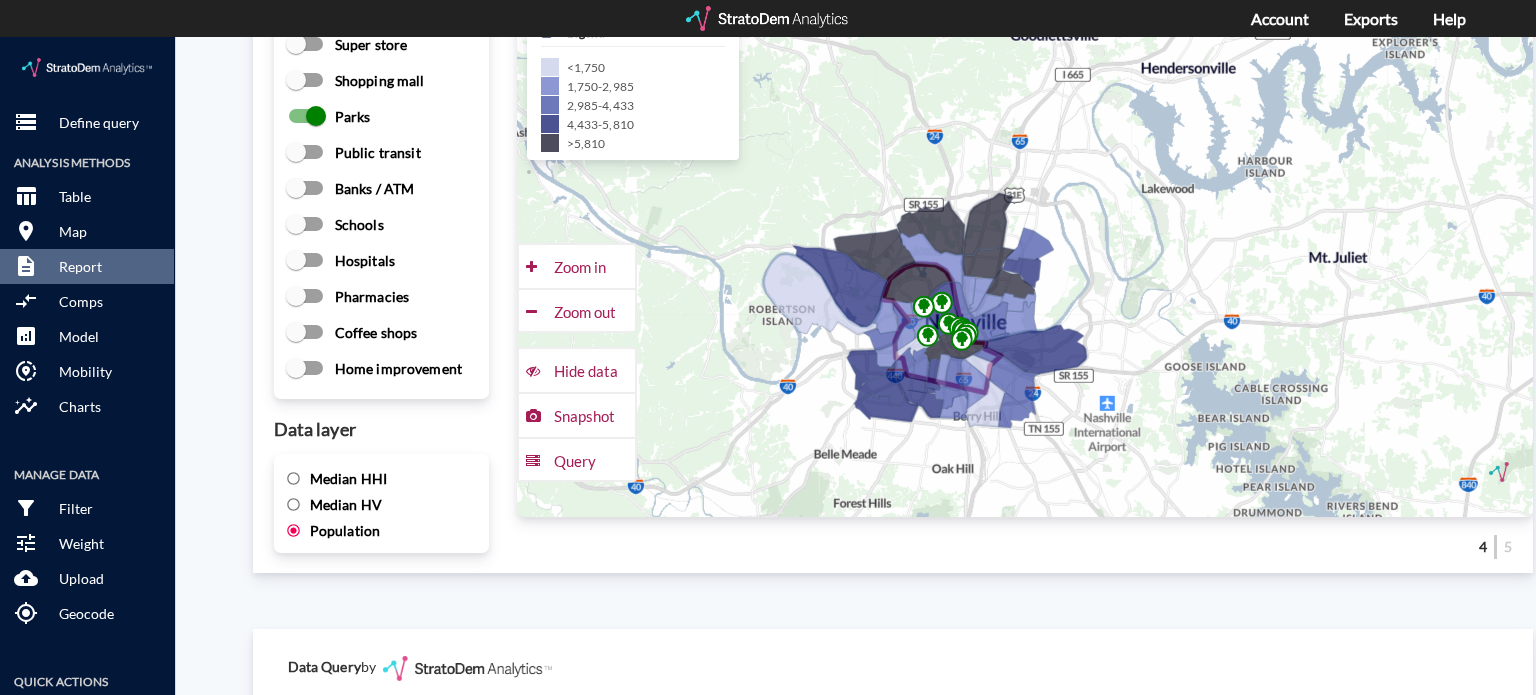 drag, startPoint x: 850, startPoint y: 286, endPoint x: 784, endPoint y: 336, distance: 82.800964 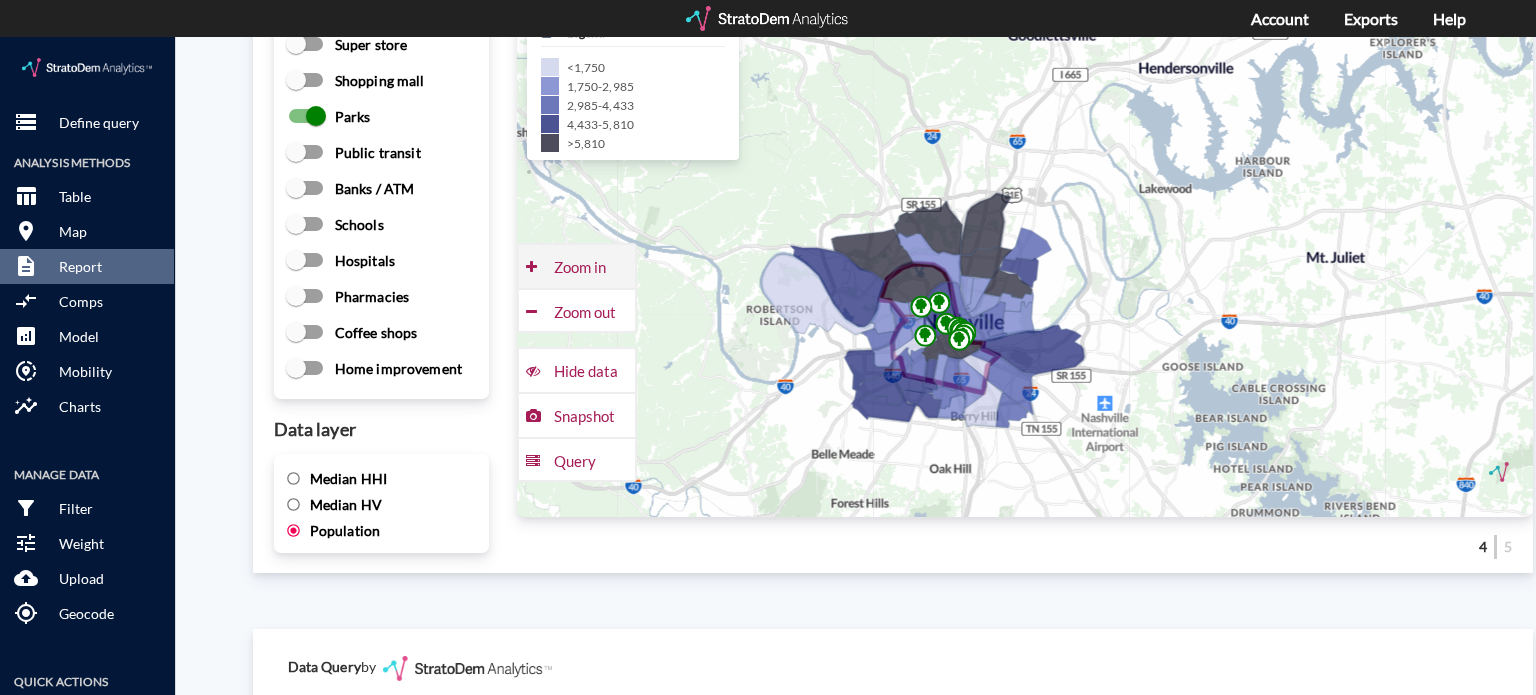 click on "Zoom in" 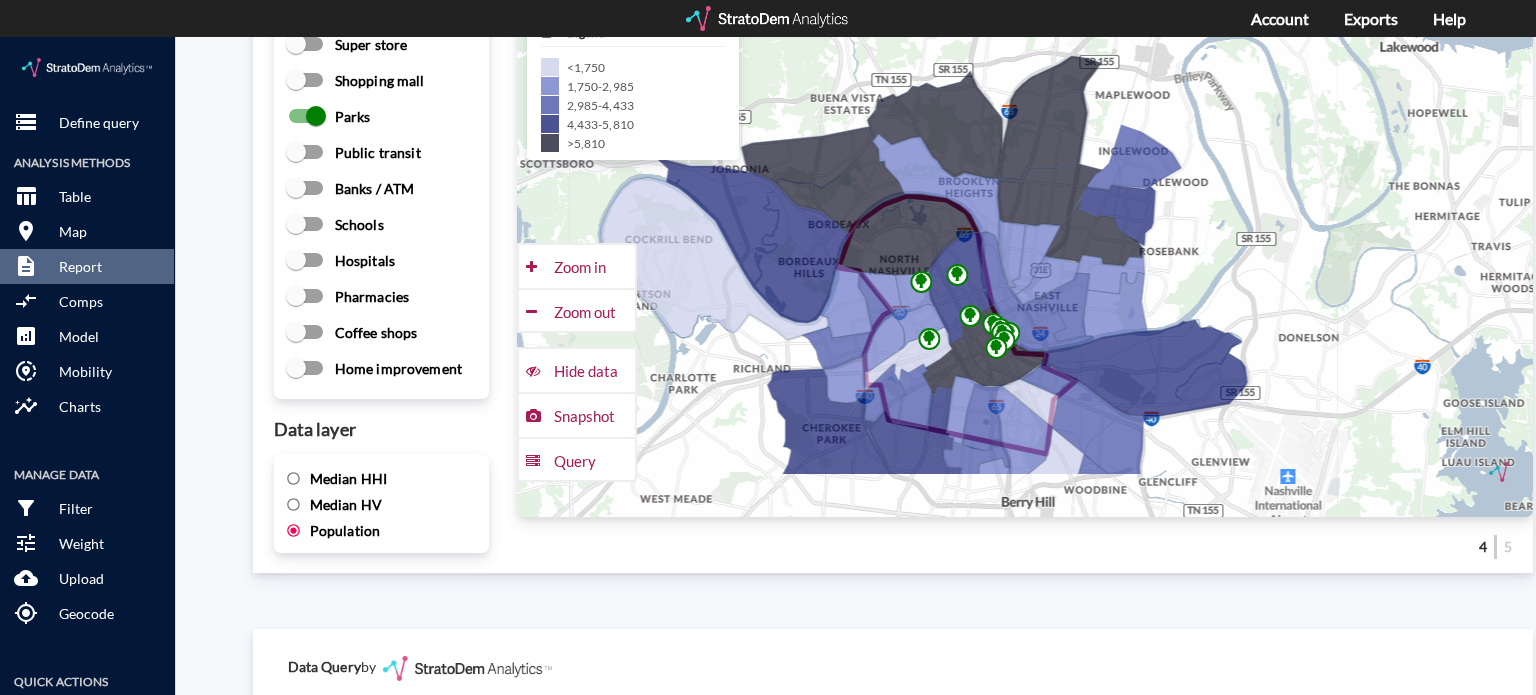 drag, startPoint x: 1124, startPoint y: 310, endPoint x: 1228, endPoint y: 206, distance: 147.07822 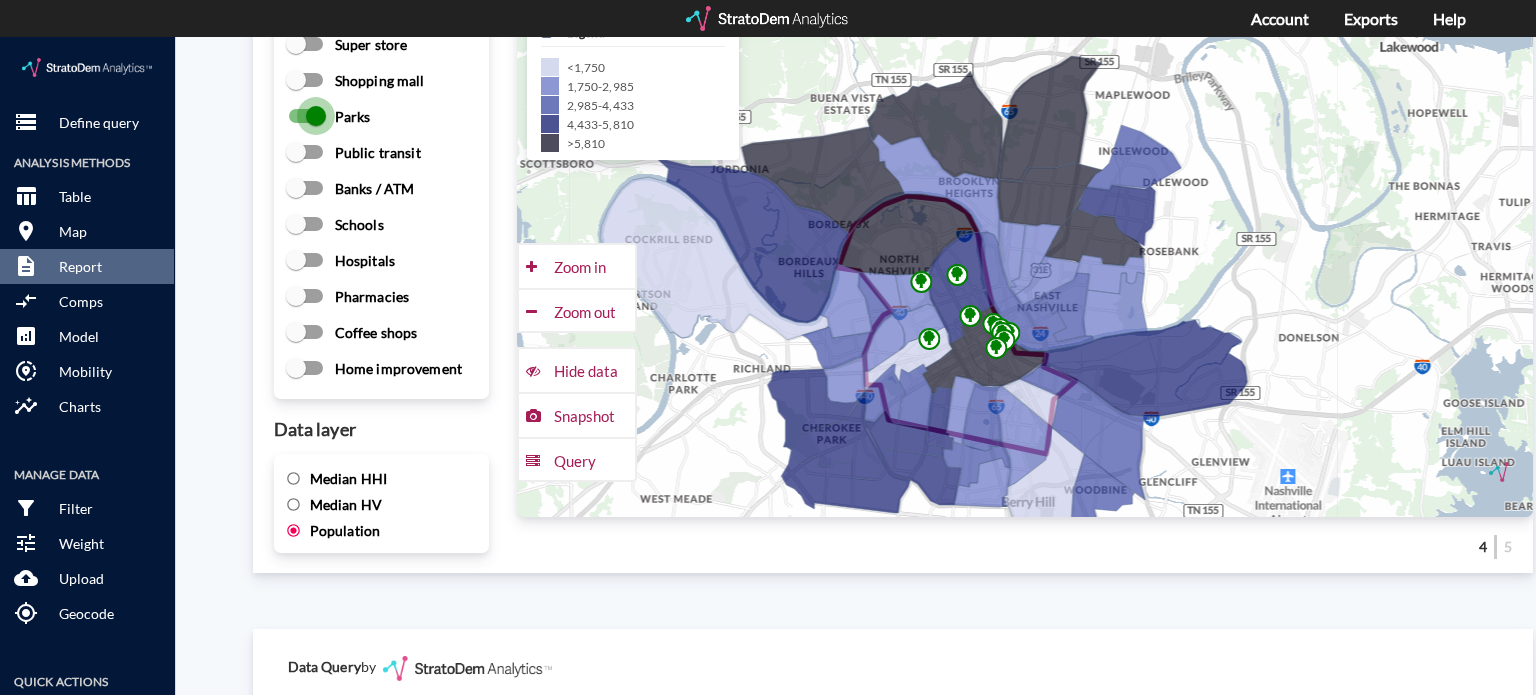 drag, startPoint x: 322, startPoint y: 81, endPoint x: 299, endPoint y: 126, distance: 50.537113 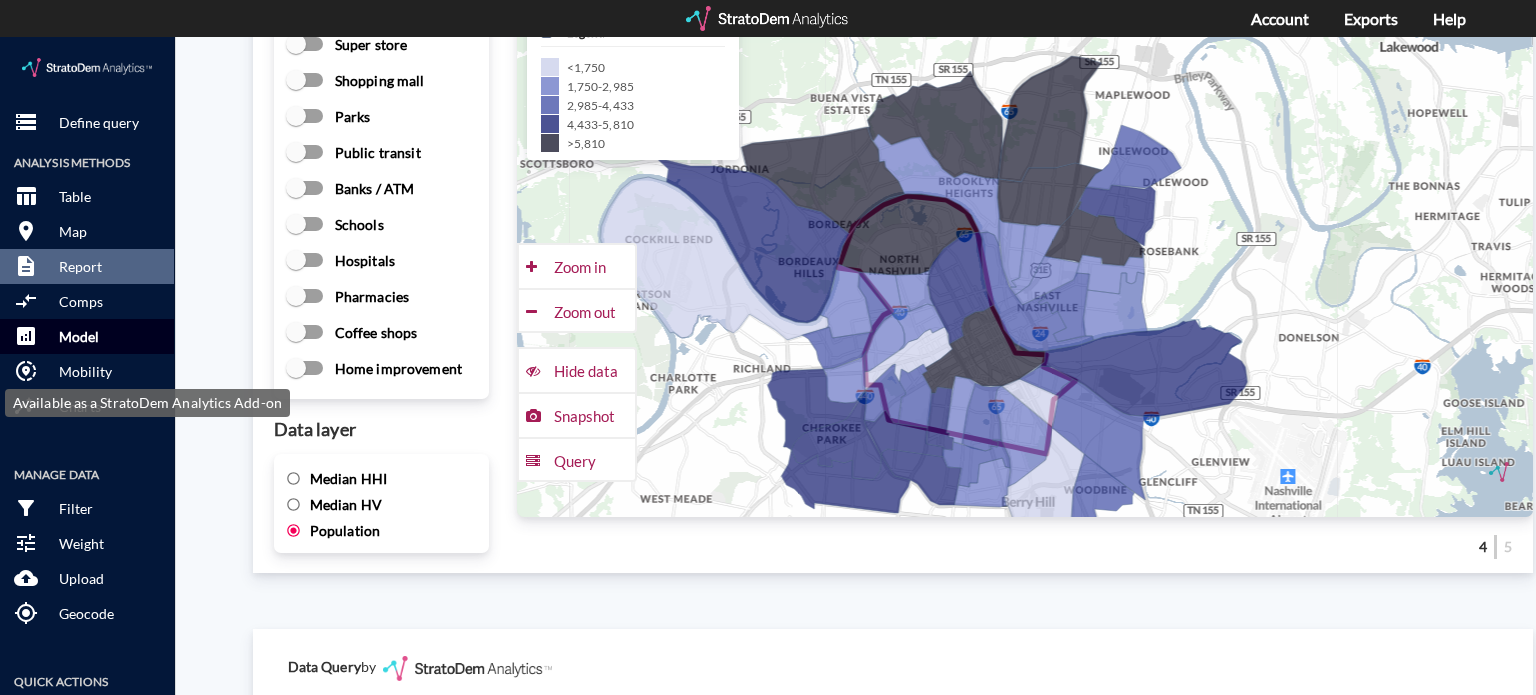 click on "Model" 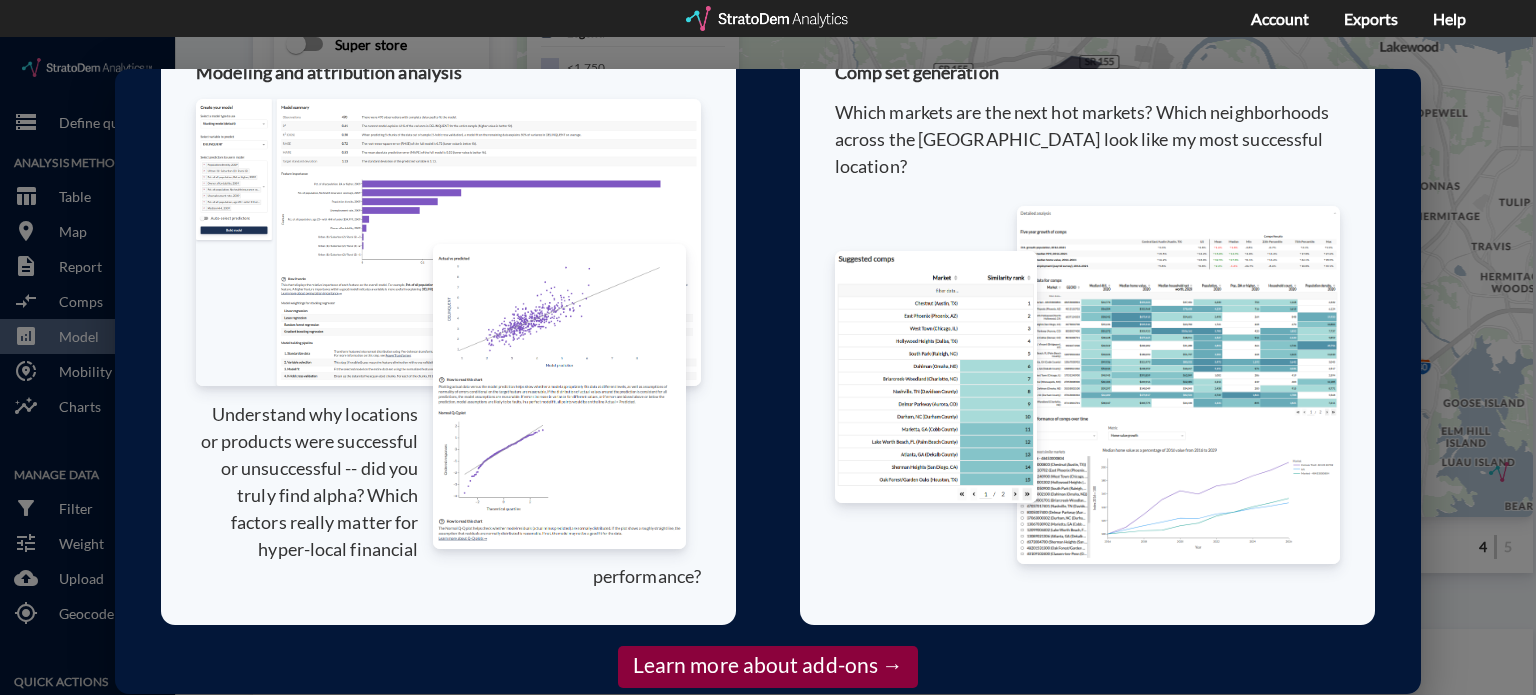 scroll, scrollTop: 207, scrollLeft: 0, axis: vertical 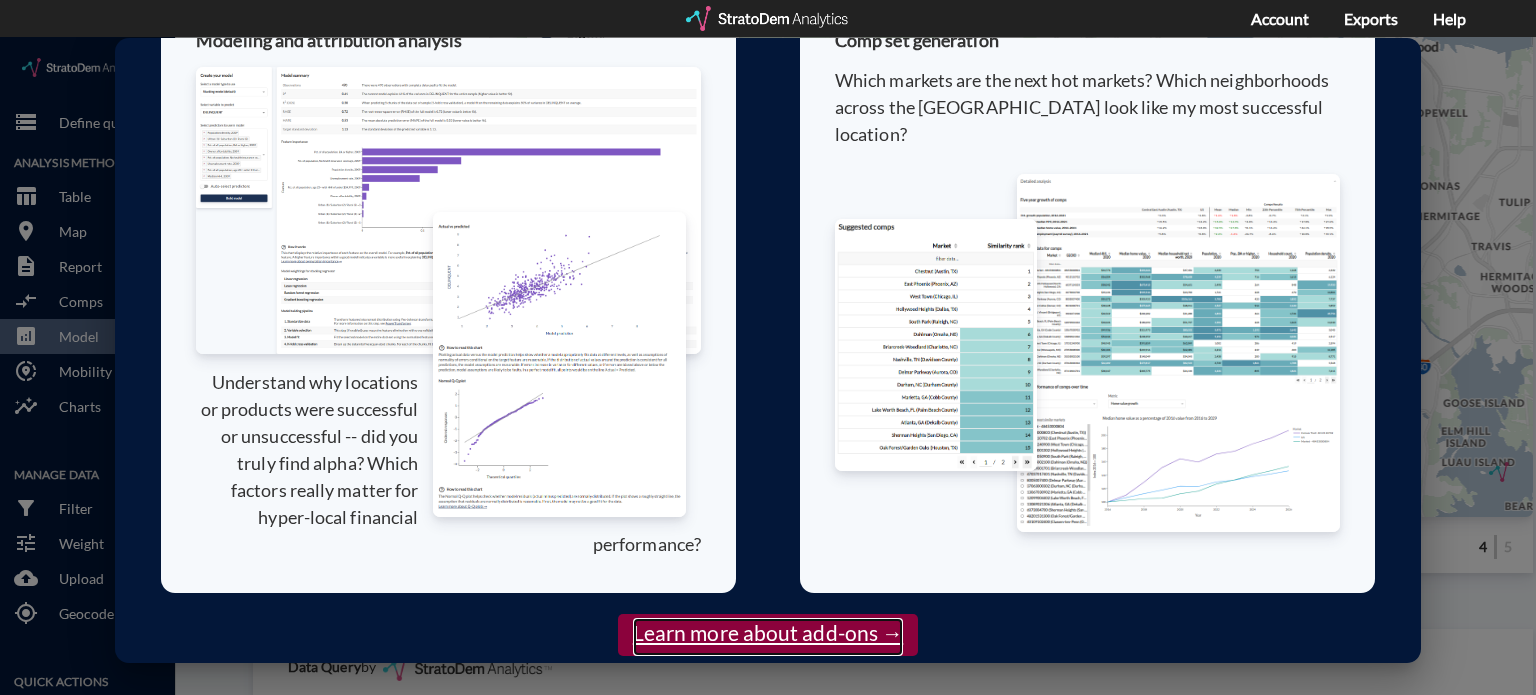 click on "Learn more about add-ons →" 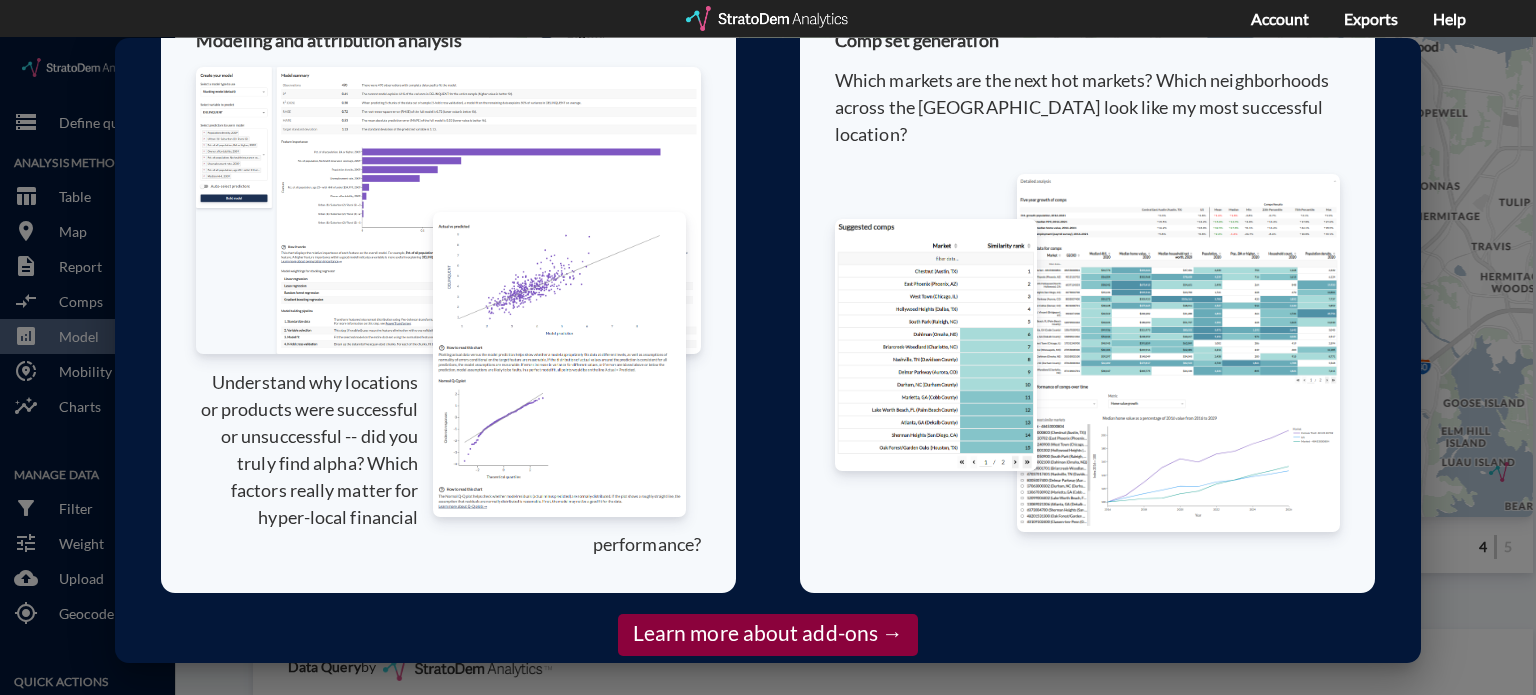 click on "Add-ons Utilize machine learning right in the browser with StratoDem's  Model and Comps tools. Combine our data with your own to find predictive metrics, identify the next hot markets, and much more. Modeling and attribution analysis Understand why locations or products were successful or unsuccessful -- did you truly find alpha? Which factors really matter for hyper-local financial performance? Comp set generation Which markets are the next hot markets? Which neighborhoods across the [GEOGRAPHIC_DATA] look like my most successful location? Learn more about add-ons →" 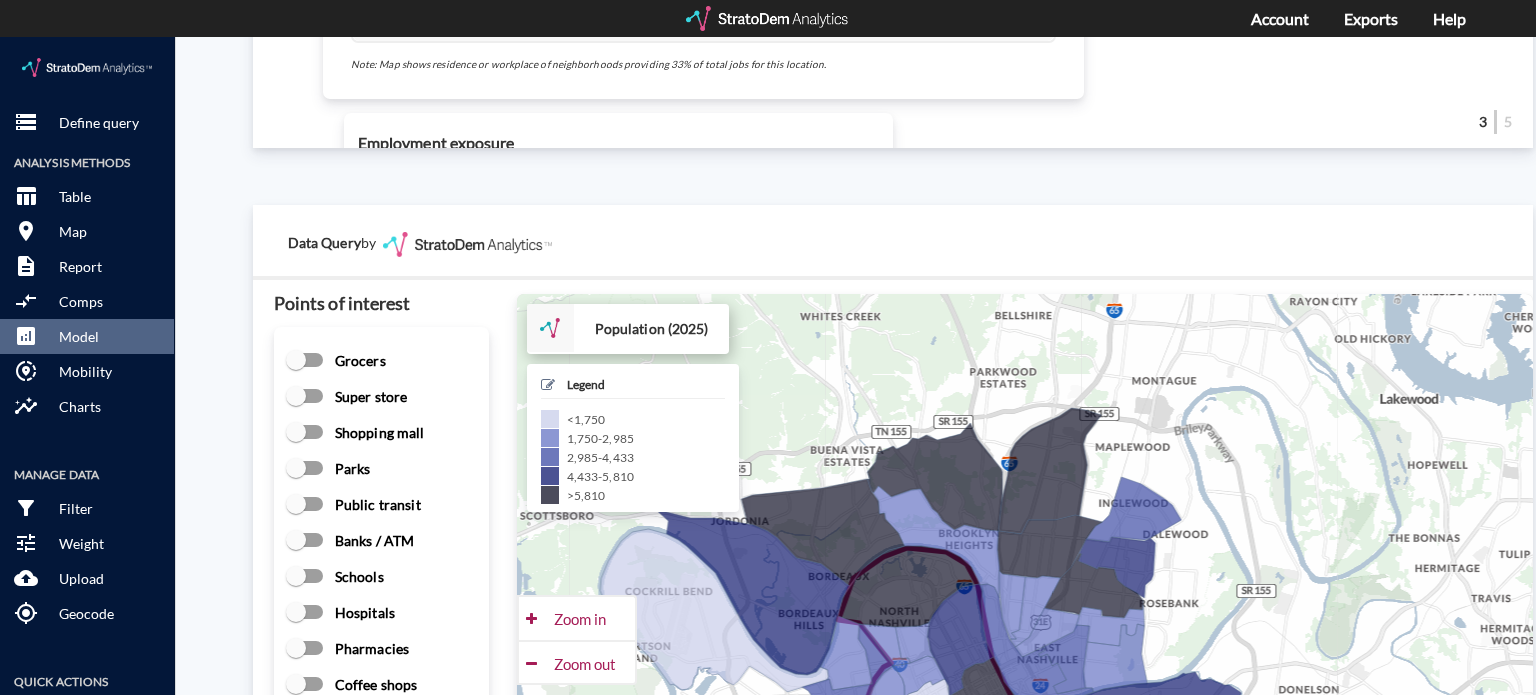 scroll, scrollTop: 2500, scrollLeft: 0, axis: vertical 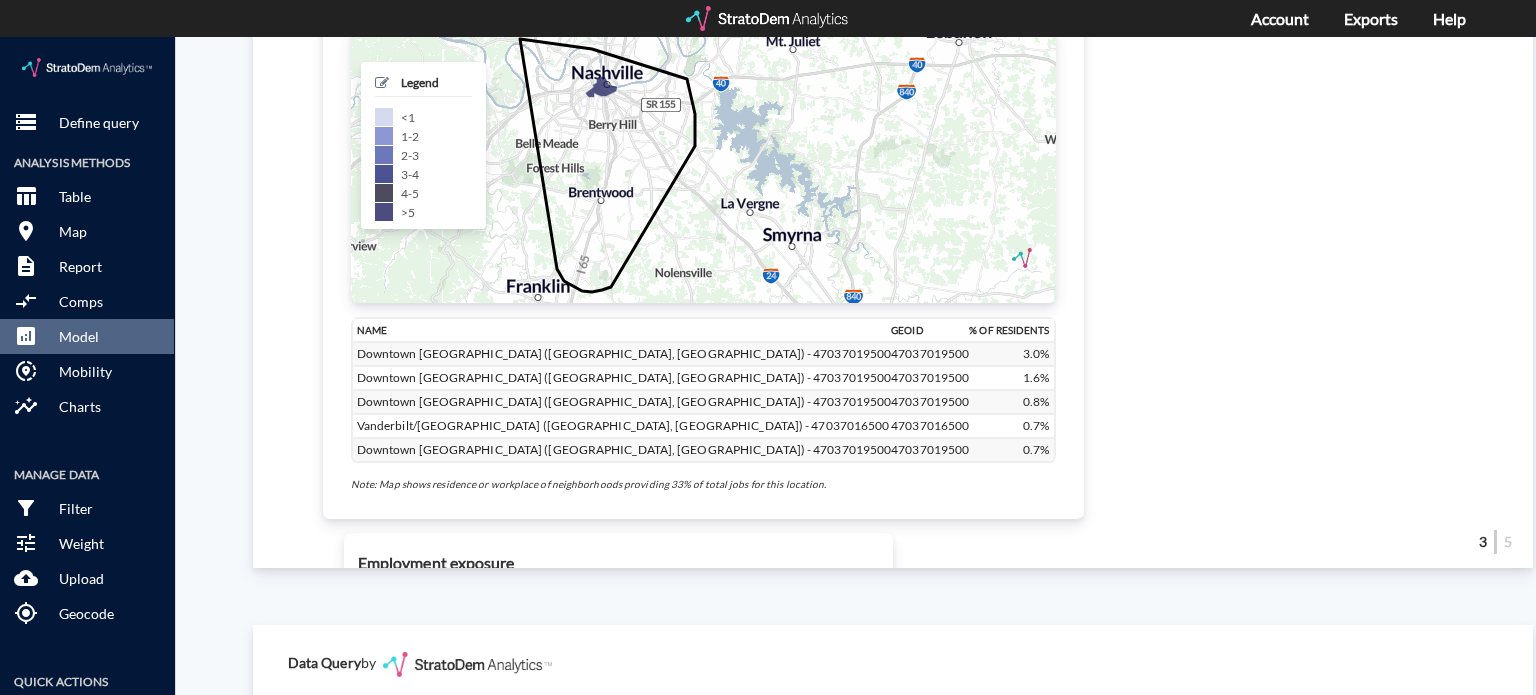 click at bounding box center [768, 18] 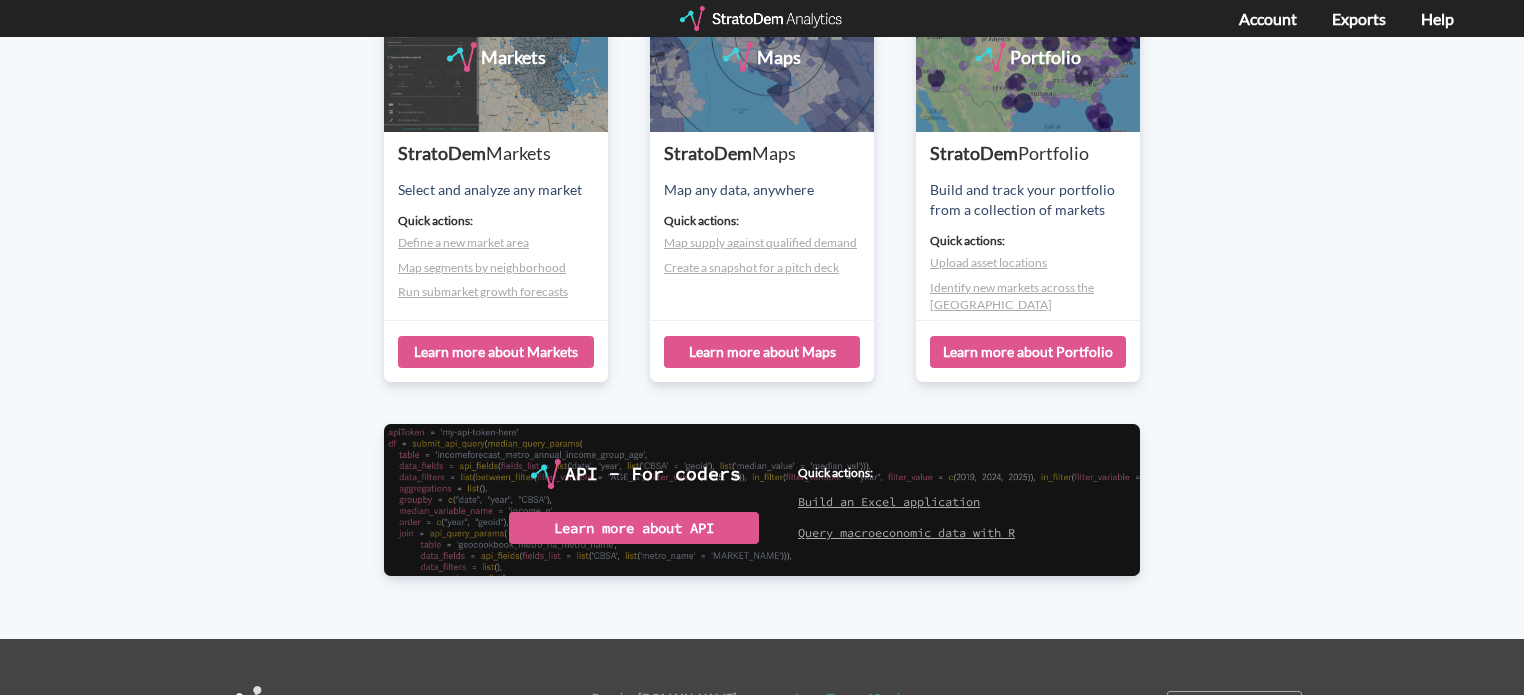 scroll, scrollTop: 314, scrollLeft: 0, axis: vertical 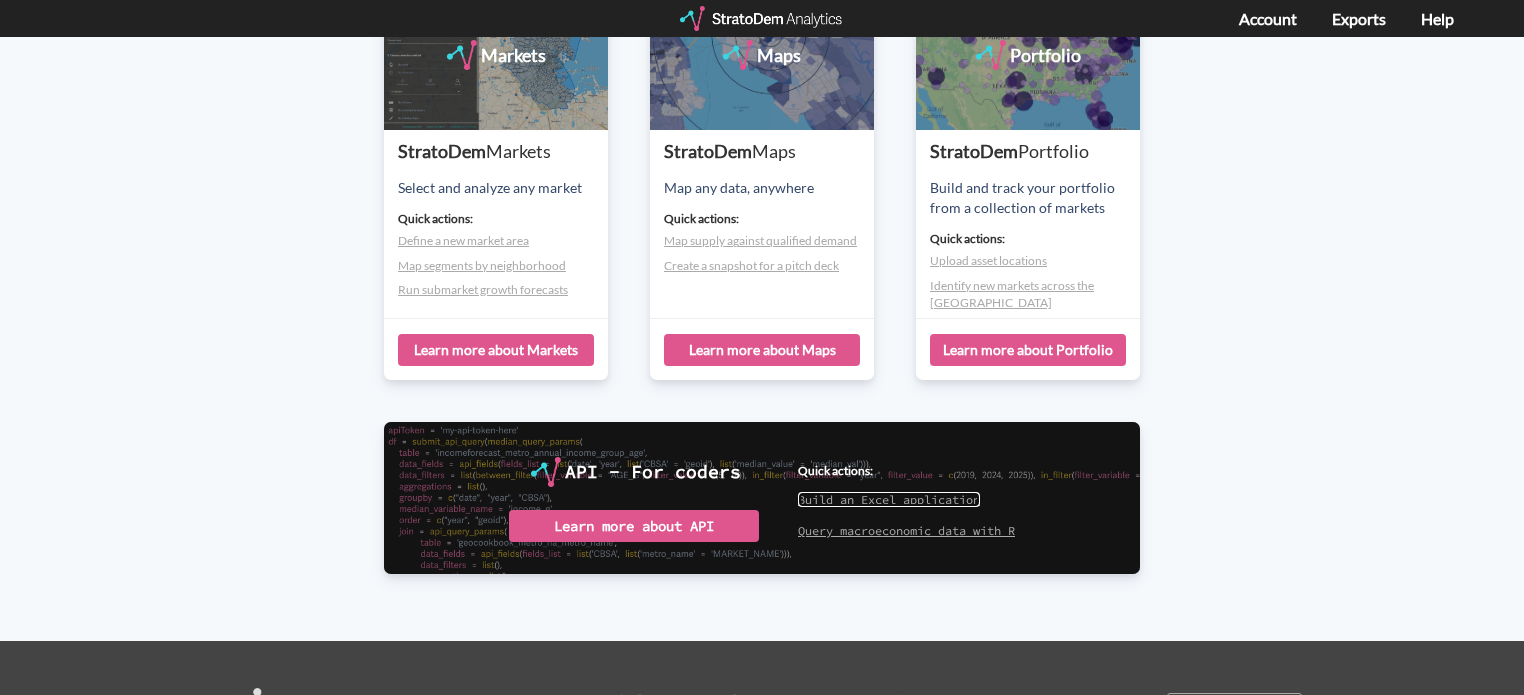 click on "Build an Excel application" at bounding box center (889, 499) 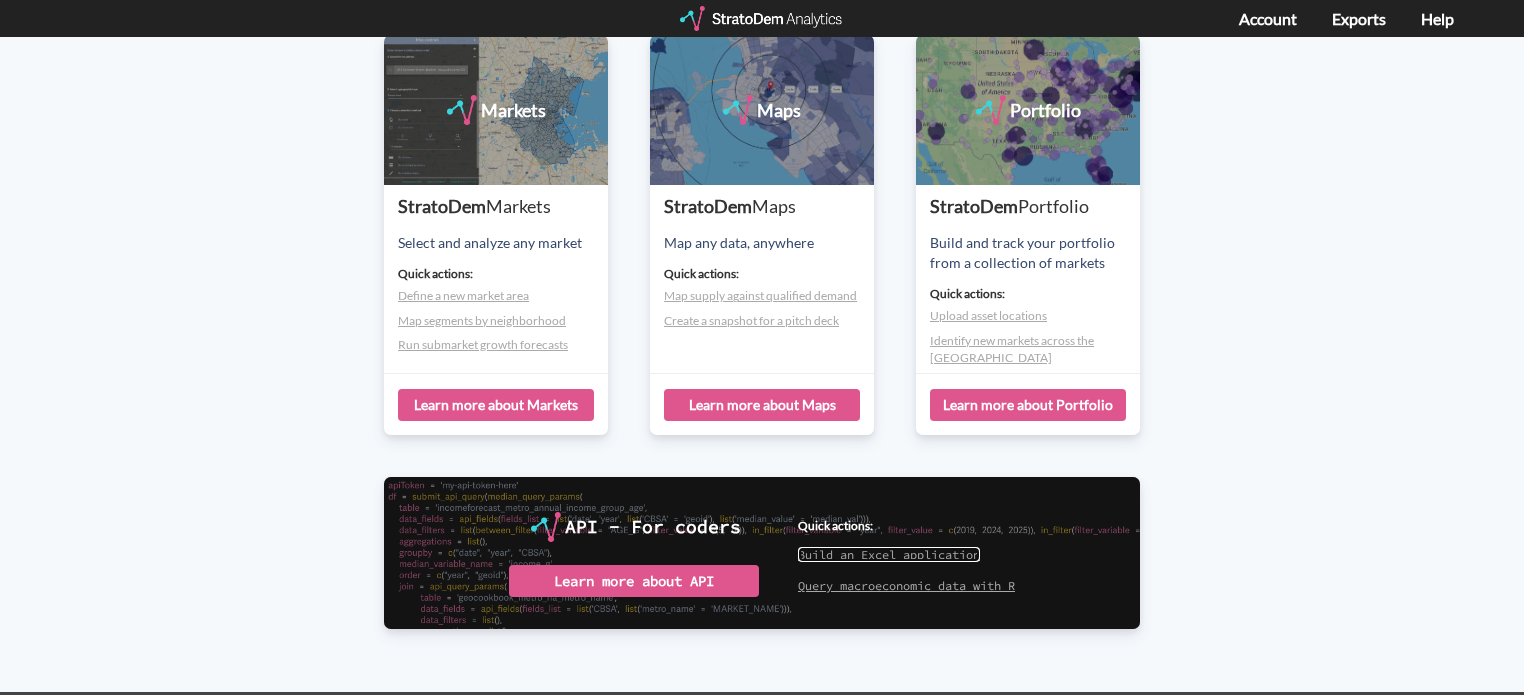 scroll, scrollTop: 0, scrollLeft: 0, axis: both 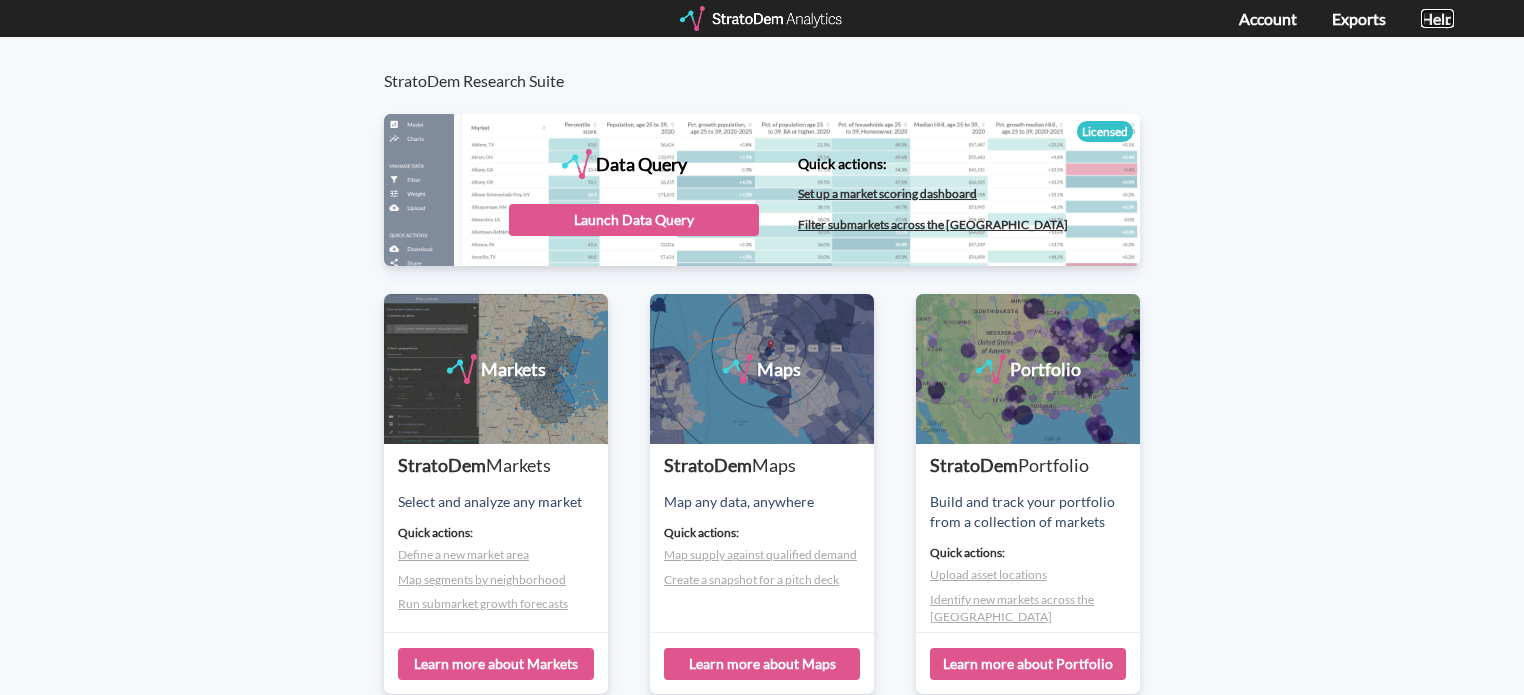 click on "Help" at bounding box center [1437, 18] 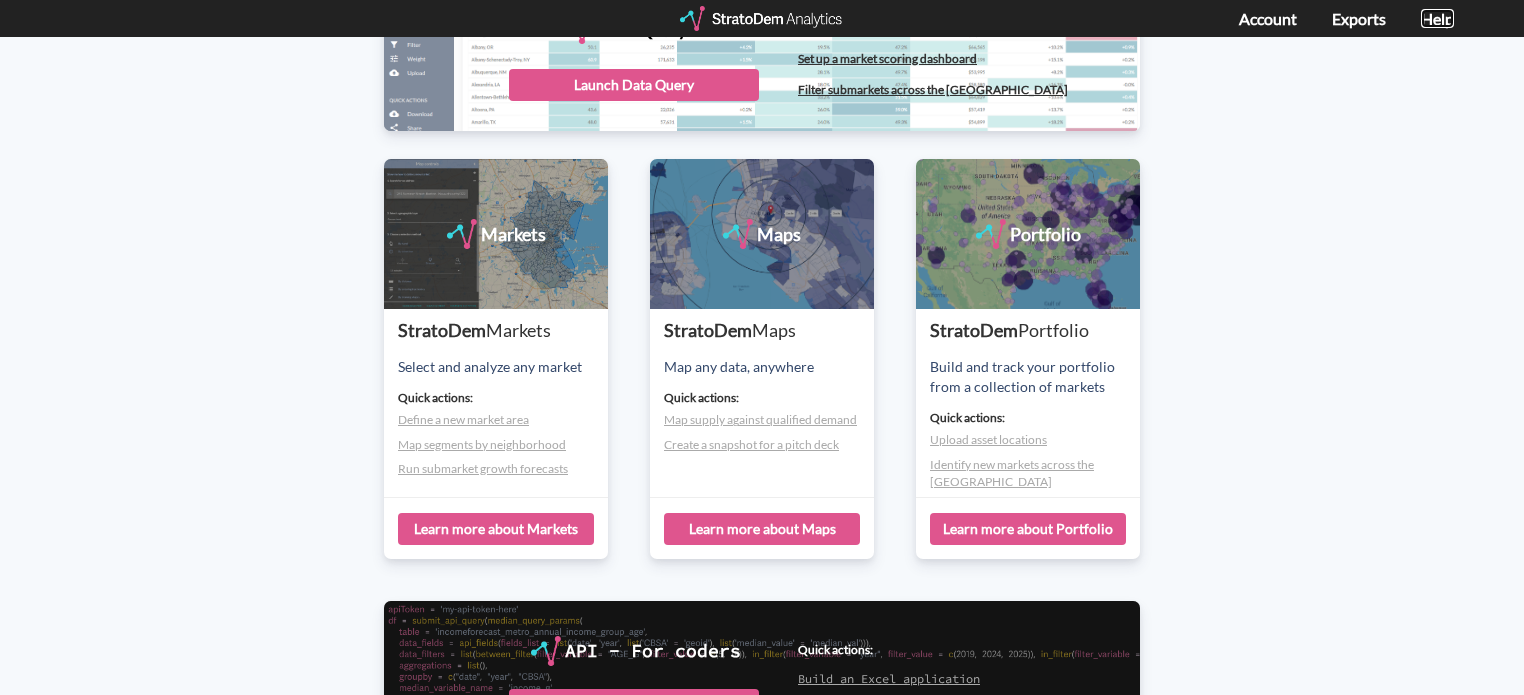 scroll, scrollTop: 0, scrollLeft: 0, axis: both 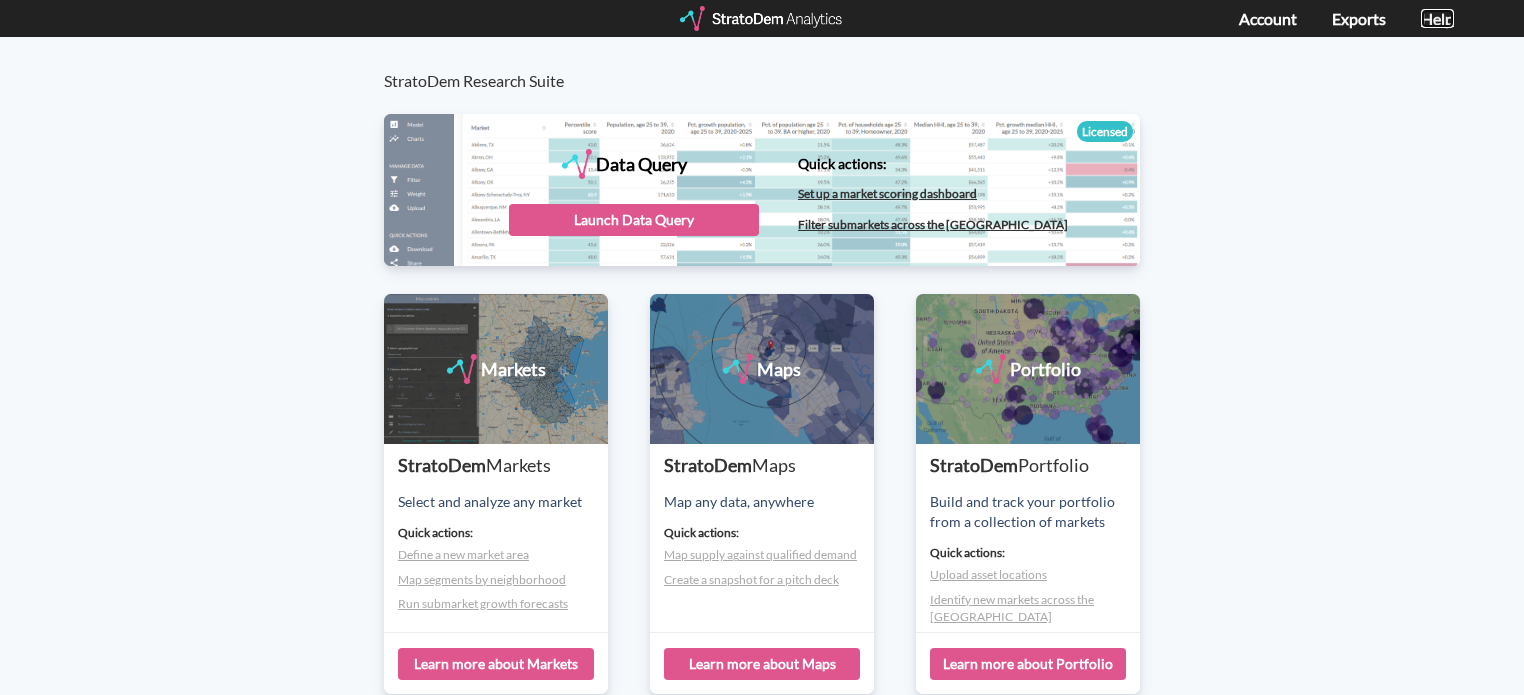 click on "Help" at bounding box center (1437, 18) 